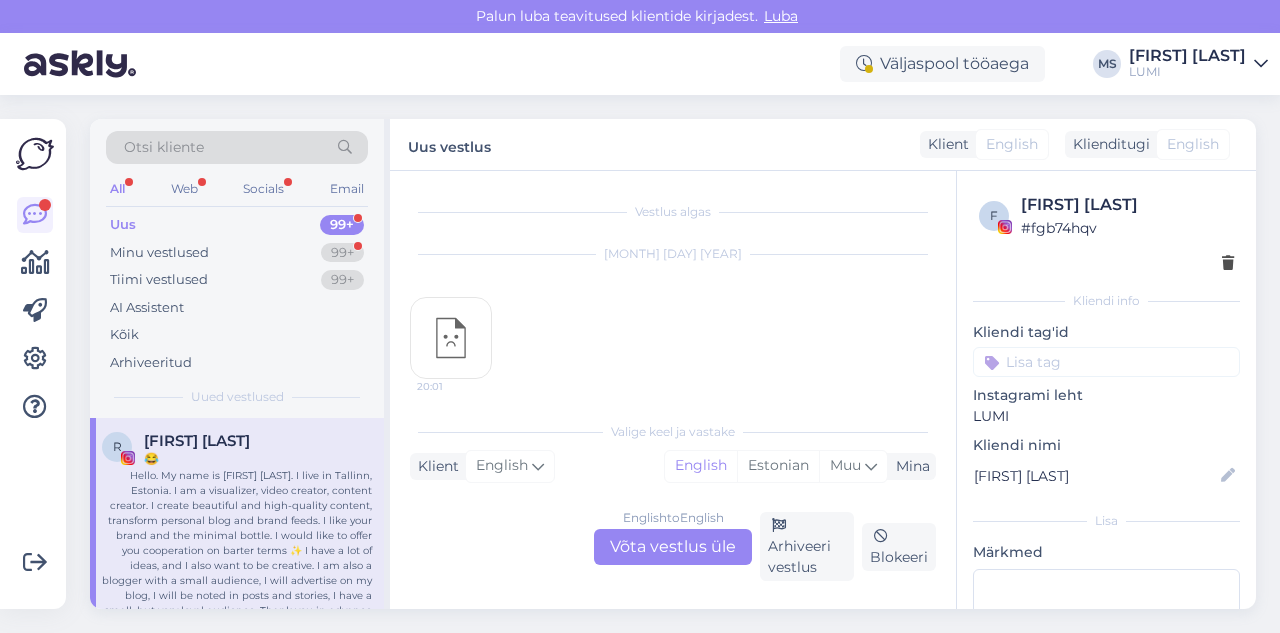 click on "Minu vestlused 99+" at bounding box center [237, 253] 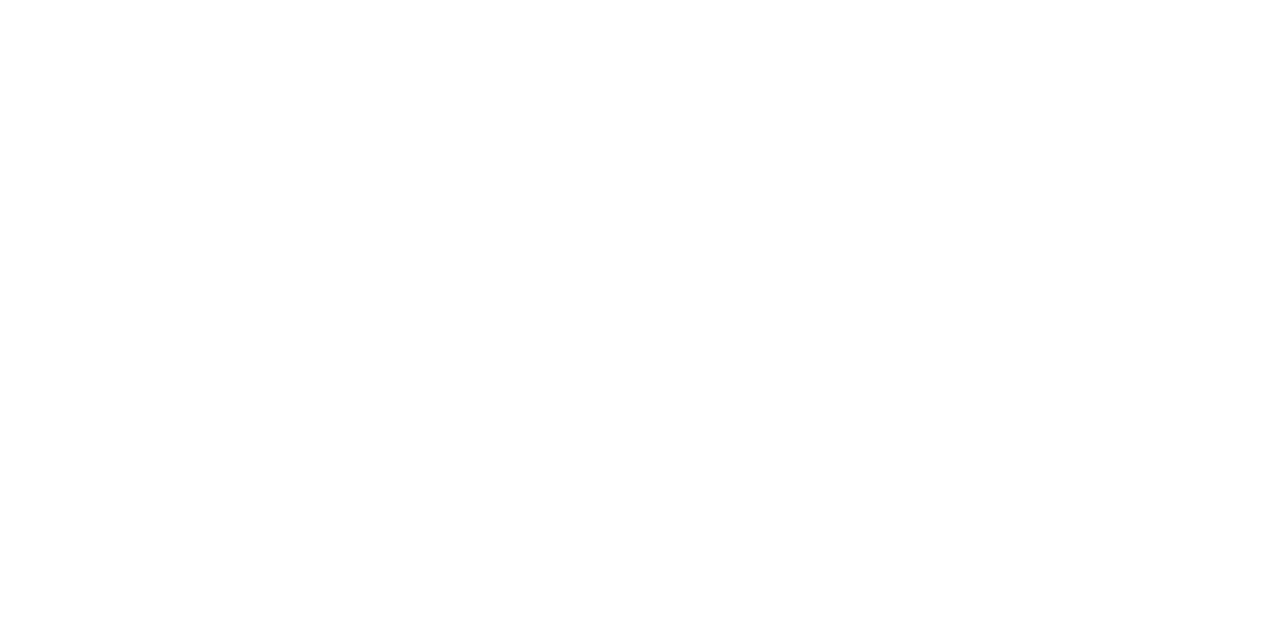 scroll, scrollTop: 0, scrollLeft: 0, axis: both 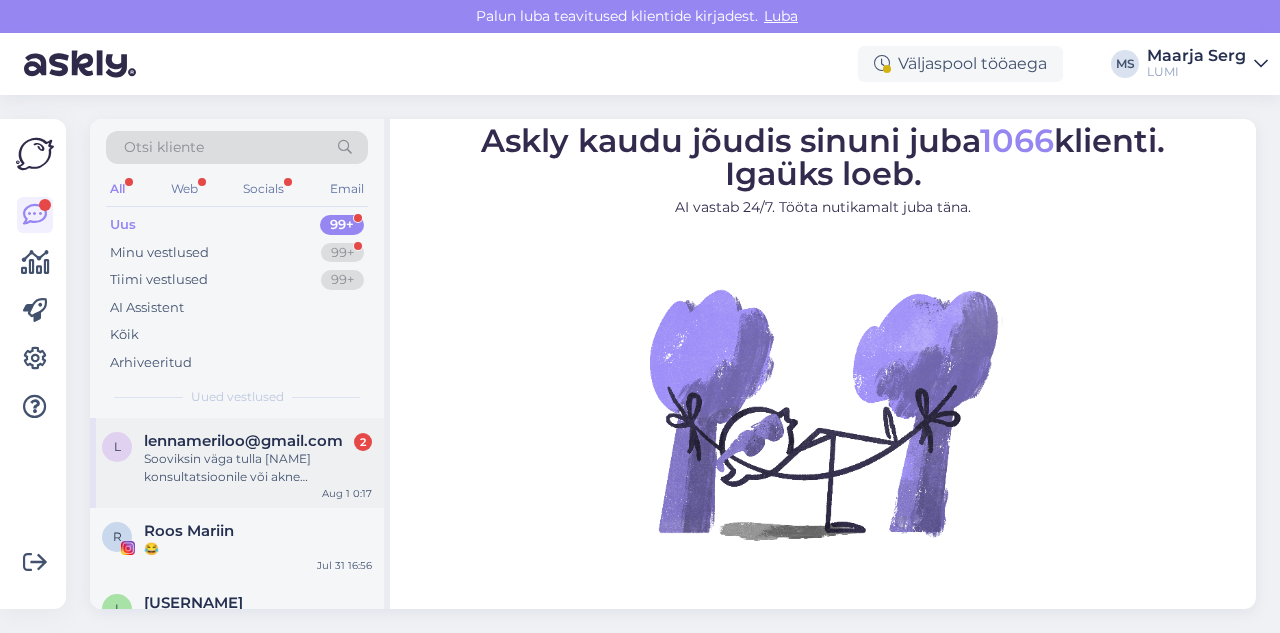 click on "[FIRST] [LAST]@[DOMAIN] [NUMBER] Sooviksin väga tulla Maria konsultatsioonile või akne näohooldusesse, kuid paistab, et süsteemis vabu aegu hetkel ei ole. Pean Eestist lahkuma [DATE]. Kas oleks võimalik panna minu nimi ootejärjekorda, et kui keegi peaks aja tühitama, siis ehk on lootust leida vaba aeg? [MONTH] [TIME]" at bounding box center (237, 463) 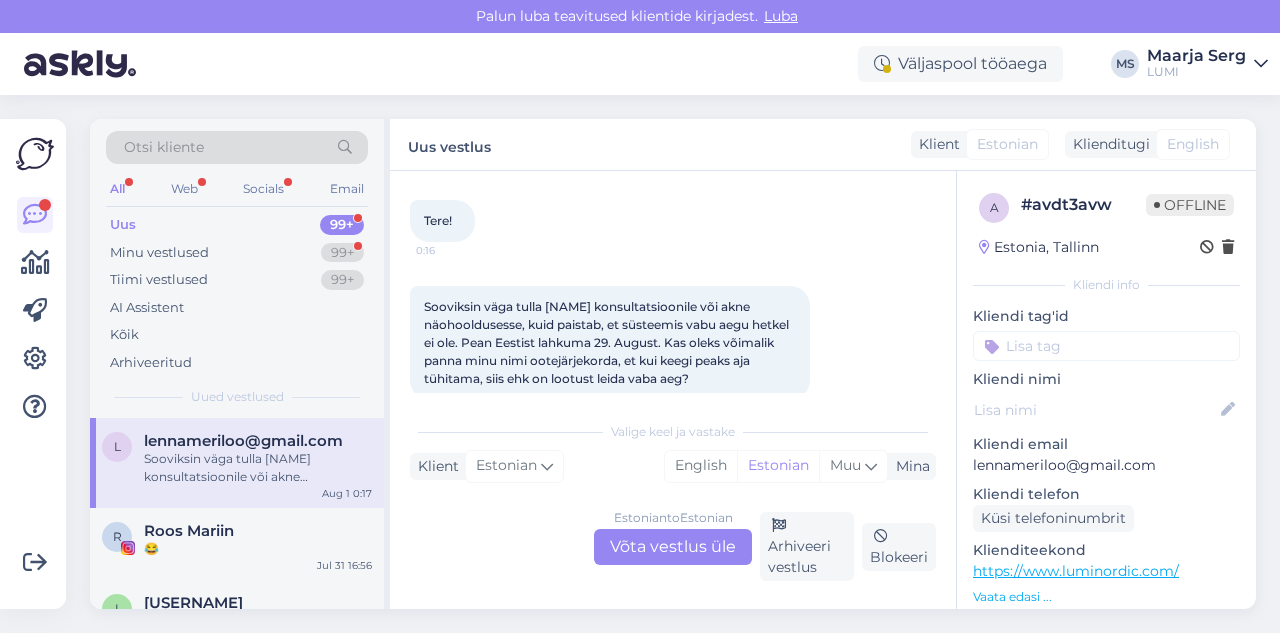 scroll, scrollTop: 114, scrollLeft: 0, axis: vertical 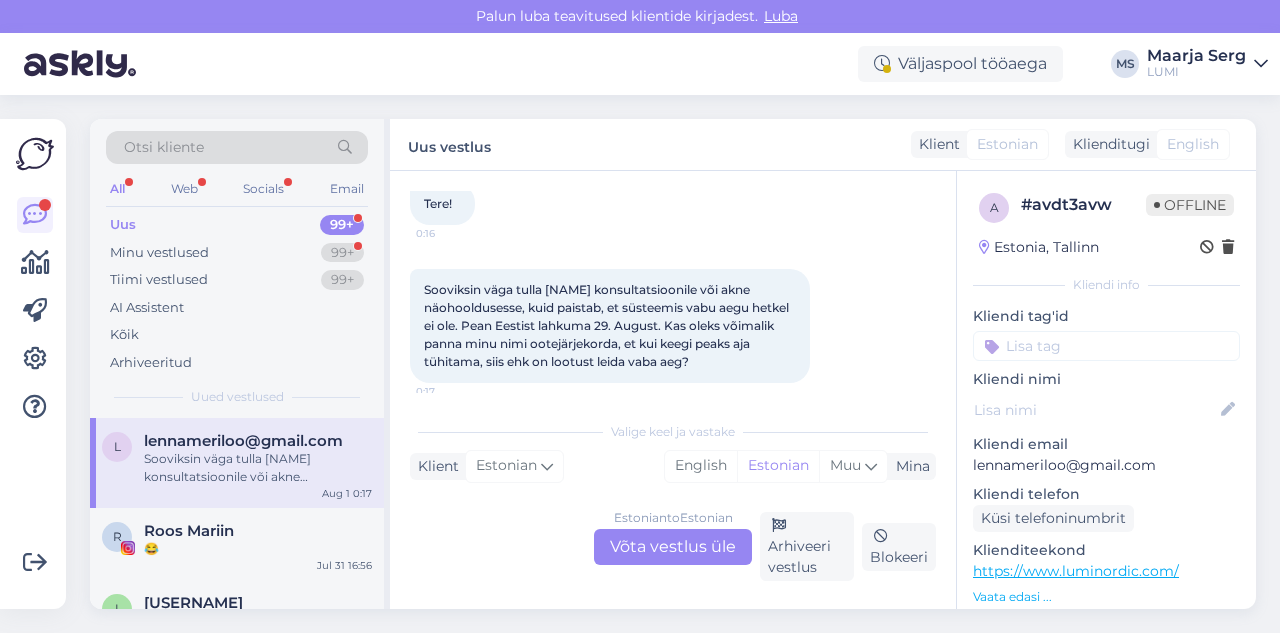 click on "Estonian  to  Estonian Võta vestlus üle" at bounding box center (673, 547) 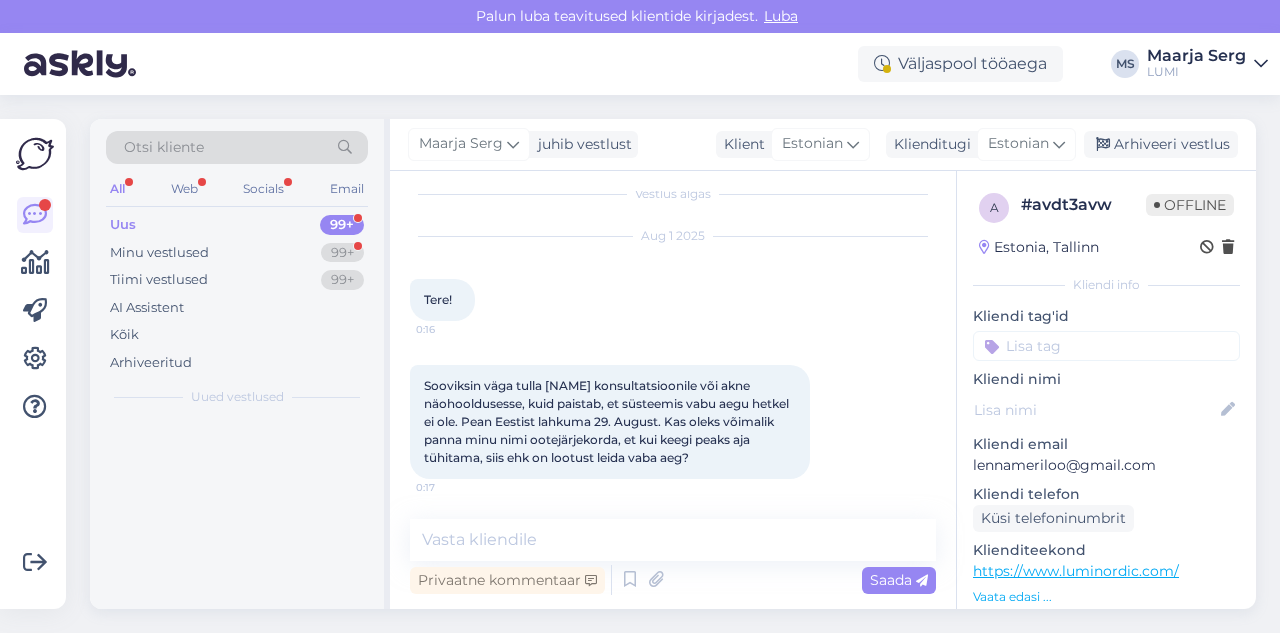 scroll, scrollTop: 18, scrollLeft: 0, axis: vertical 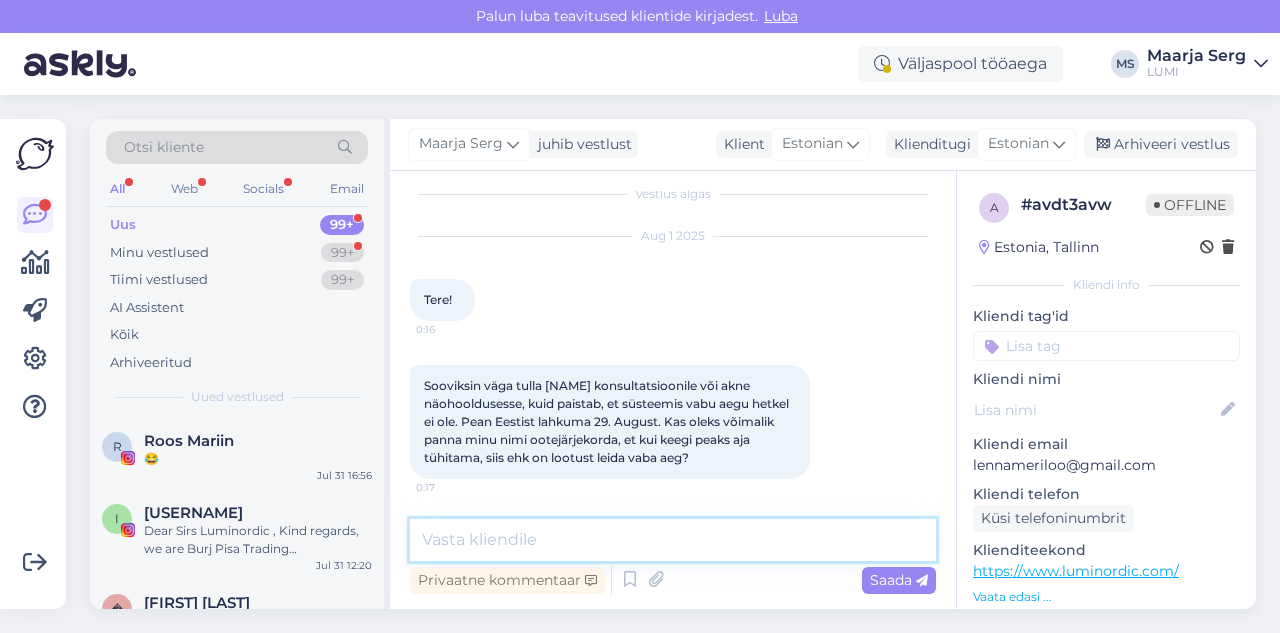 click at bounding box center (673, 540) 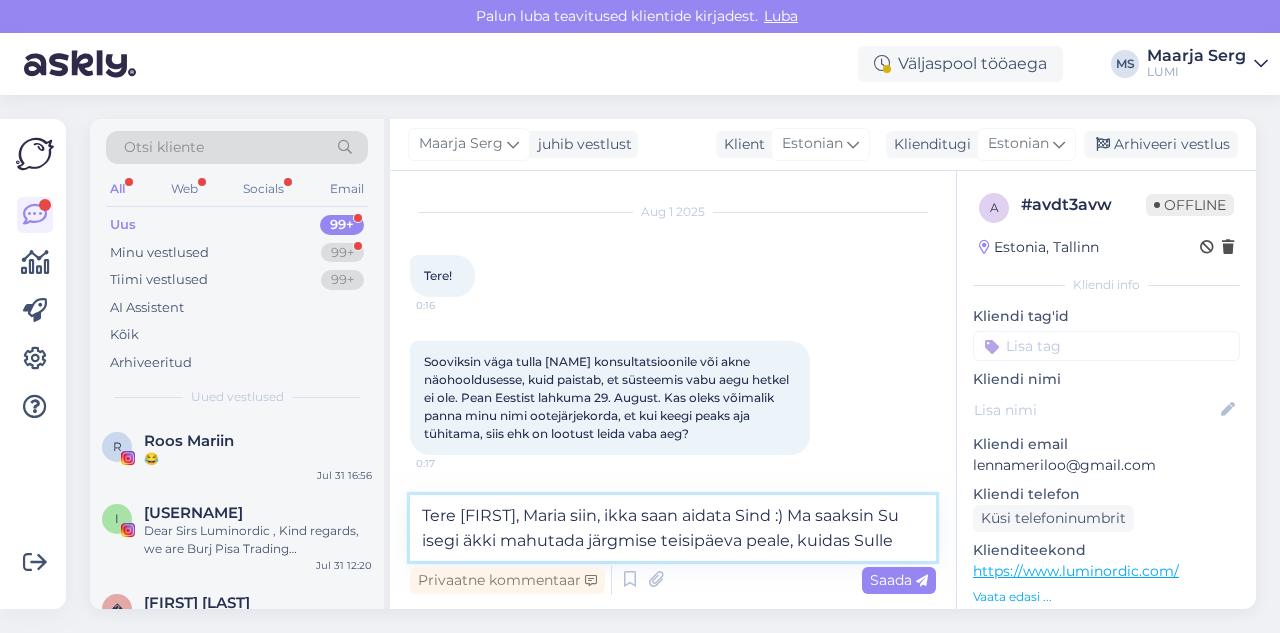 scroll, scrollTop: 67, scrollLeft: 0, axis: vertical 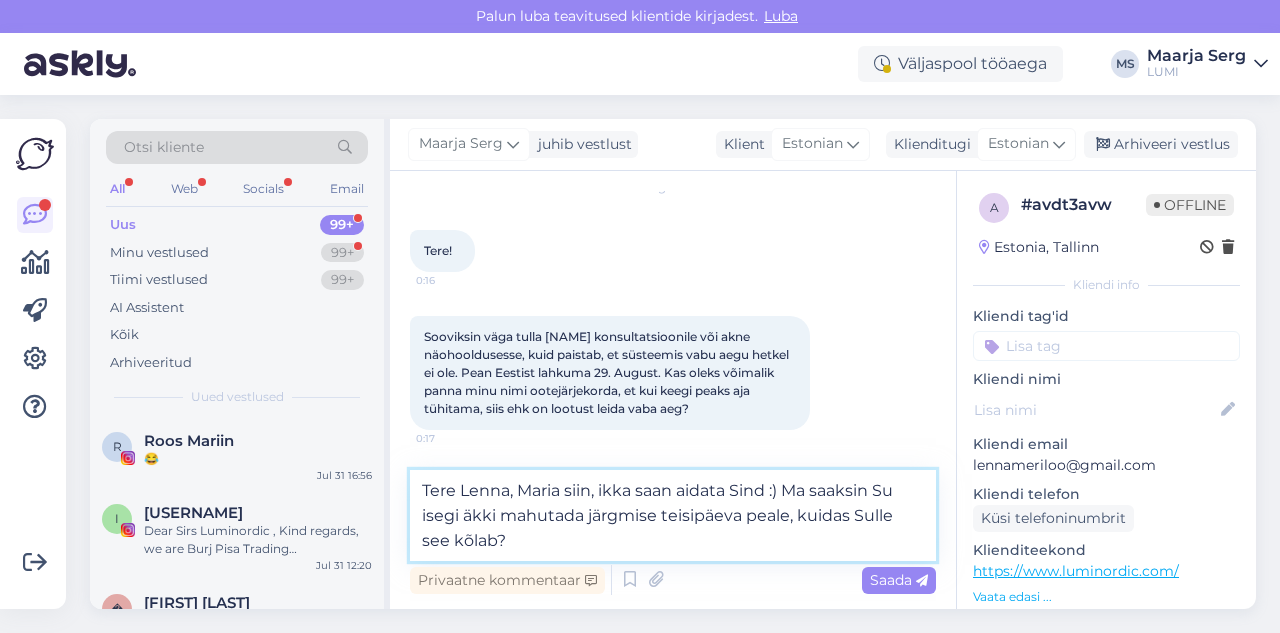 type on "Tere Lenna, Maria siin, ikka saan aidata Sind :) Ma saaksin Su isegi äkki mahutada järgmise teisipäeva peale, kuidas Sulle see kõlab?" 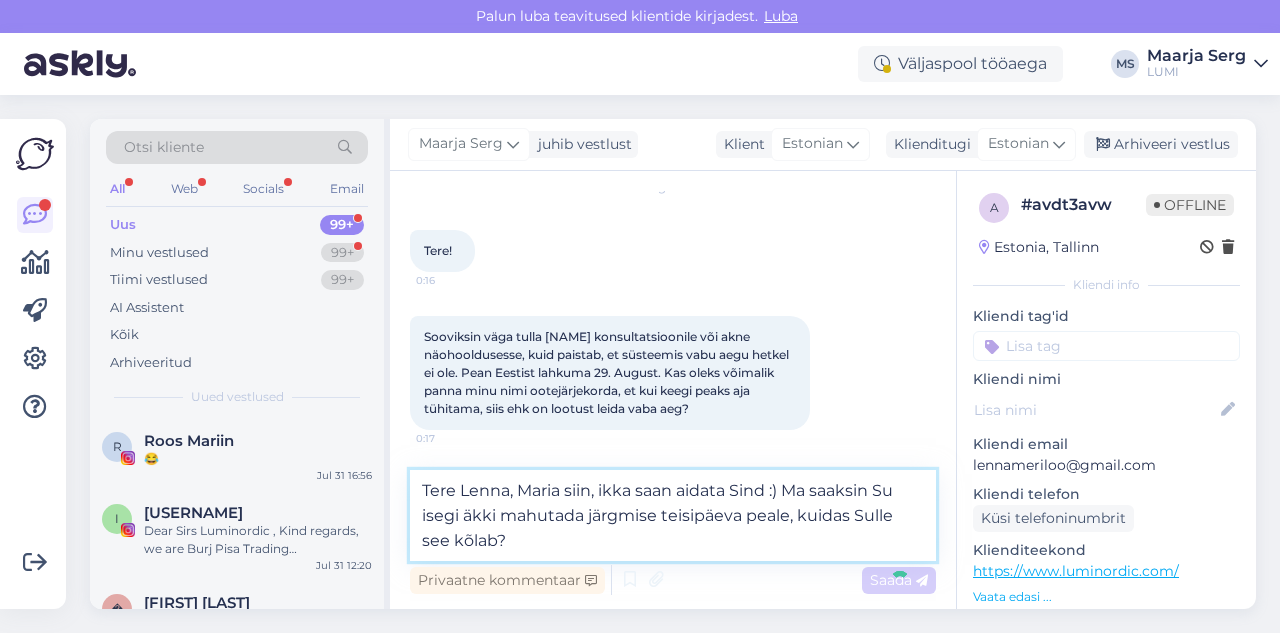 type 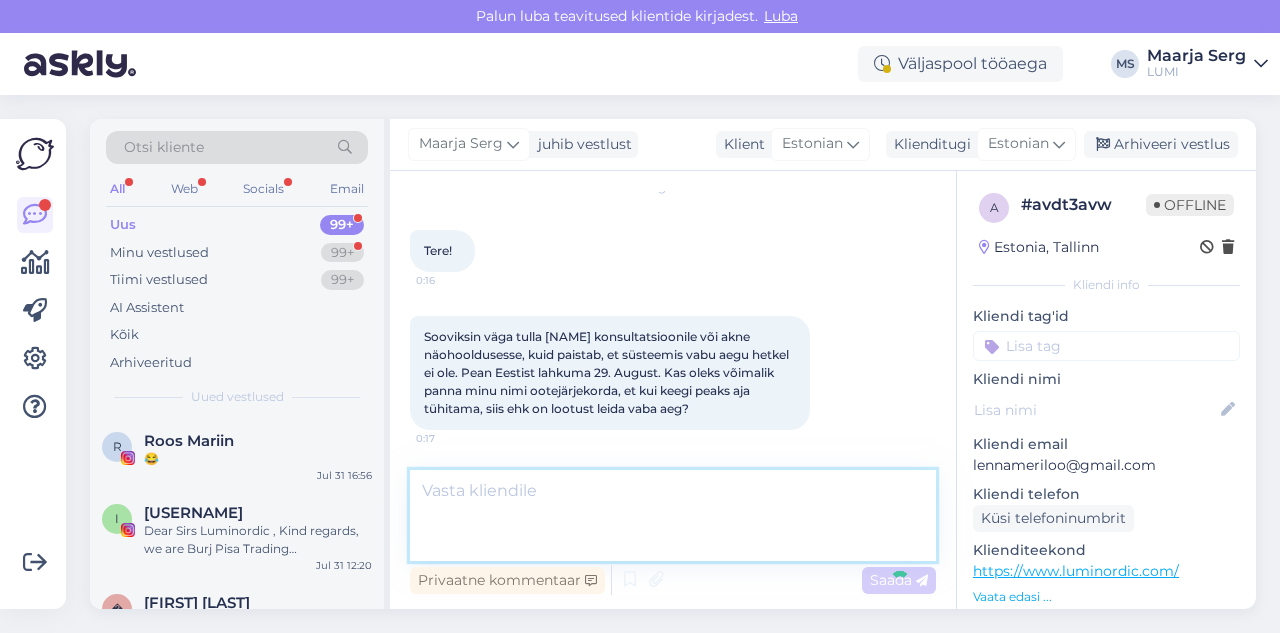 scroll, scrollTop: 140, scrollLeft: 0, axis: vertical 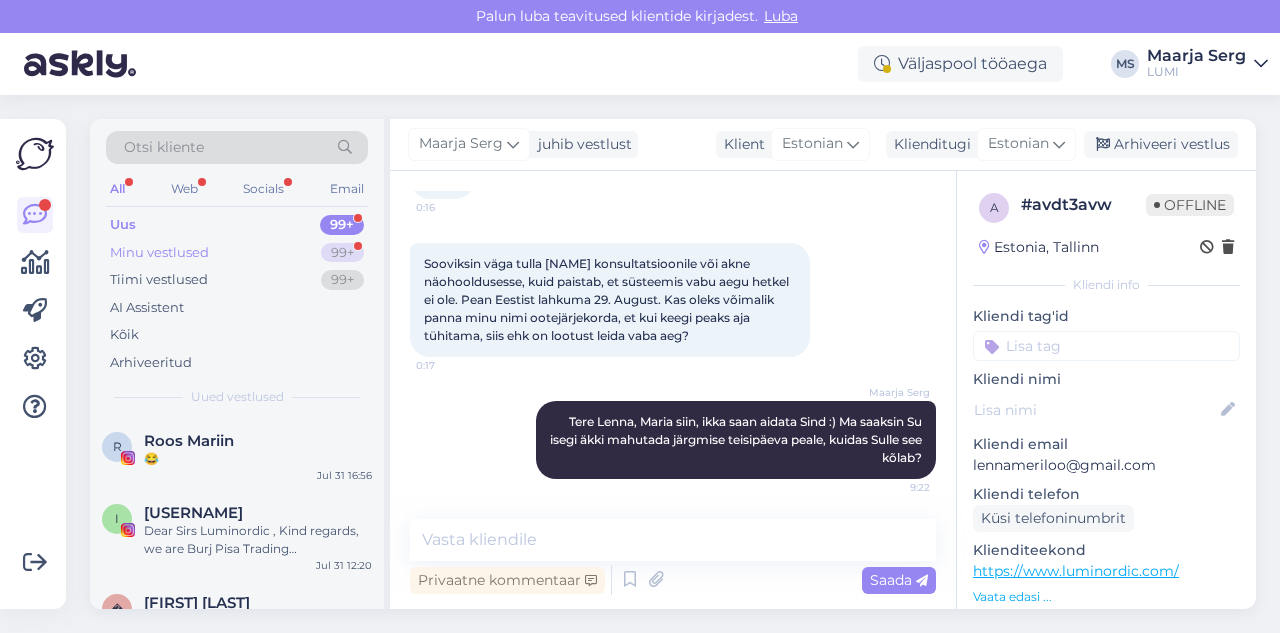 click on "Minu vestlused" at bounding box center [159, 253] 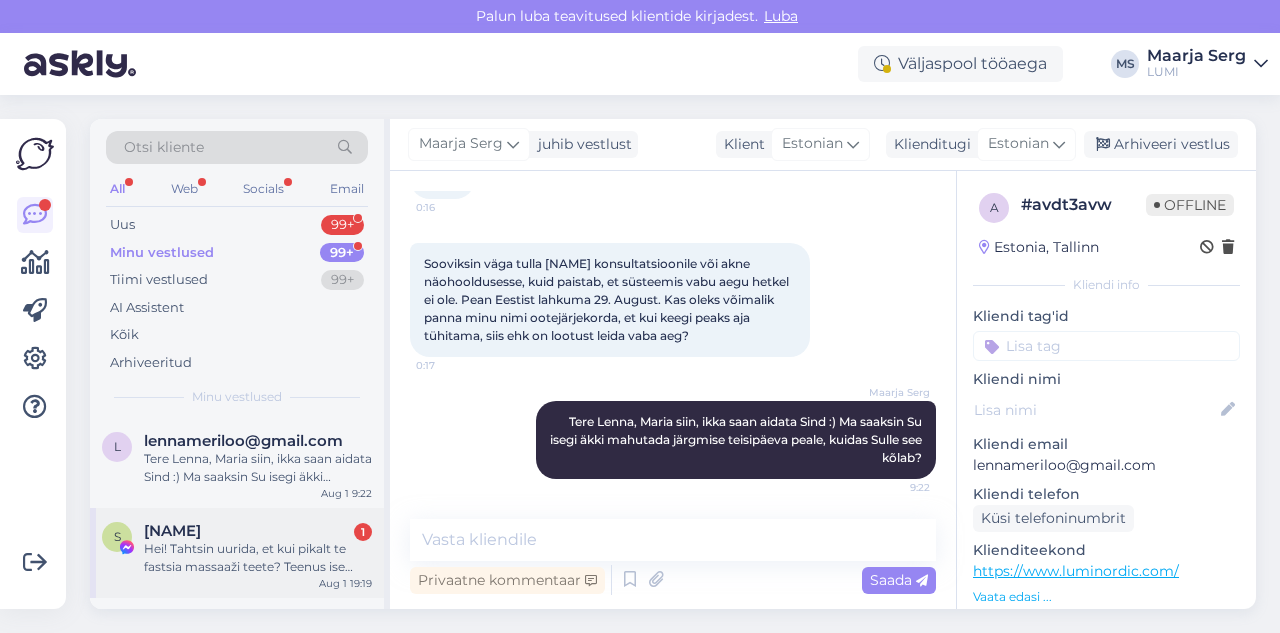 click on "Hei!
Tahtsin uurida, et kui pikalt te fastsia massaaži teete?
Teenus ise 45min aga mõtlen just massaaži osa.
Ja koorimine ja mask ka sees?" at bounding box center (258, 558) 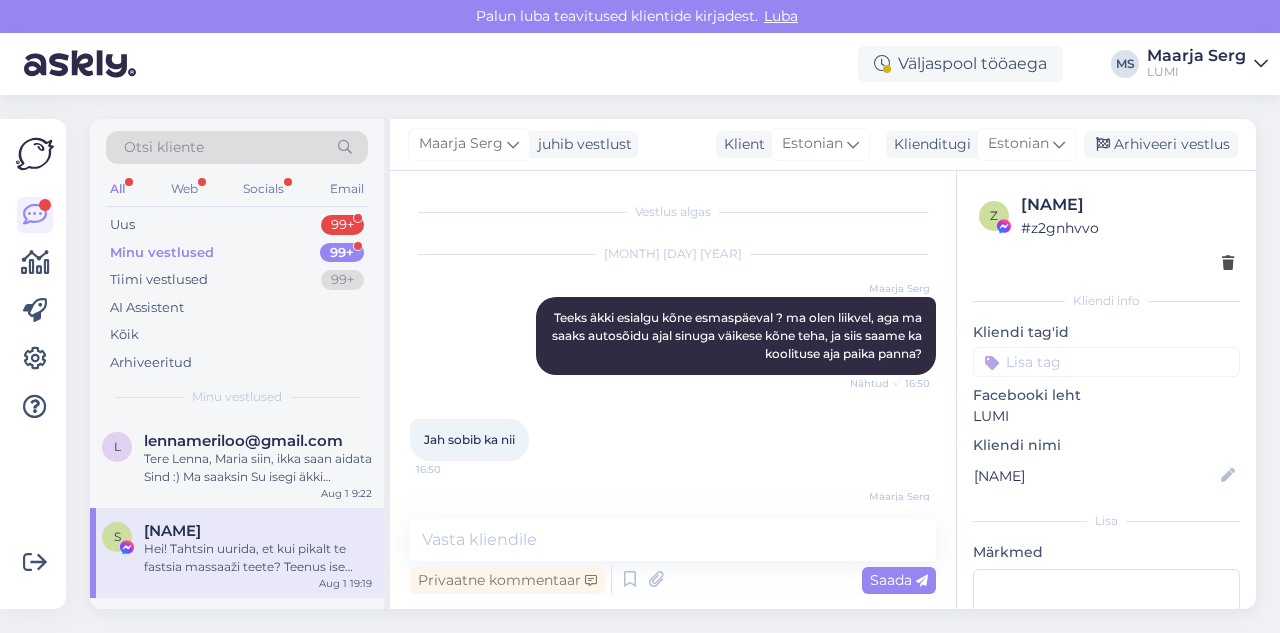 scroll, scrollTop: 10903, scrollLeft: 0, axis: vertical 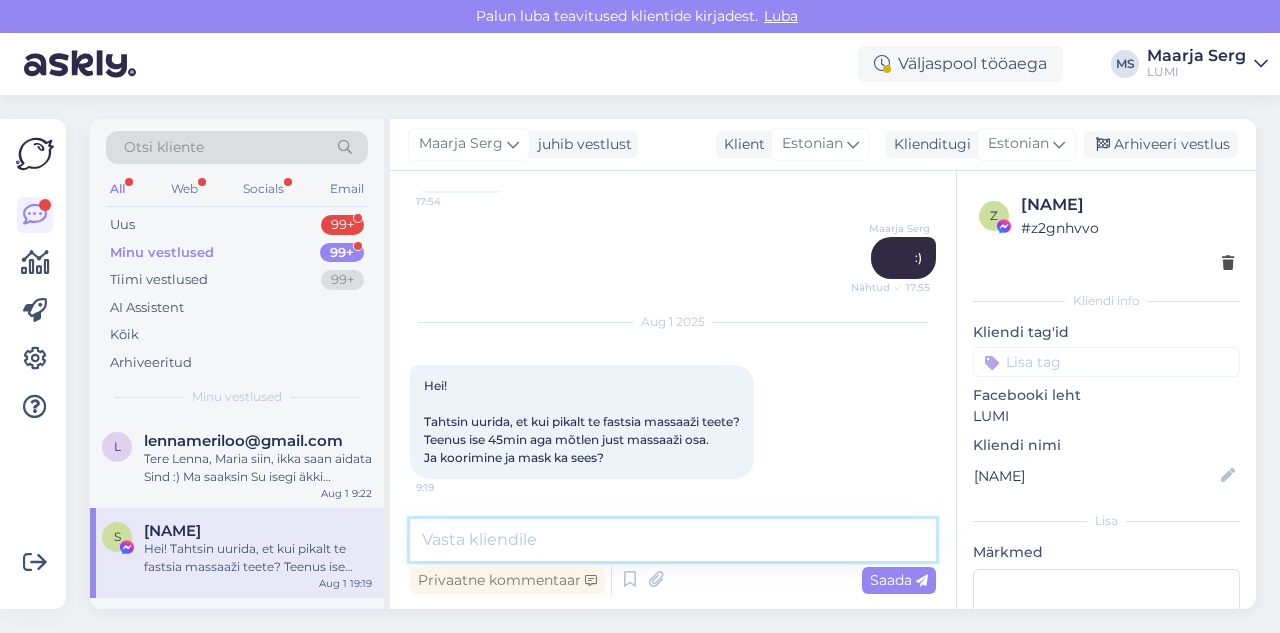 click at bounding box center (673, 540) 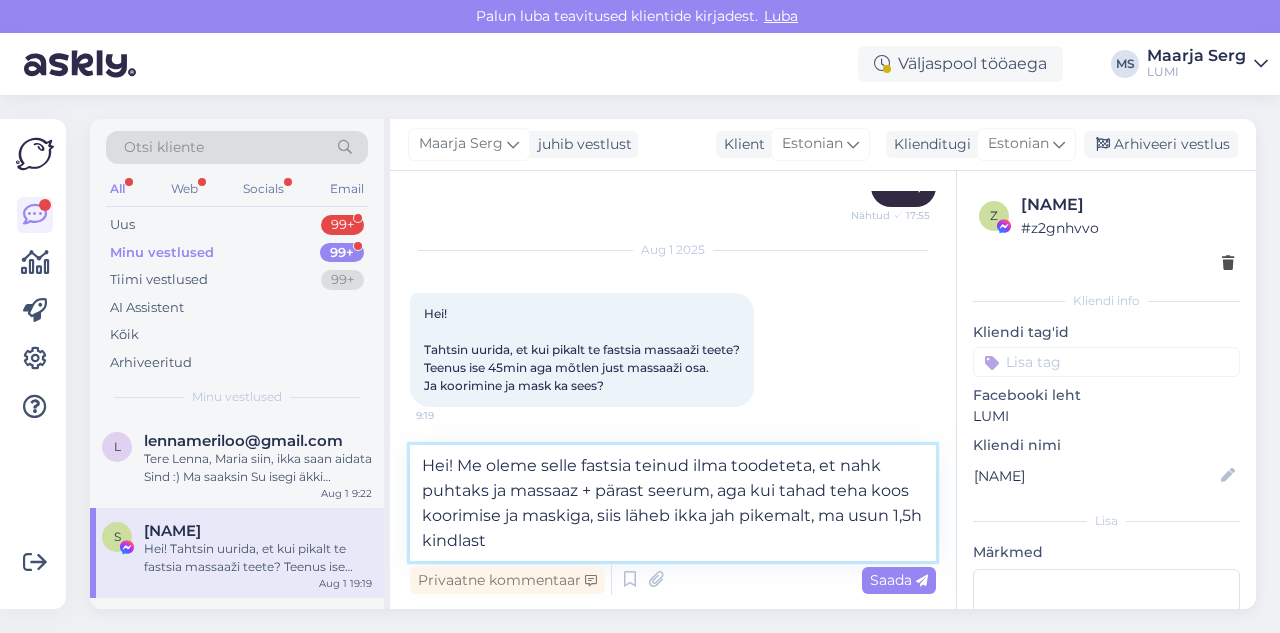 type on "Hei! Me oleme selle fastsia teinud ilma toodeteta, et nahk puhtaks ja massaaz + pärast seerum, aga kui tahad teha koos koorimise ja maskiga, siis läheb ikka jah pikemalt, ma usun 1,5h kindlasti" 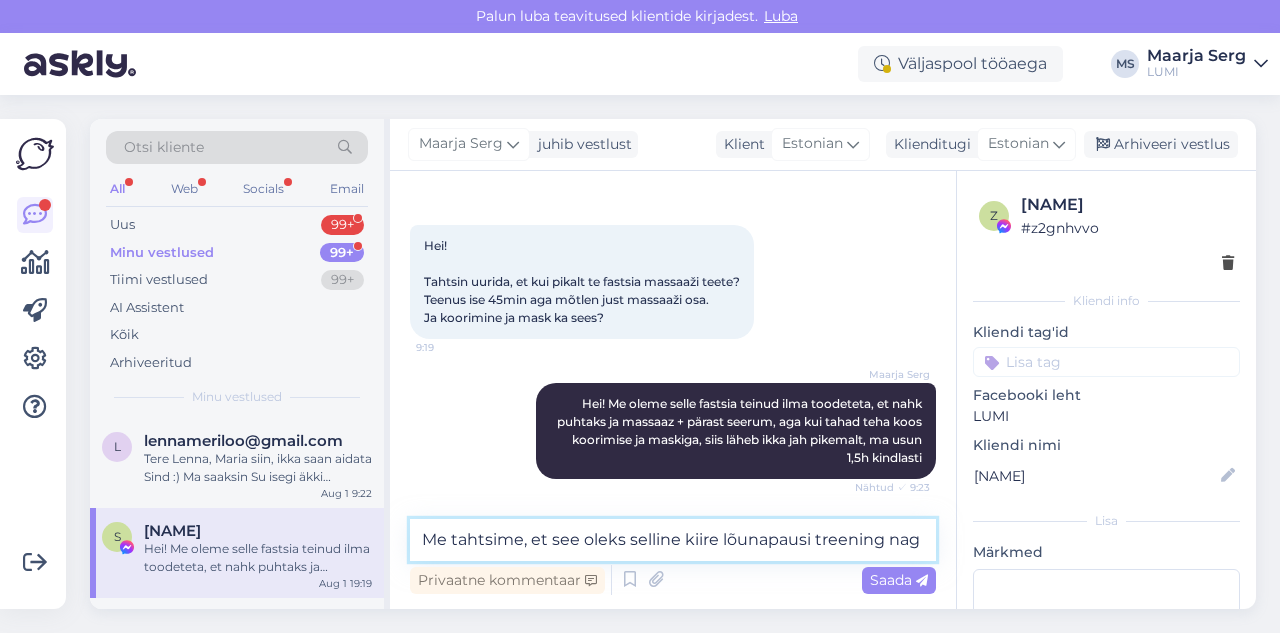 scroll, scrollTop: 11043, scrollLeft: 0, axis: vertical 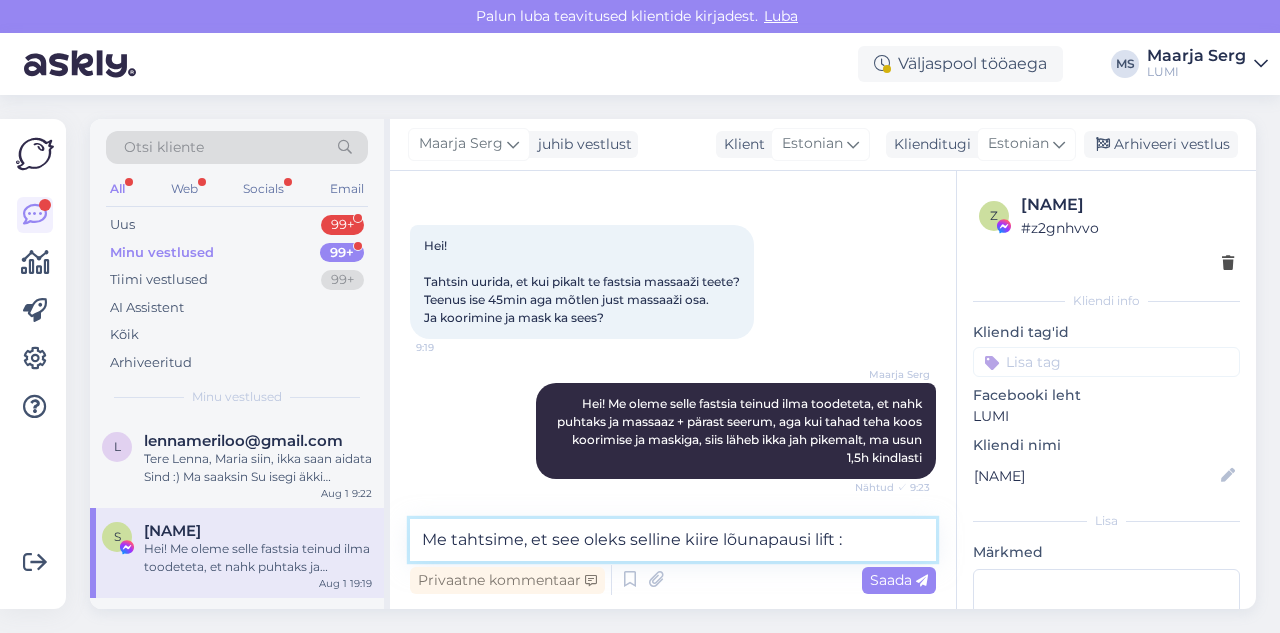 type on "Me tahtsime, et see oleks selline kiire lõunapausi lift :)" 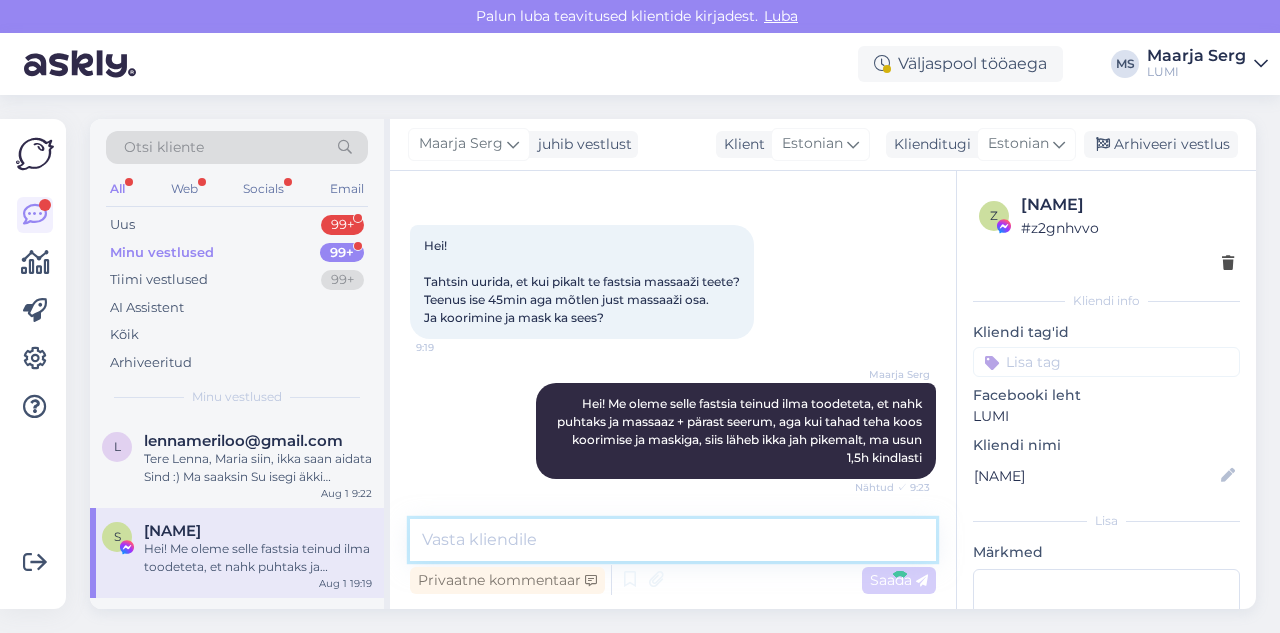 scroll, scrollTop: 11129, scrollLeft: 0, axis: vertical 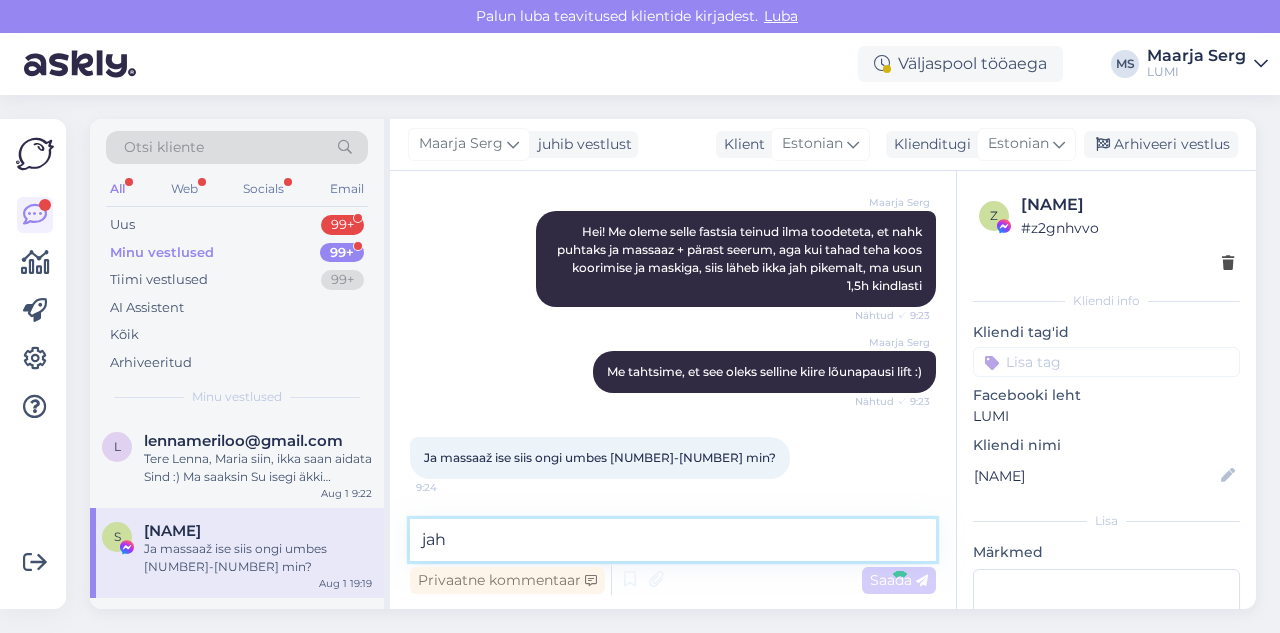 type on "jaht" 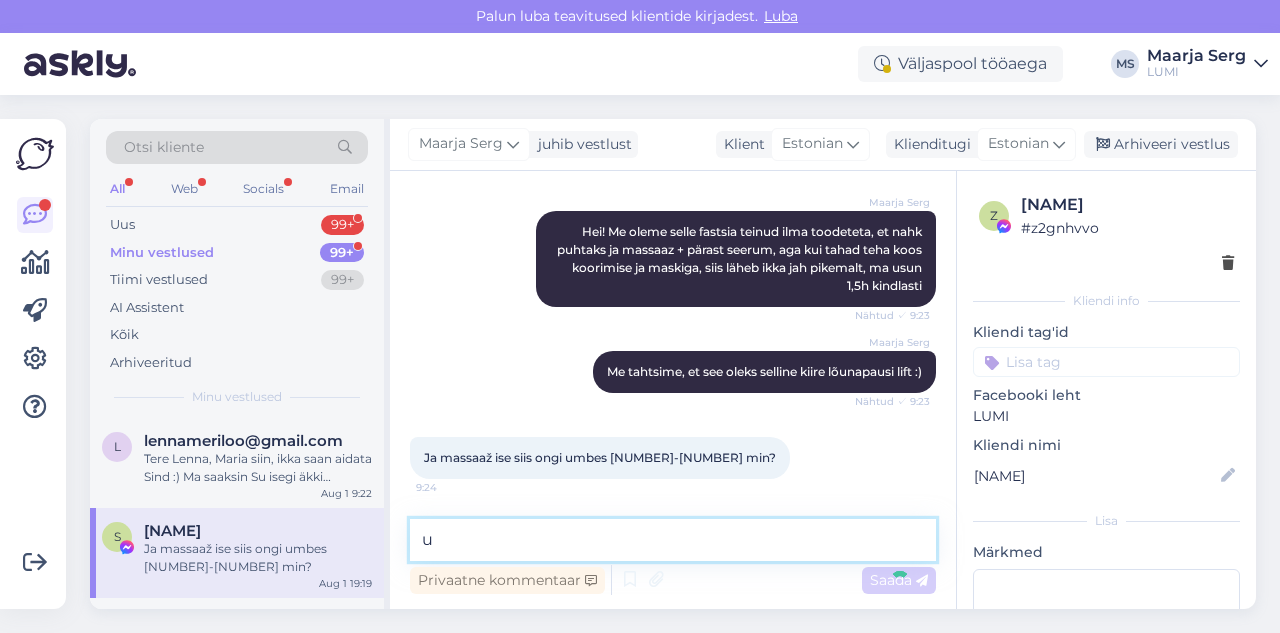 scroll, scrollTop: 11301, scrollLeft: 0, axis: vertical 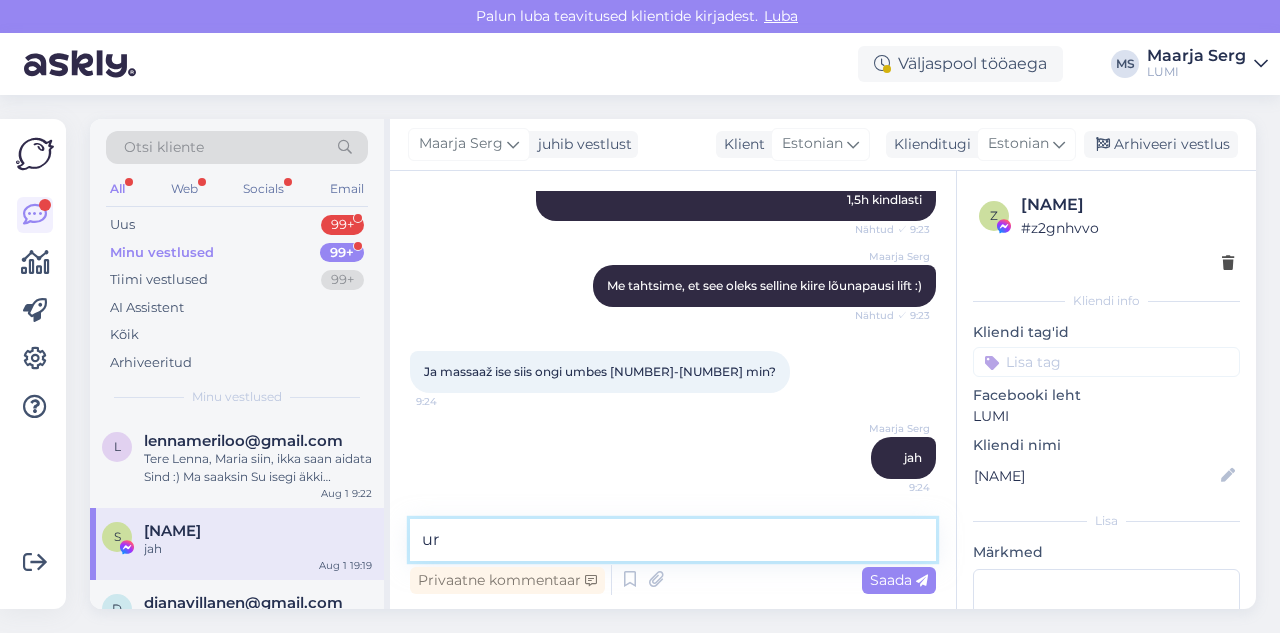 type on "u" 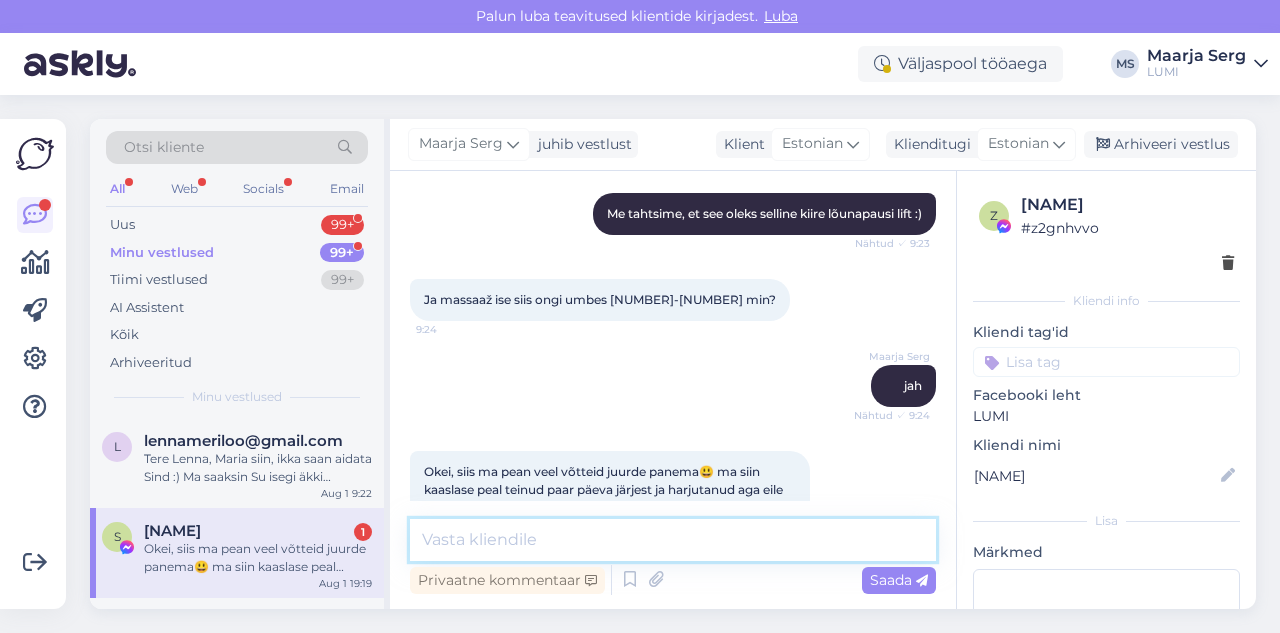 scroll, scrollTop: 11423, scrollLeft: 0, axis: vertical 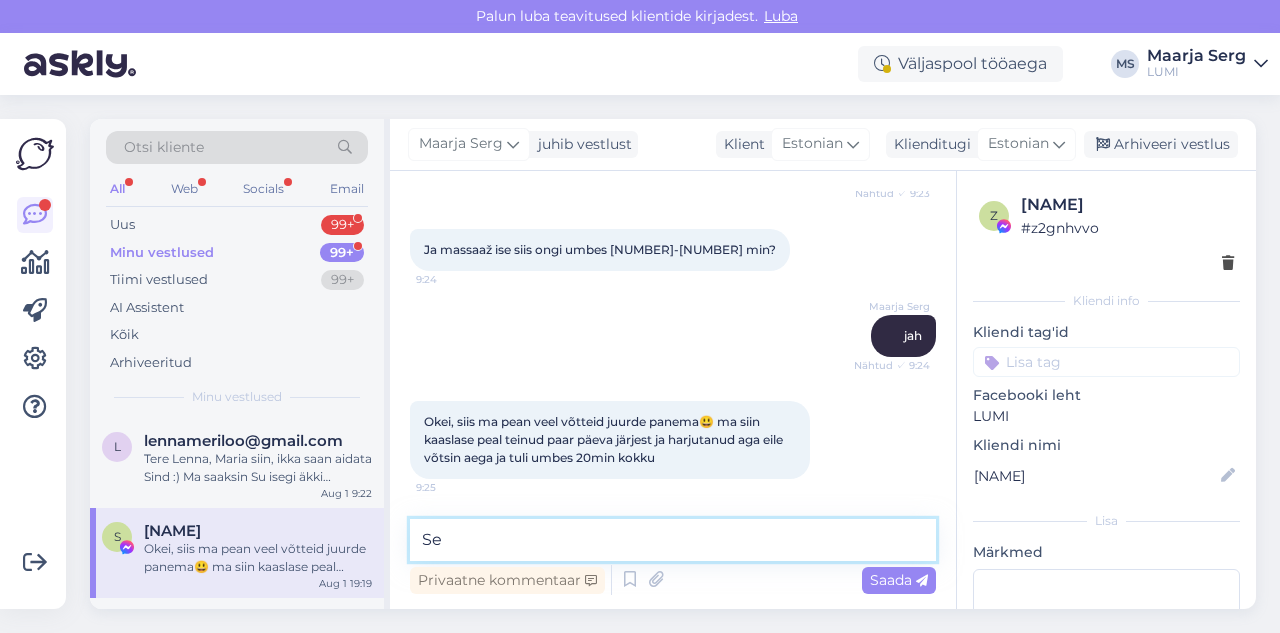 type on "S" 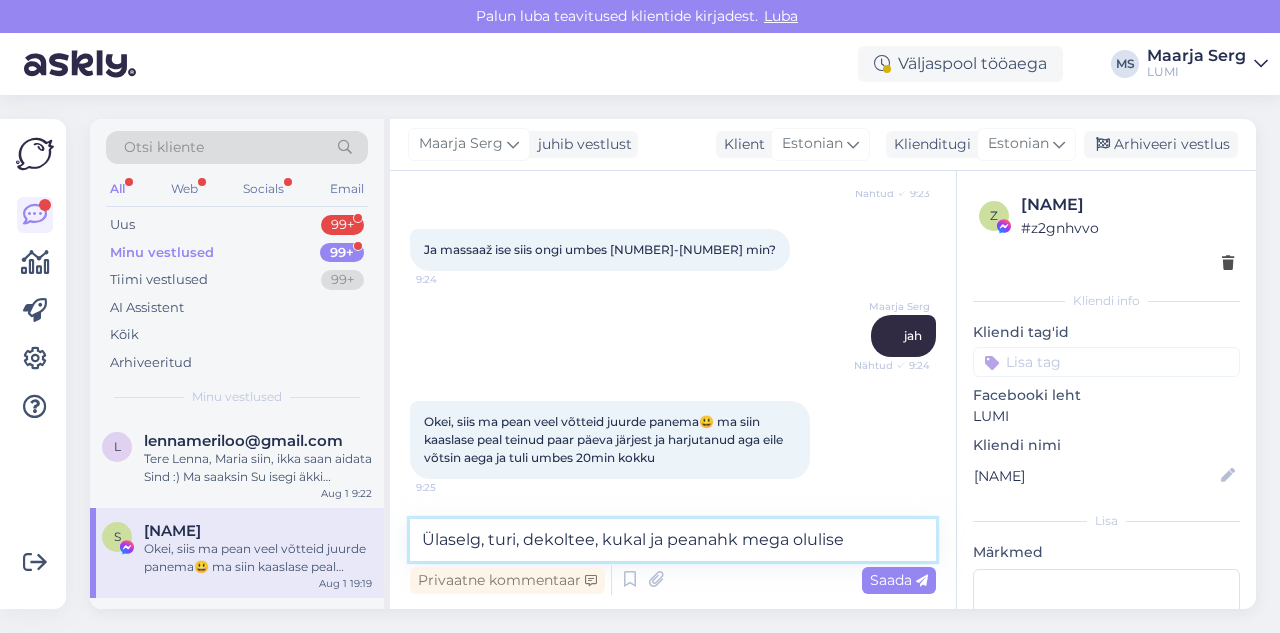 type on "Ülaselg, turi, dekoltee, kukal ja peanahk mega olulised" 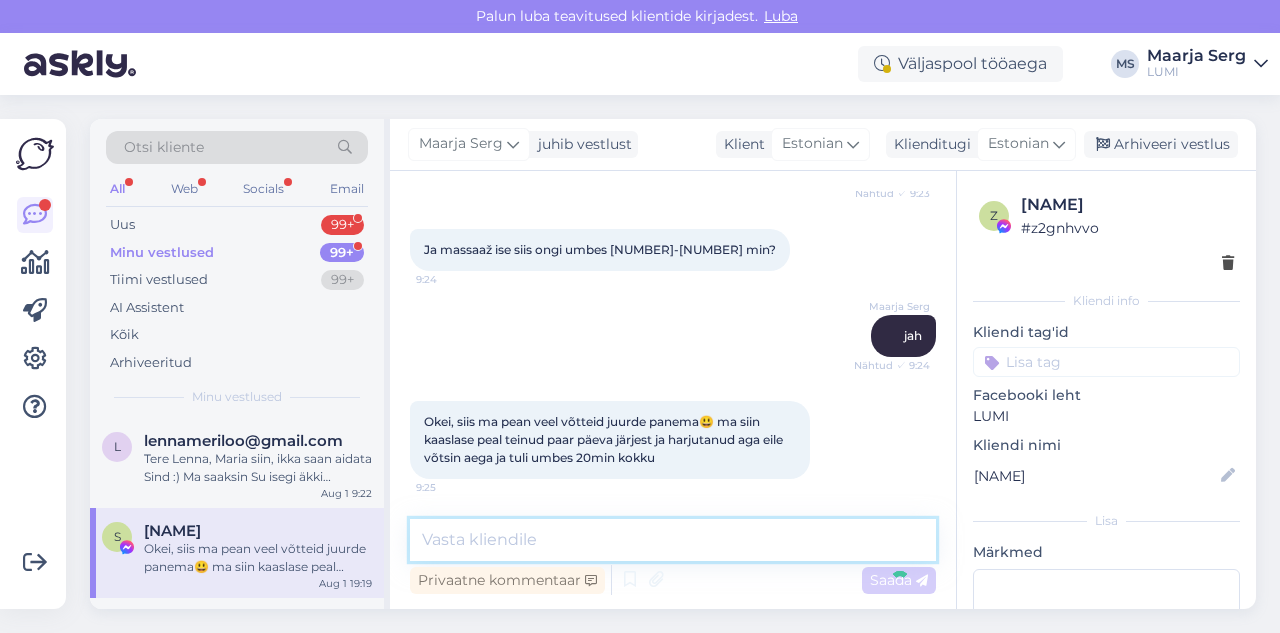 scroll, scrollTop: 11509, scrollLeft: 0, axis: vertical 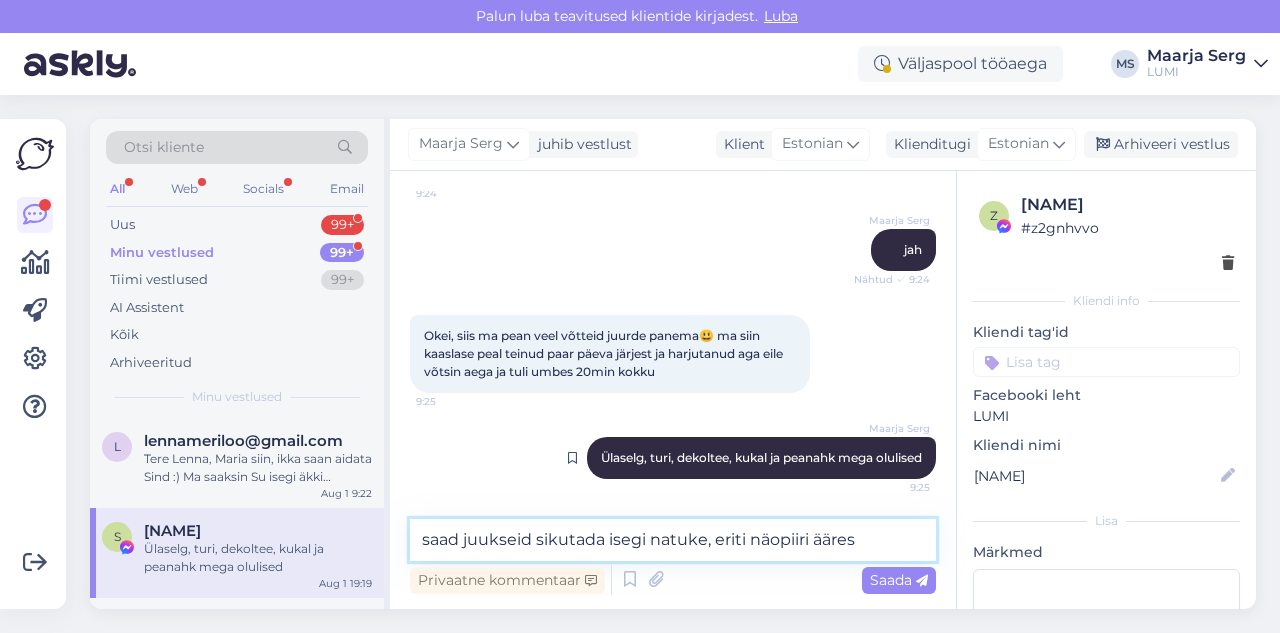 type on "saad juukseid sikutada isegi natuke, eriti näopiiri äärest" 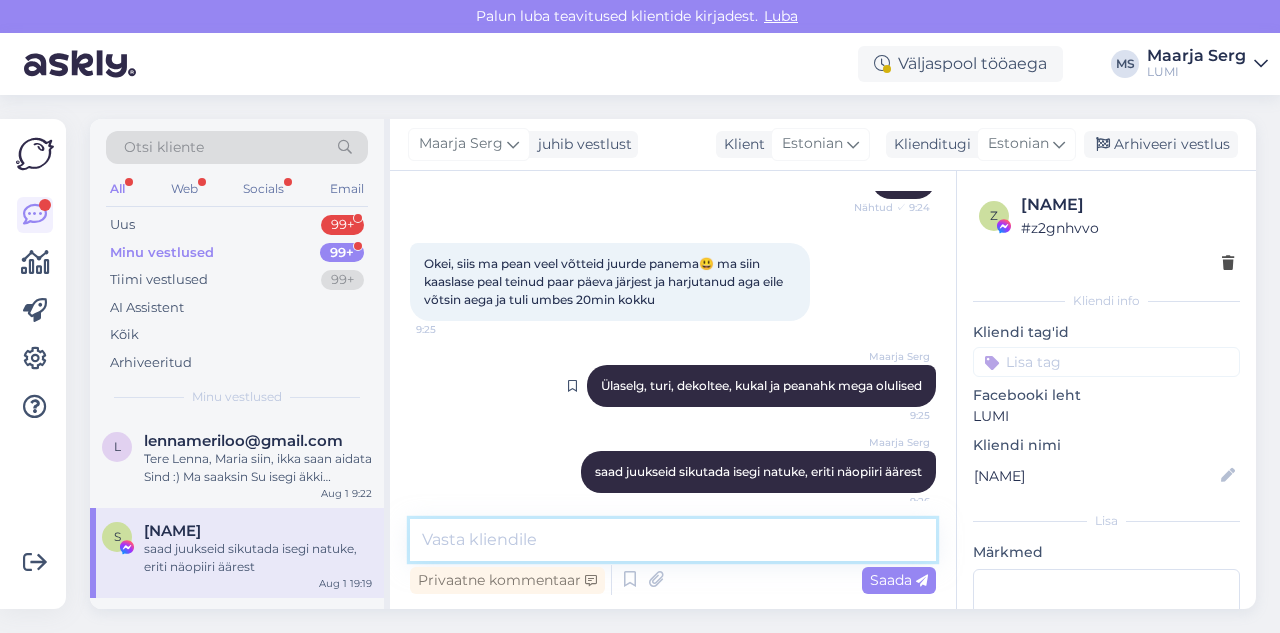 scroll, scrollTop: 11595, scrollLeft: 0, axis: vertical 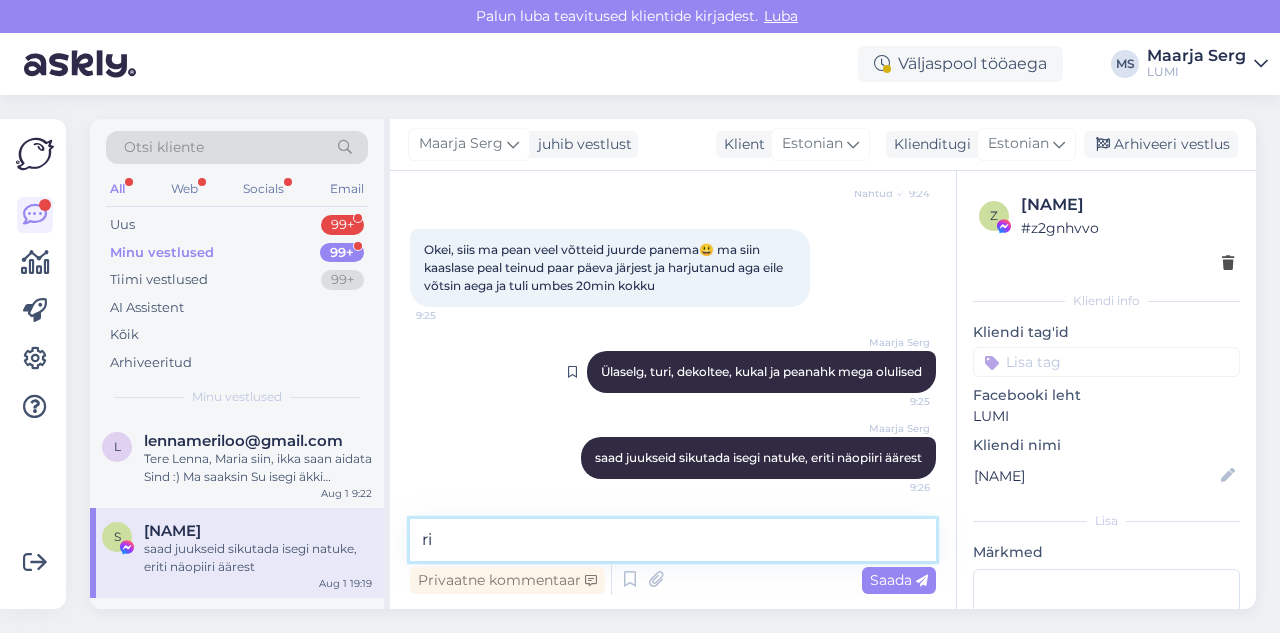 type on "r" 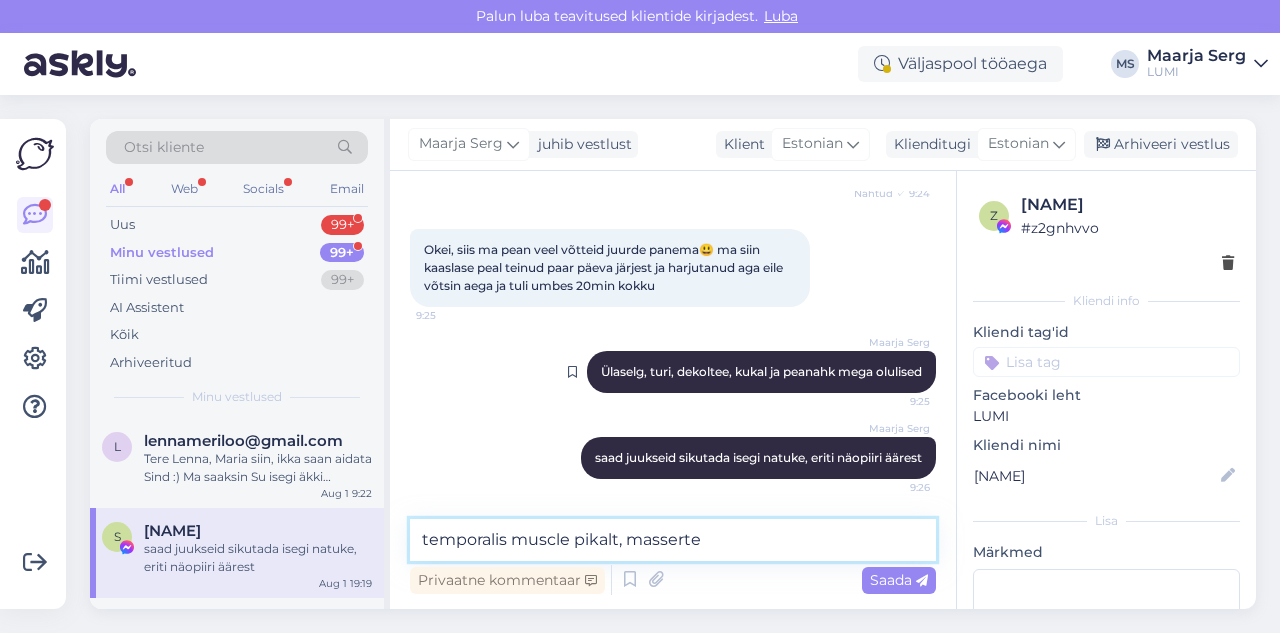 type on "temporalis muscle pikalt, masserter" 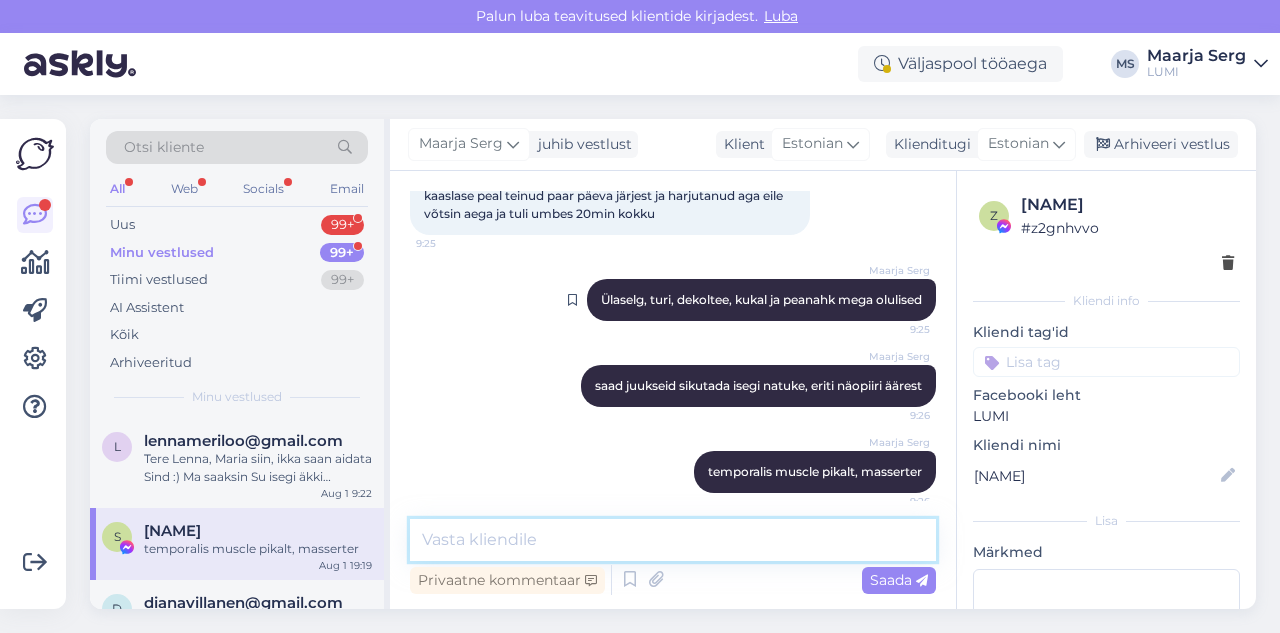 scroll, scrollTop: 11681, scrollLeft: 0, axis: vertical 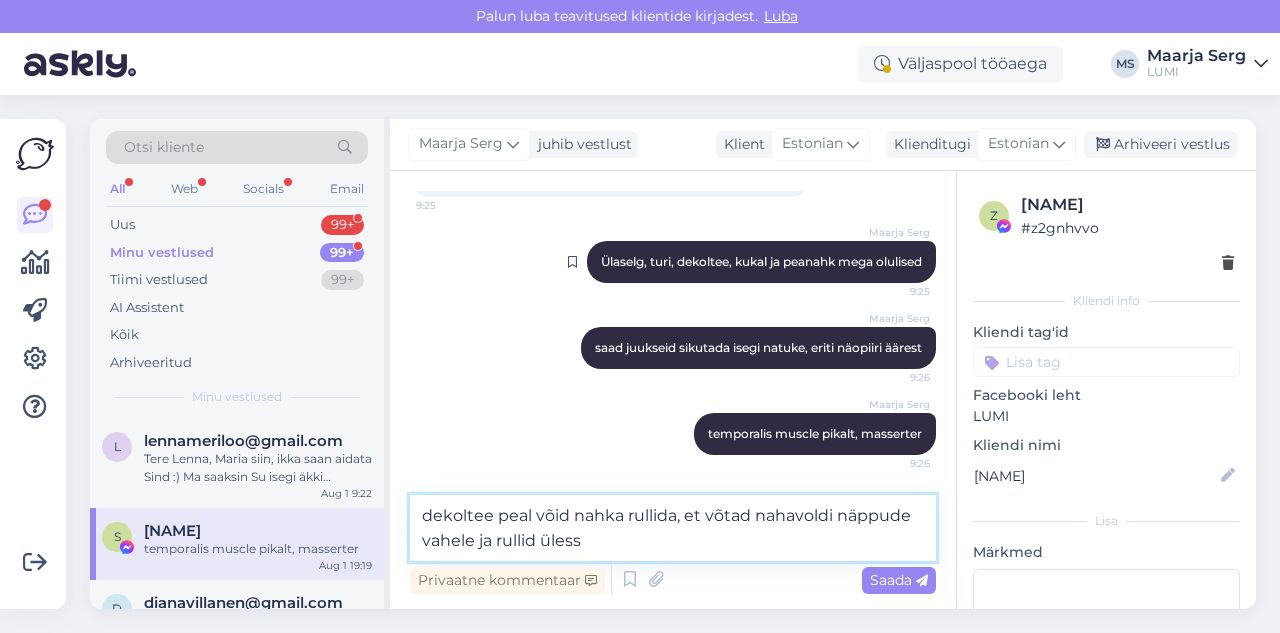 type on "dekoltee peal võid nahka rullida, et võtad nahavoldi näppude vahele ja rullid ülesse" 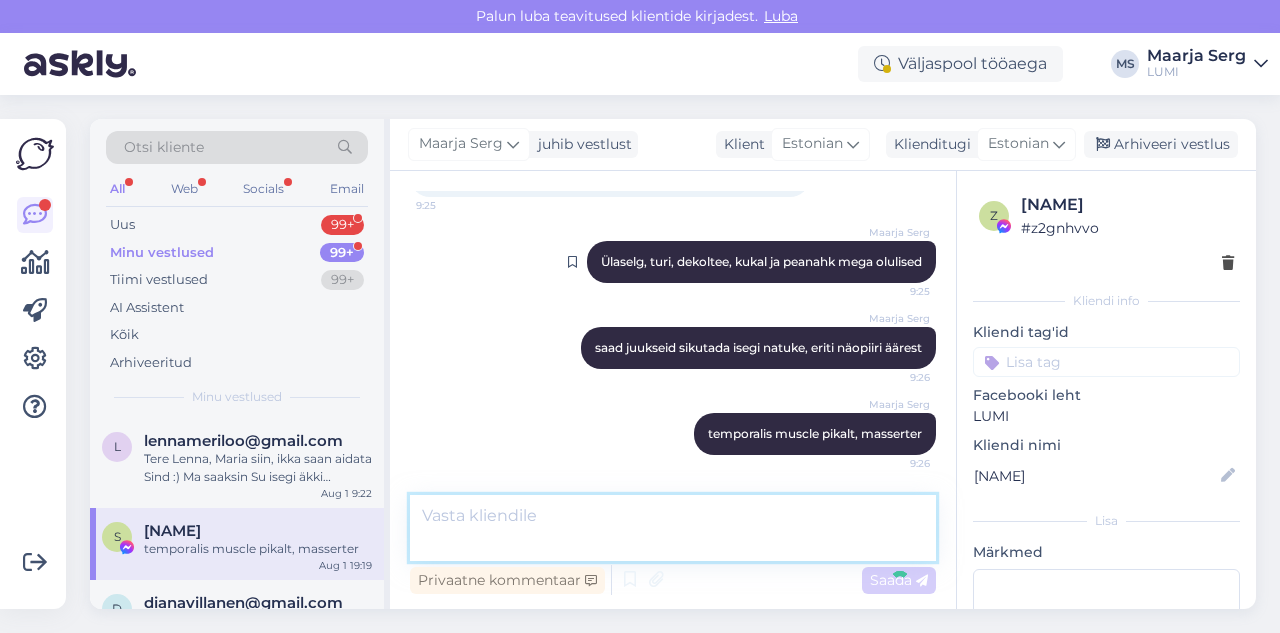 scroll, scrollTop: 11785, scrollLeft: 0, axis: vertical 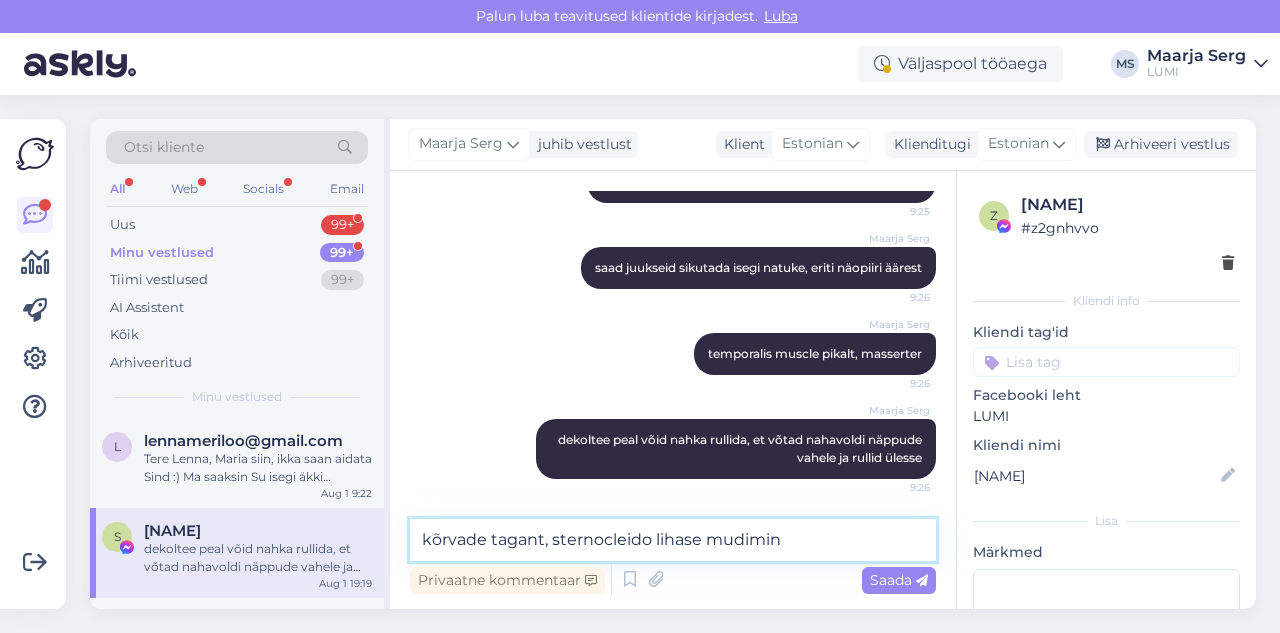 type on "kõrvade tagant, sternocleido lihase mudimine" 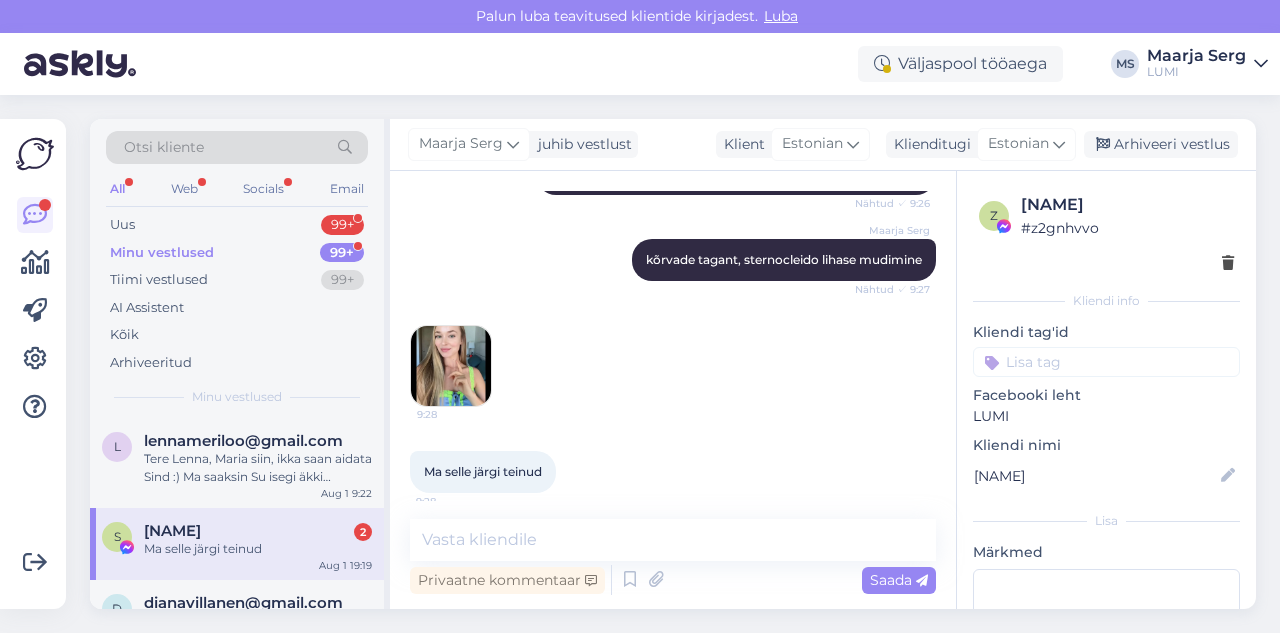 scroll, scrollTop: 12083, scrollLeft: 0, axis: vertical 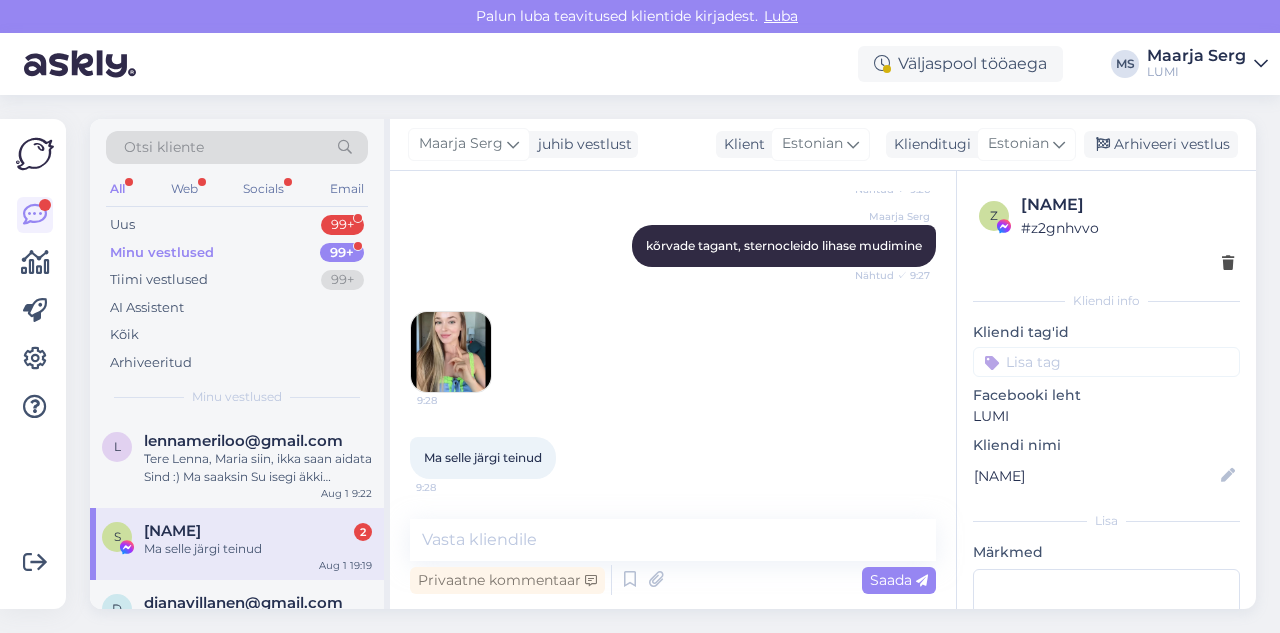 click at bounding box center (451, 352) 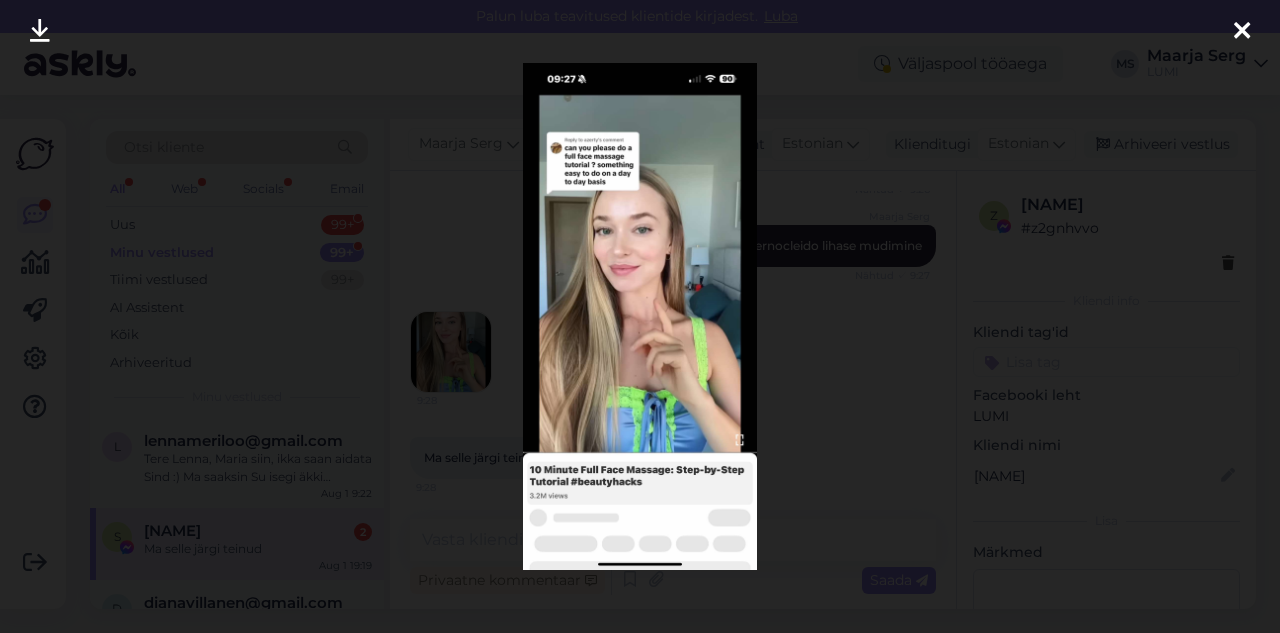 click at bounding box center [1242, 31] 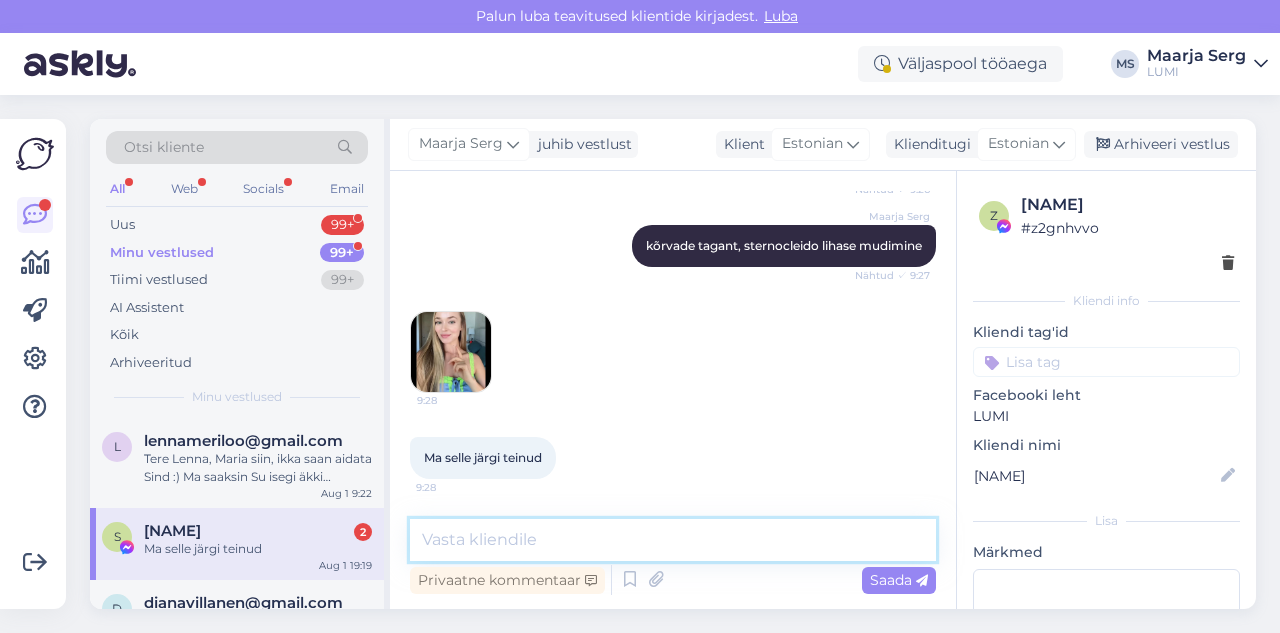 click at bounding box center [673, 540] 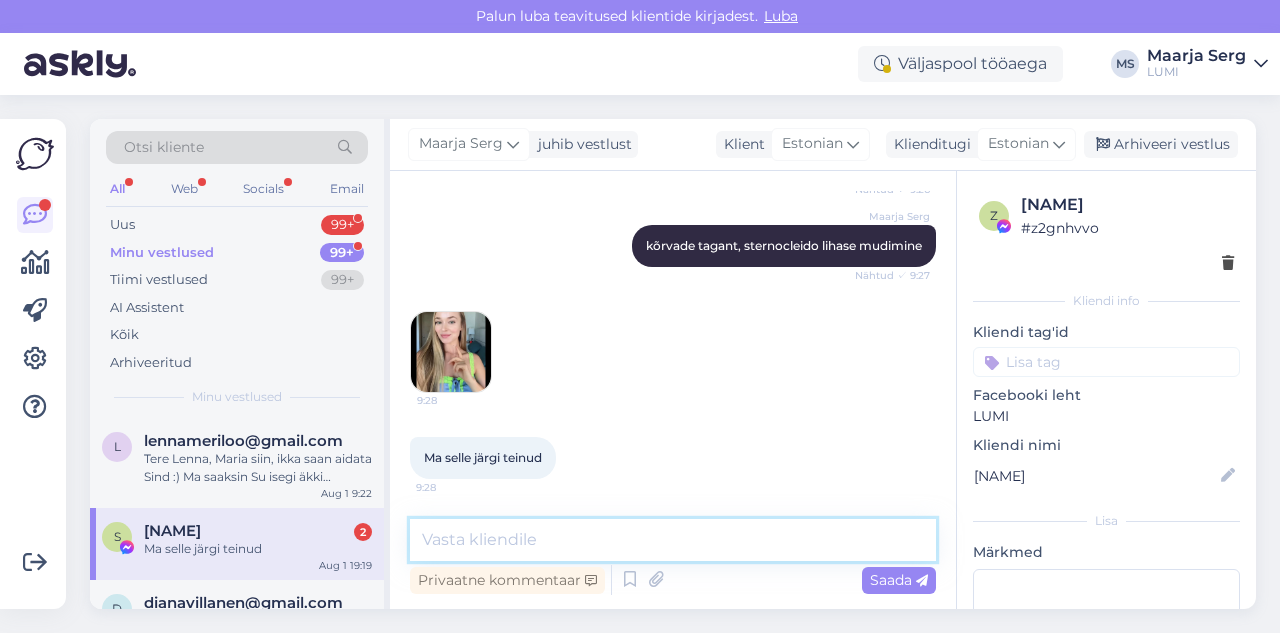scroll, scrollTop: 12187, scrollLeft: 0, axis: vertical 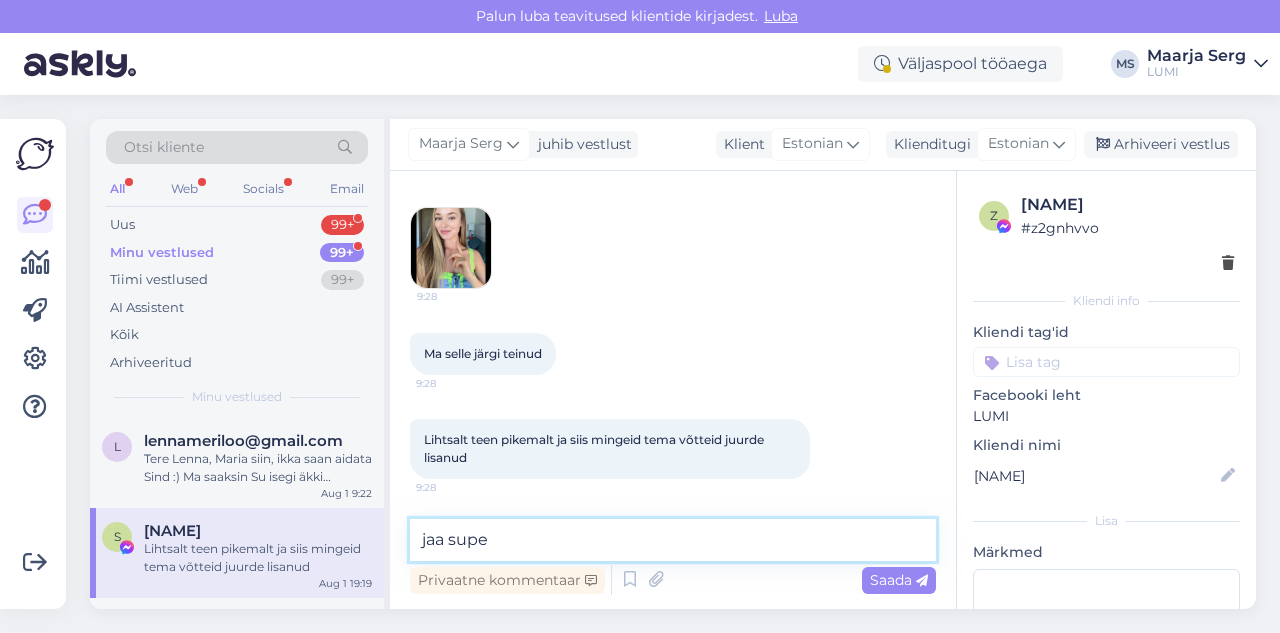 type on "jaa super" 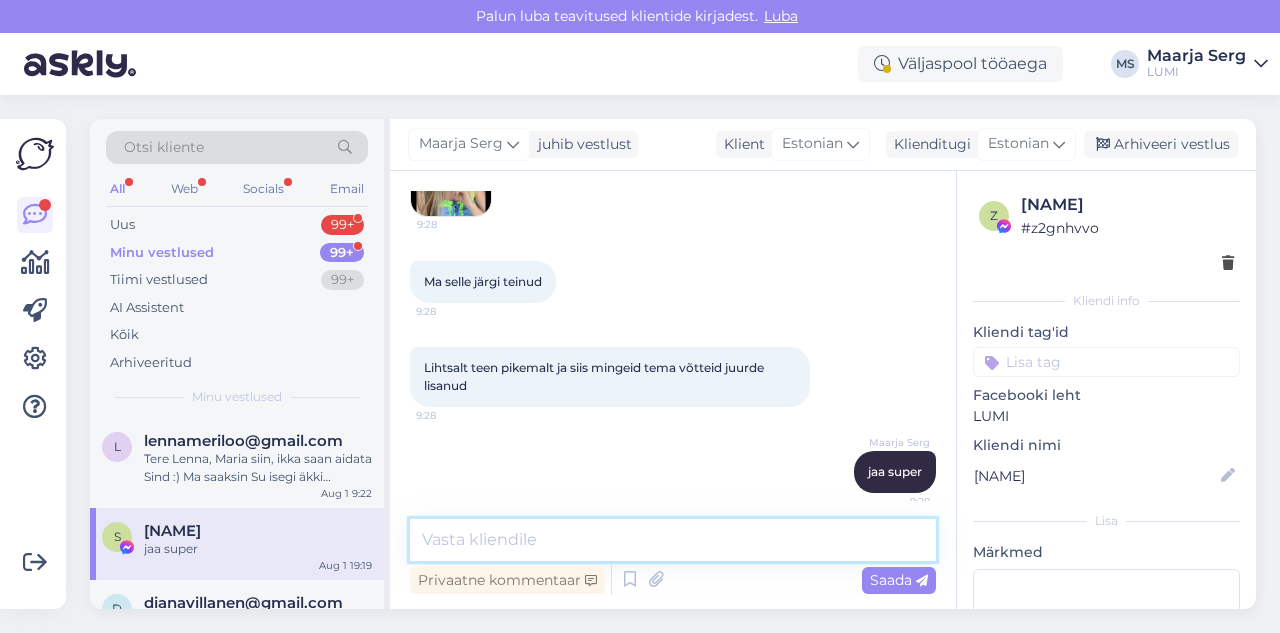 scroll, scrollTop: 12273, scrollLeft: 0, axis: vertical 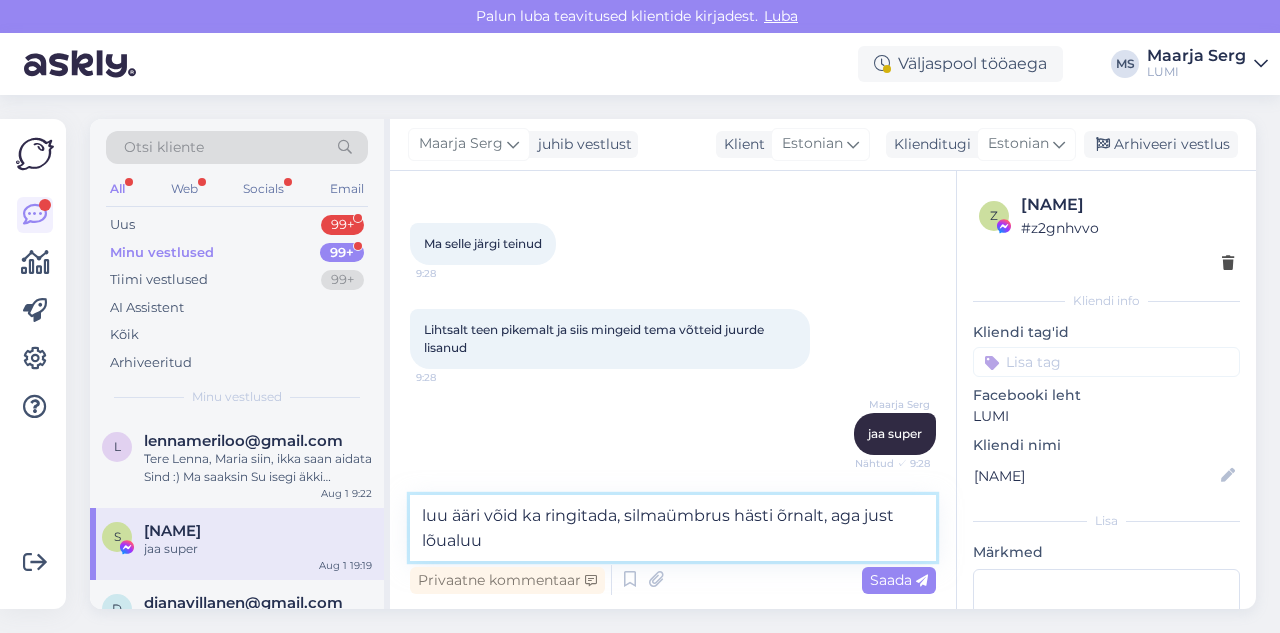 type on "luu ääri võid ka ringitada, silmaümbrus hästi õrnalt, aga just lõualuu" 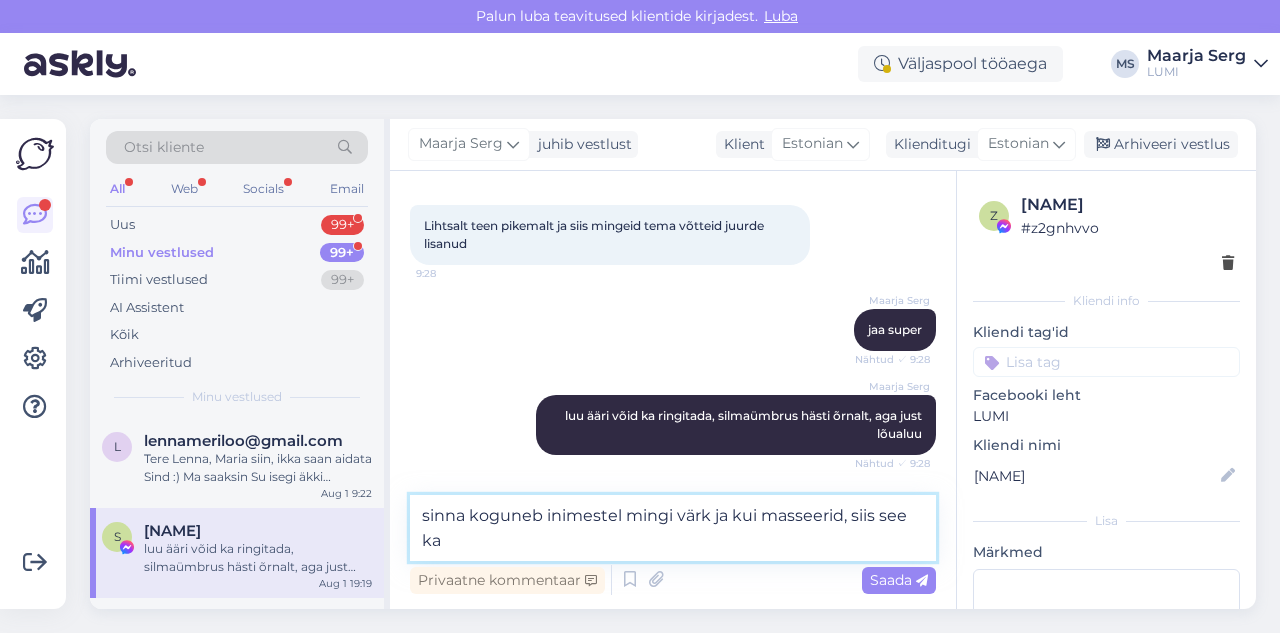 scroll, scrollTop: 12401, scrollLeft: 0, axis: vertical 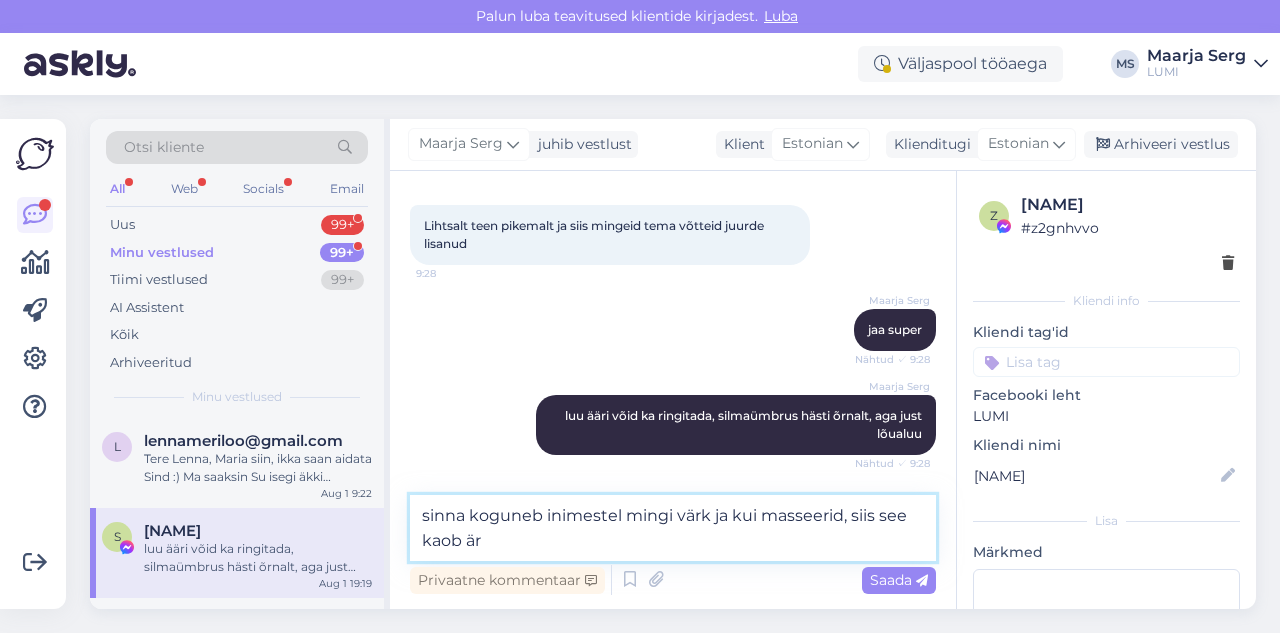 type on "sinna koguneb inimestel mingi värk ja kui masseerid, siis see kaob ära" 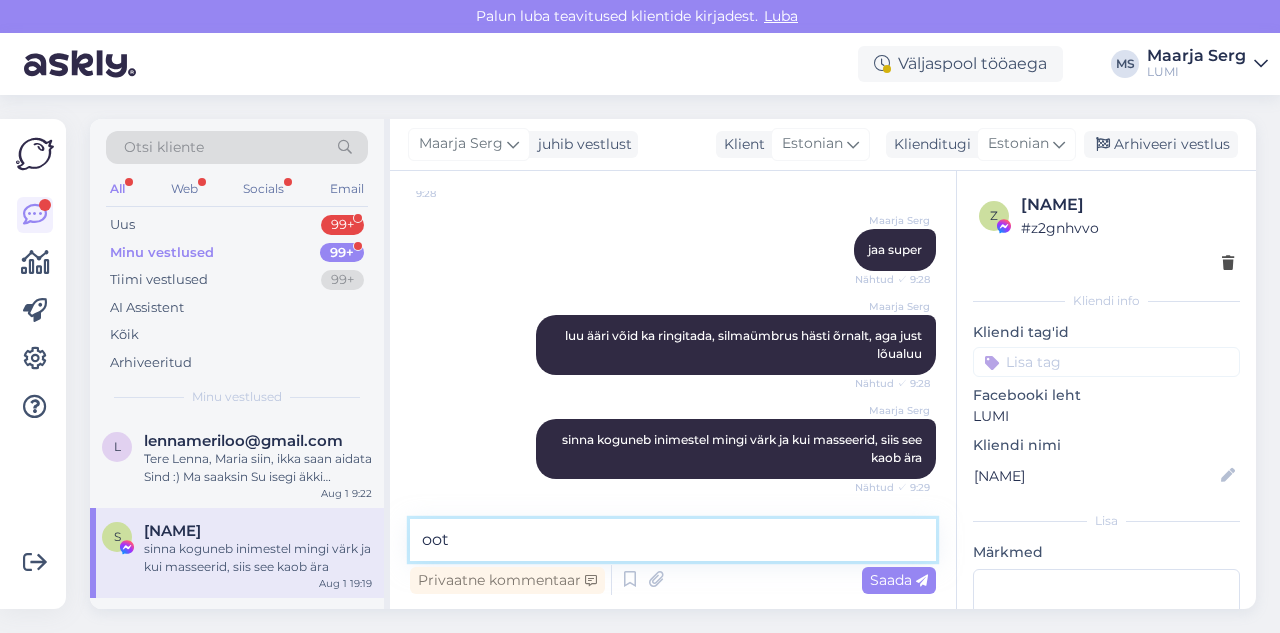 scroll, scrollTop: 12567, scrollLeft: 0, axis: vertical 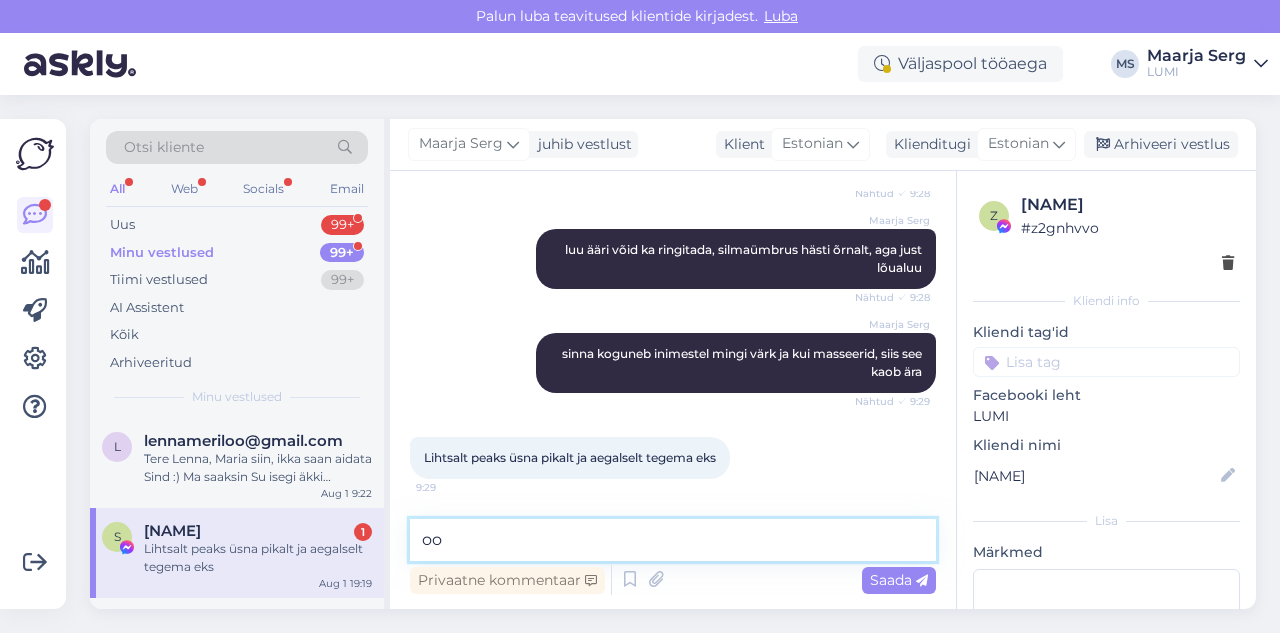 type on "o" 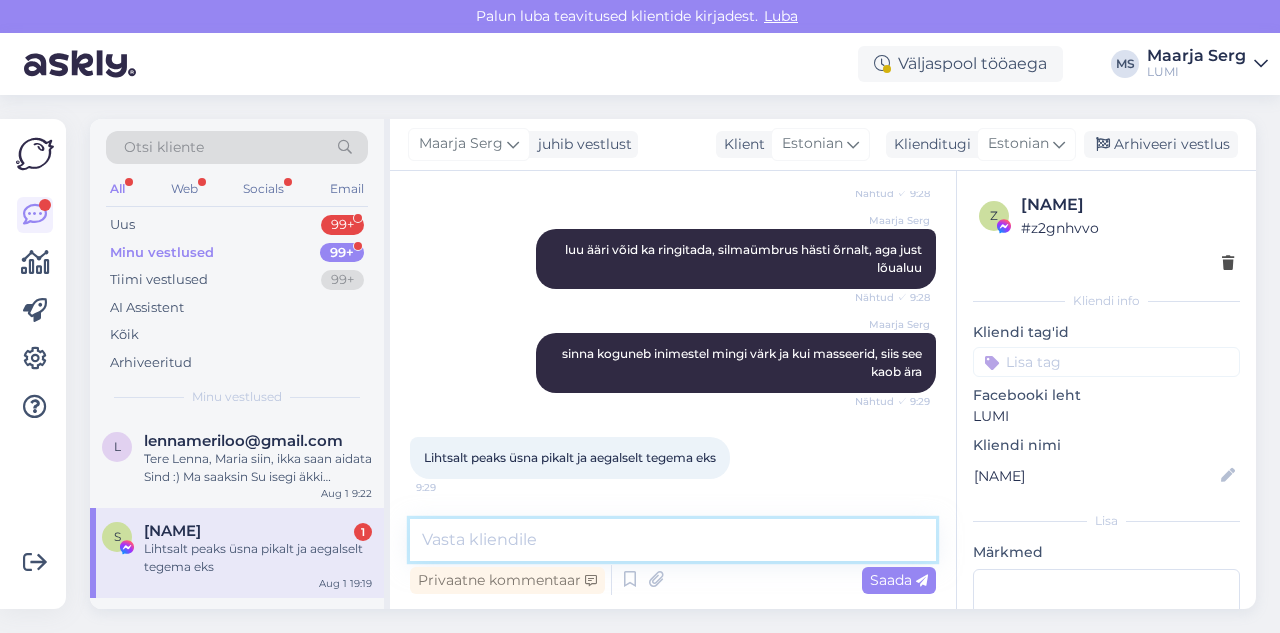 paste on "[URL]" 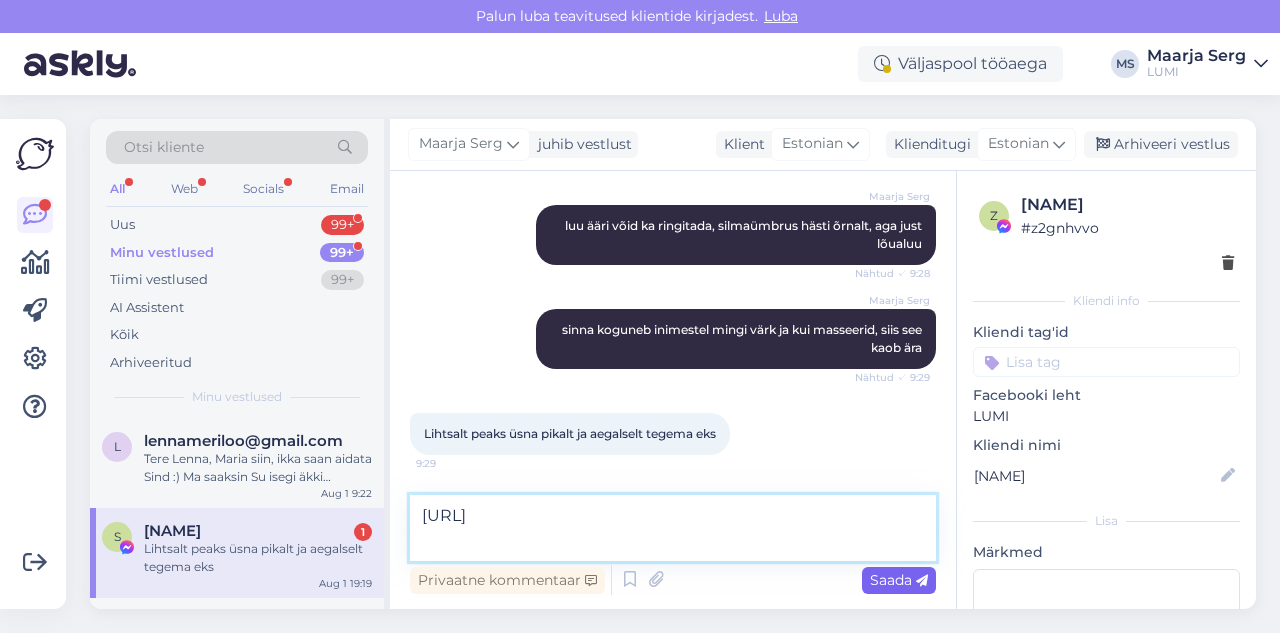 type on "[URL]" 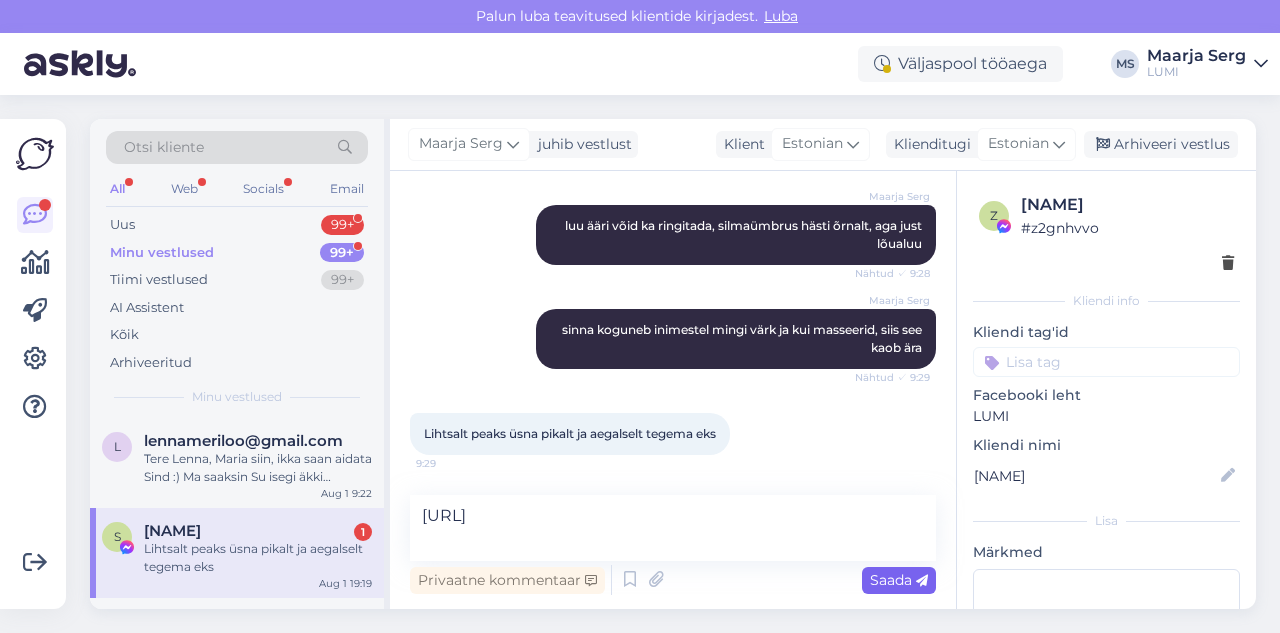 click on "Saada" at bounding box center (899, 580) 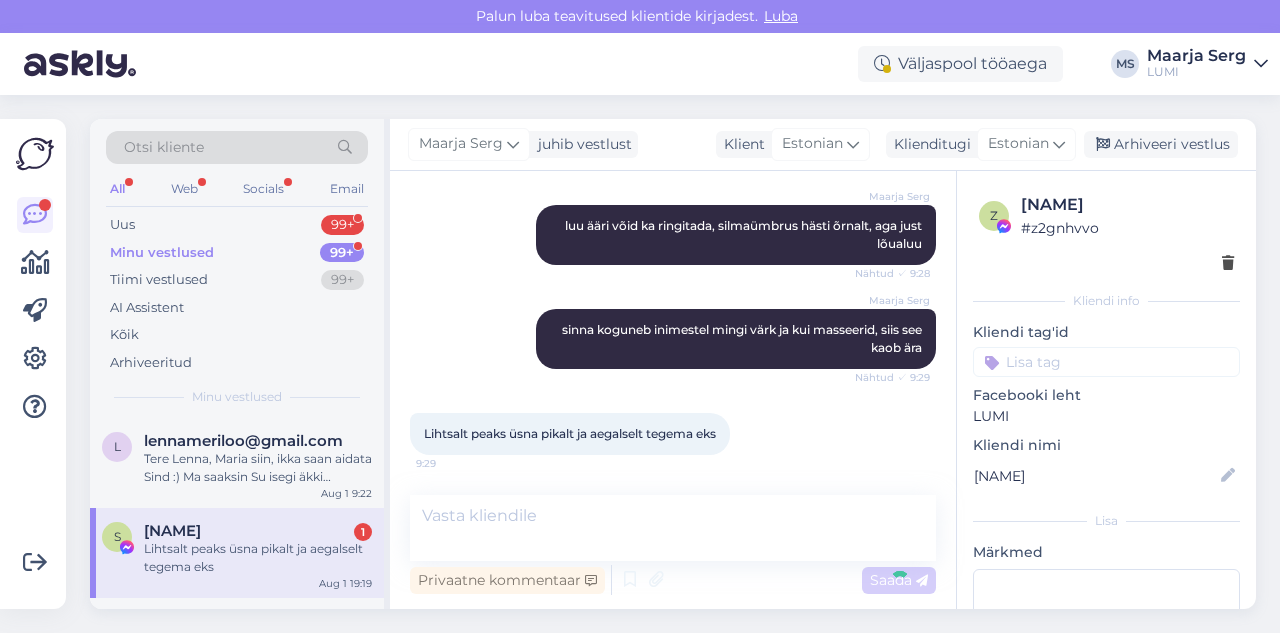 scroll, scrollTop: 12671, scrollLeft: 0, axis: vertical 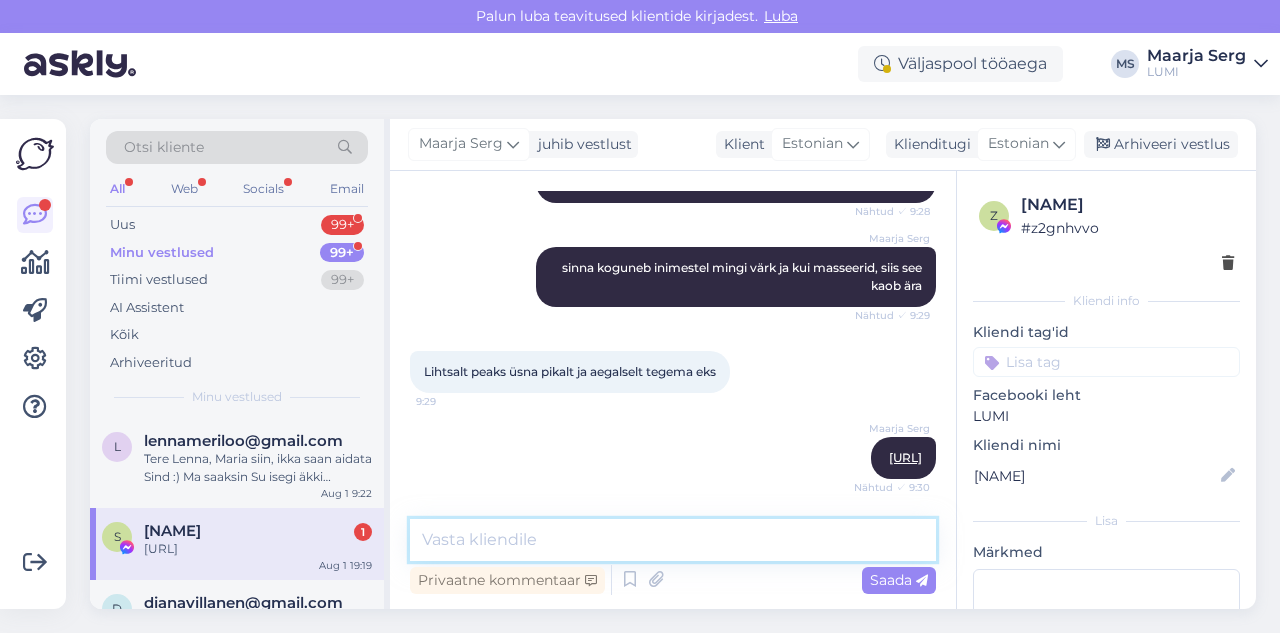 click at bounding box center (673, 540) 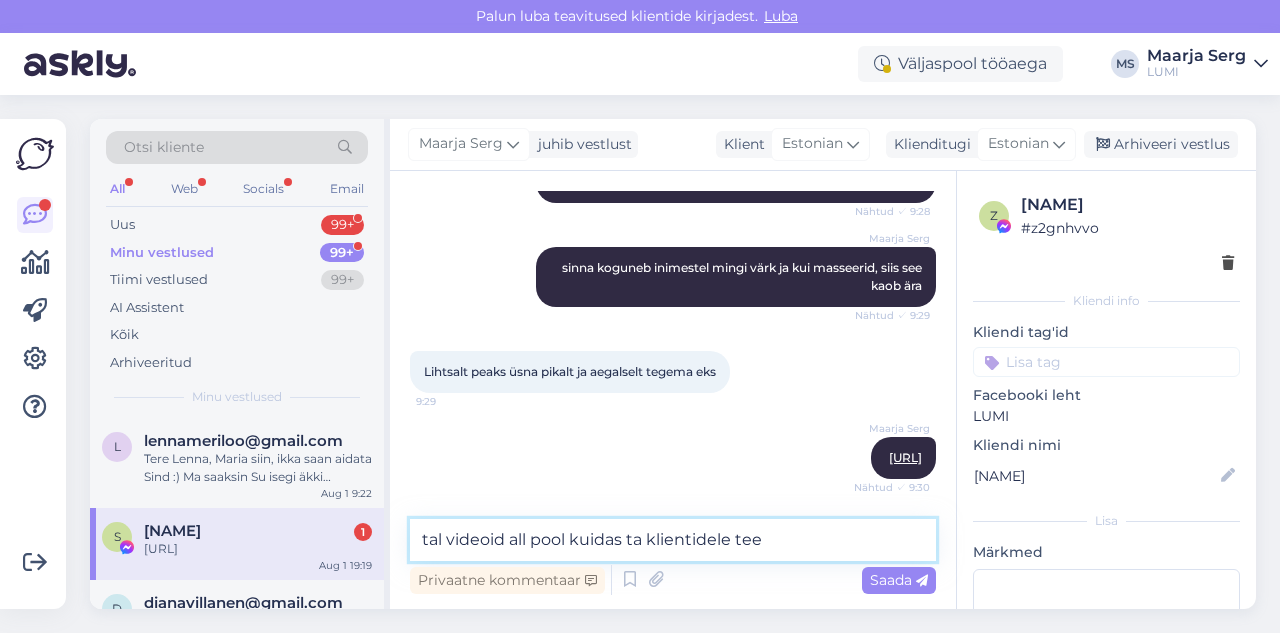 type on "tal videoid all pool kuidas ta klientidele teeb" 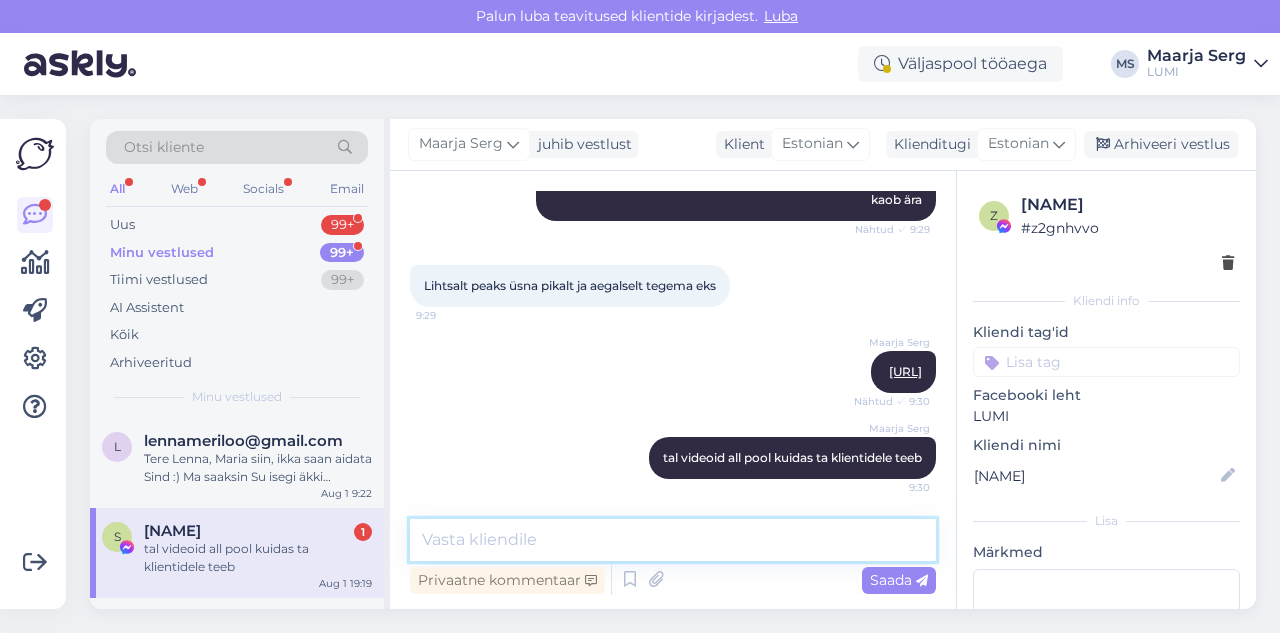 scroll, scrollTop: 12757, scrollLeft: 0, axis: vertical 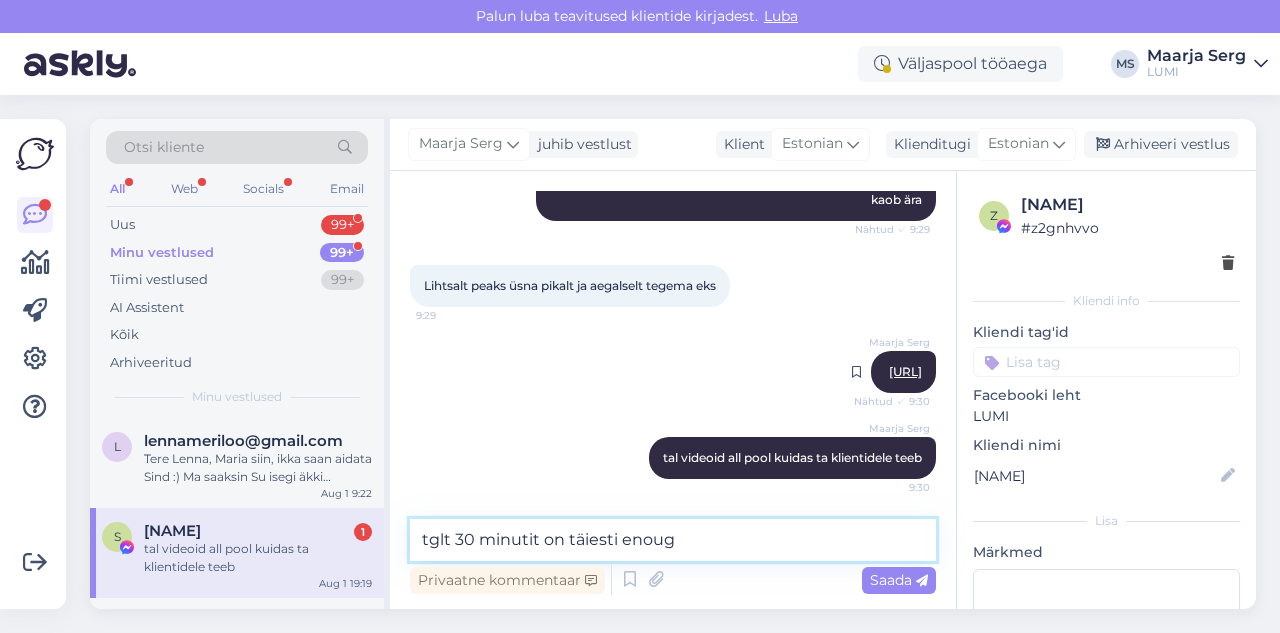 type on "tglt 30 minutit on täiesti enough" 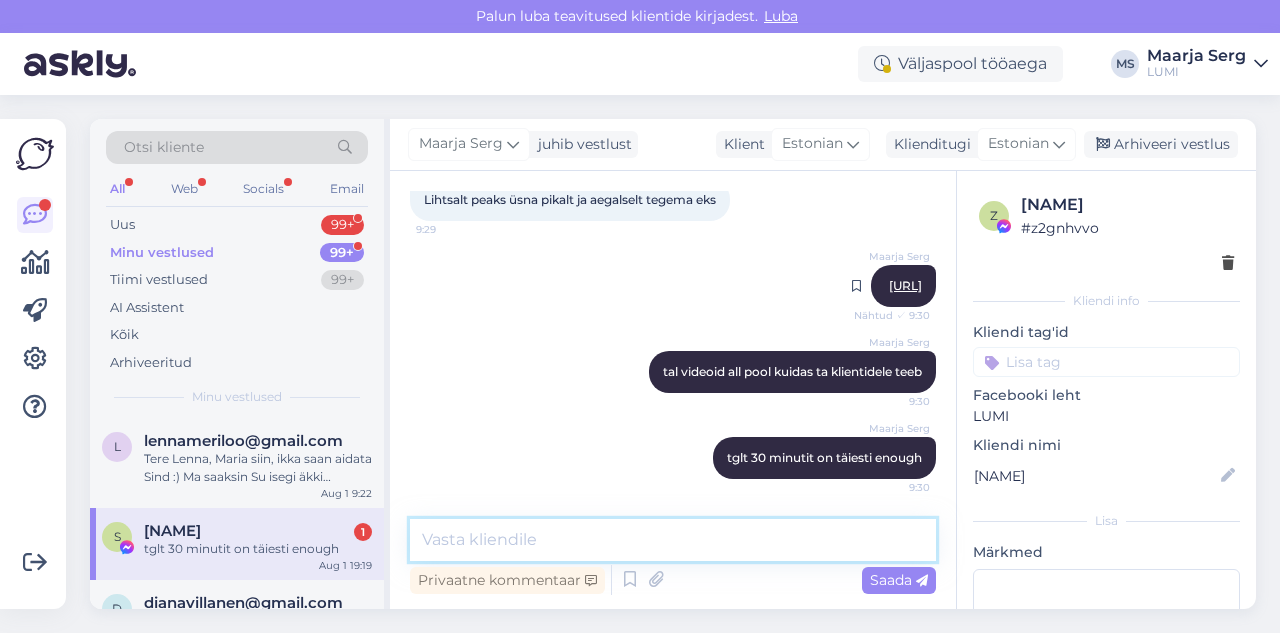 scroll, scrollTop: 12843, scrollLeft: 0, axis: vertical 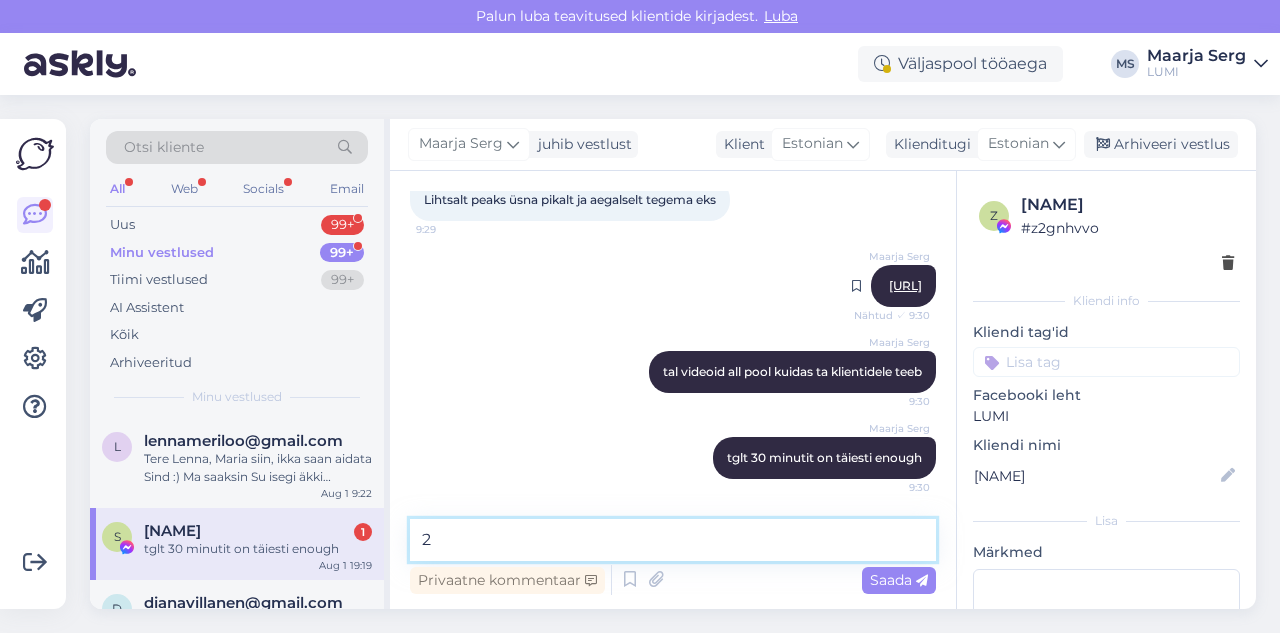 type on "25" 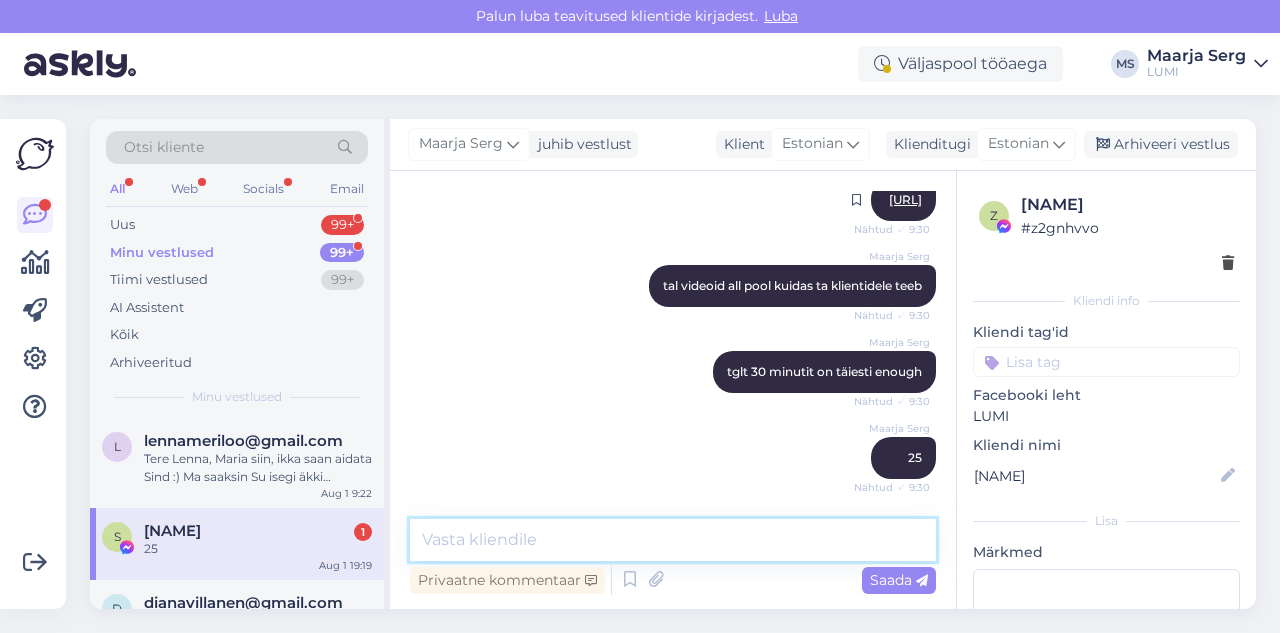 scroll, scrollTop: 13015, scrollLeft: 0, axis: vertical 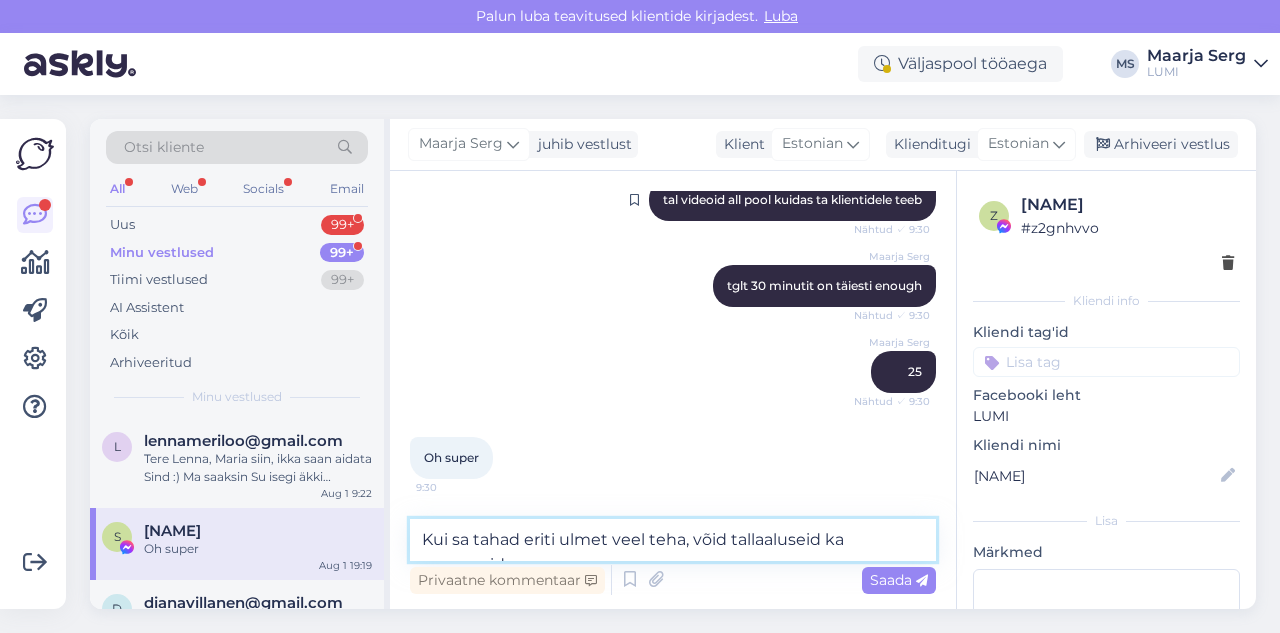 type on "Kui sa tahad eriti ulmet veel teha, võid tallaaluseid ka masseerida" 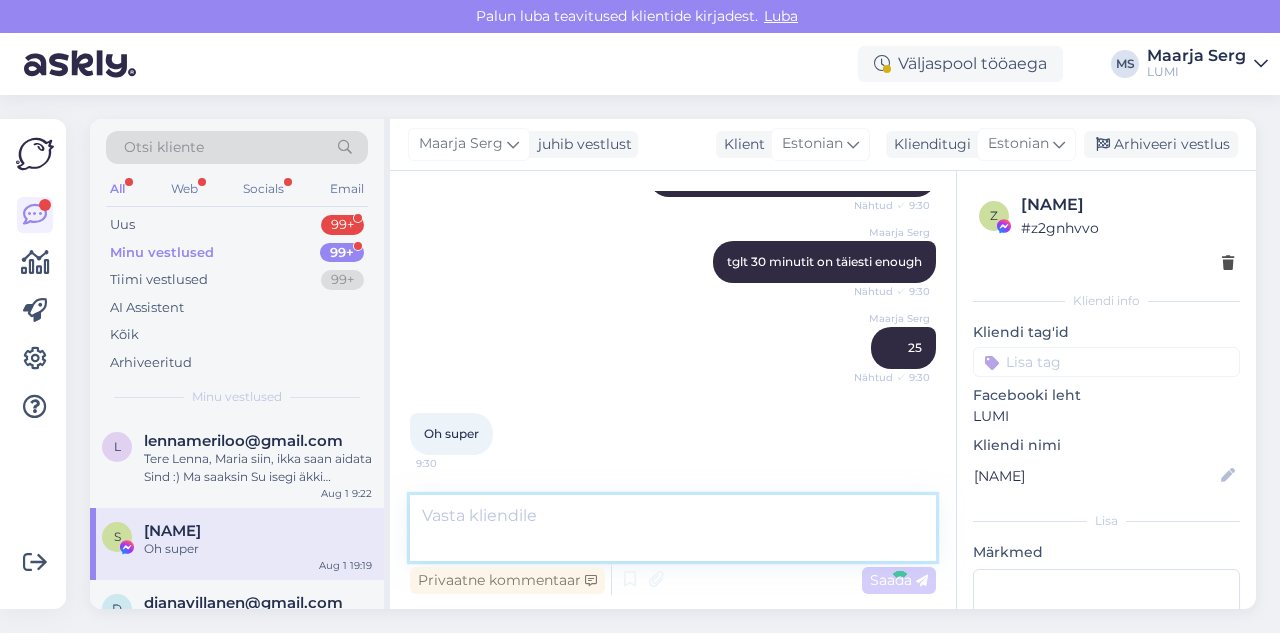 scroll, scrollTop: 13119, scrollLeft: 0, axis: vertical 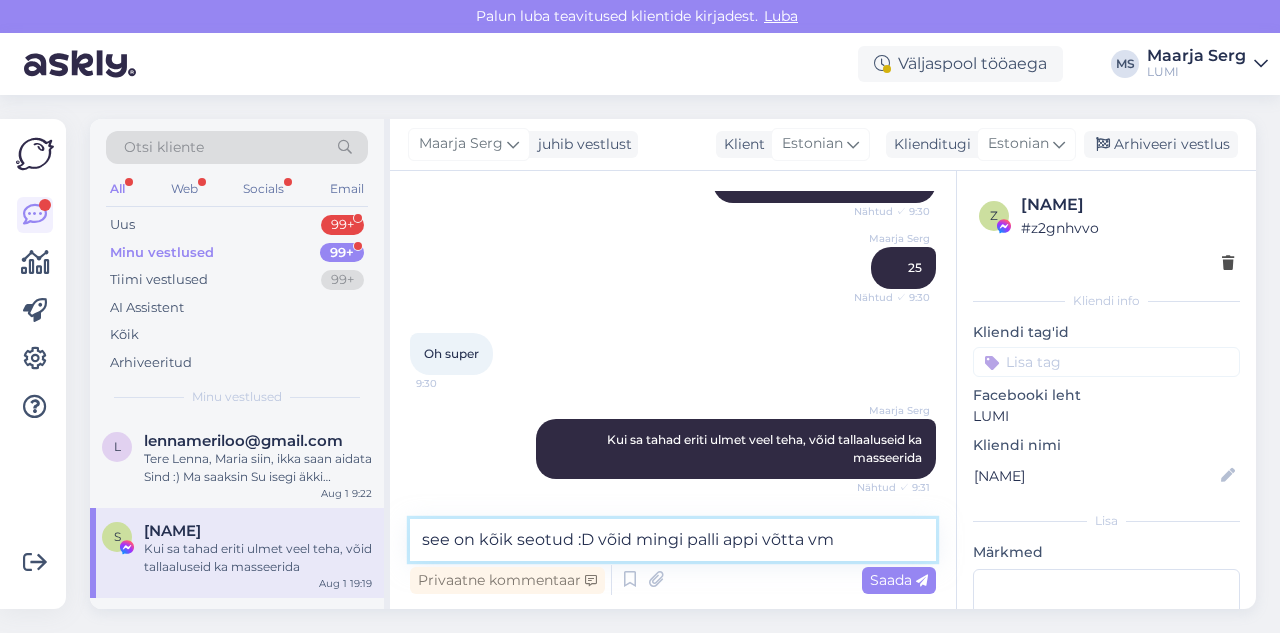 type on "see on kõik seotud :D võid mingi palli appi võtta vms" 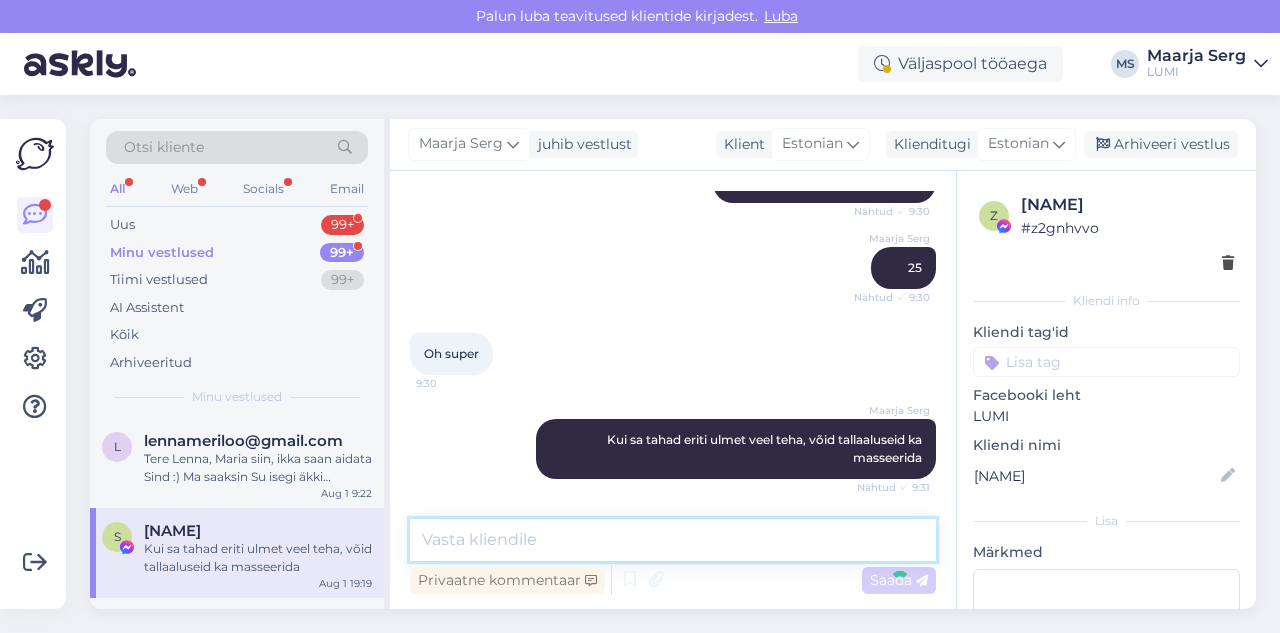 scroll, scrollTop: 13205, scrollLeft: 0, axis: vertical 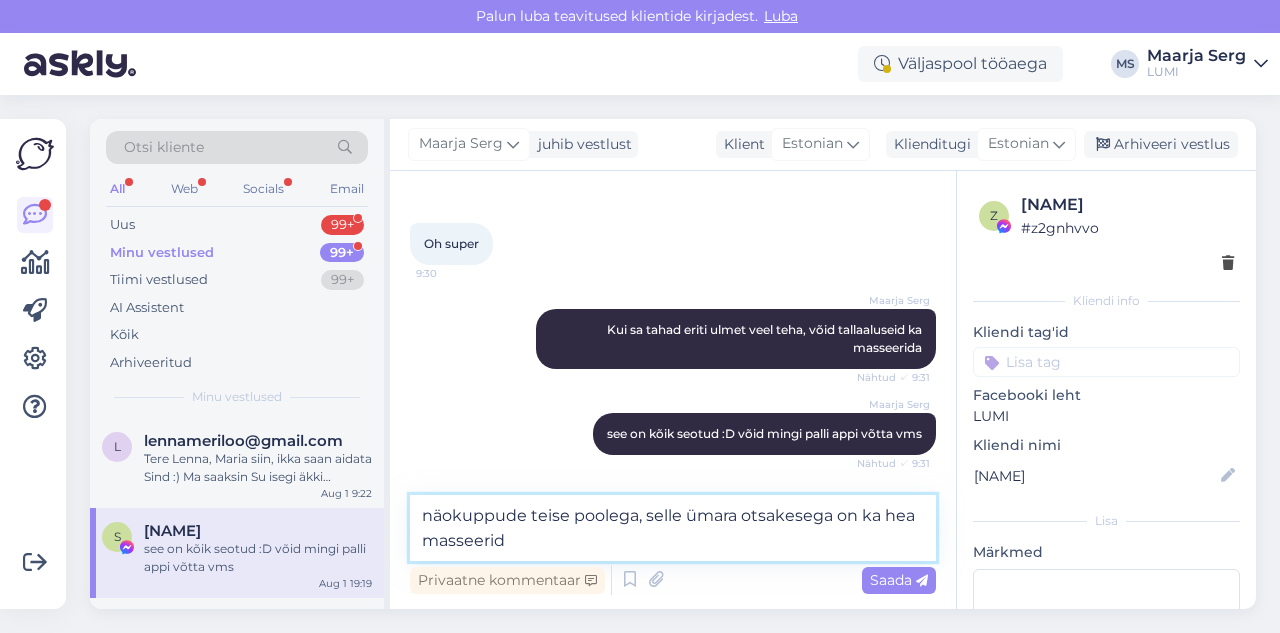 type on "näokuppude teise poolega, selle ümara otsakesega on ka hea masseerida" 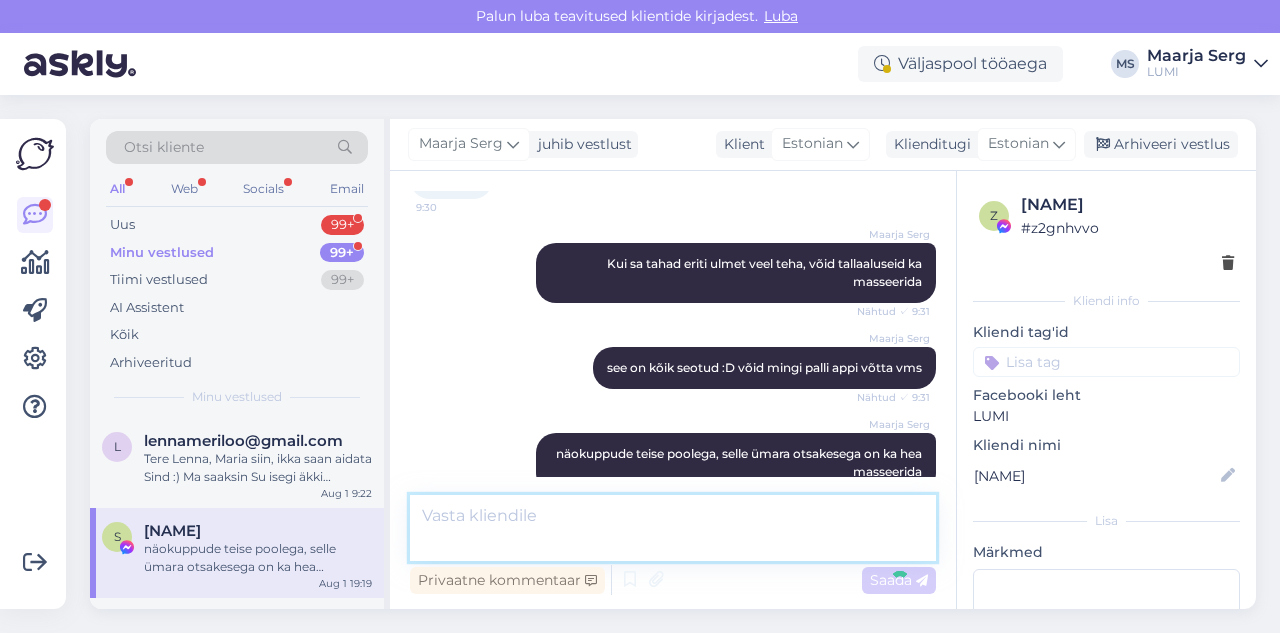 scroll, scrollTop: 13309, scrollLeft: 0, axis: vertical 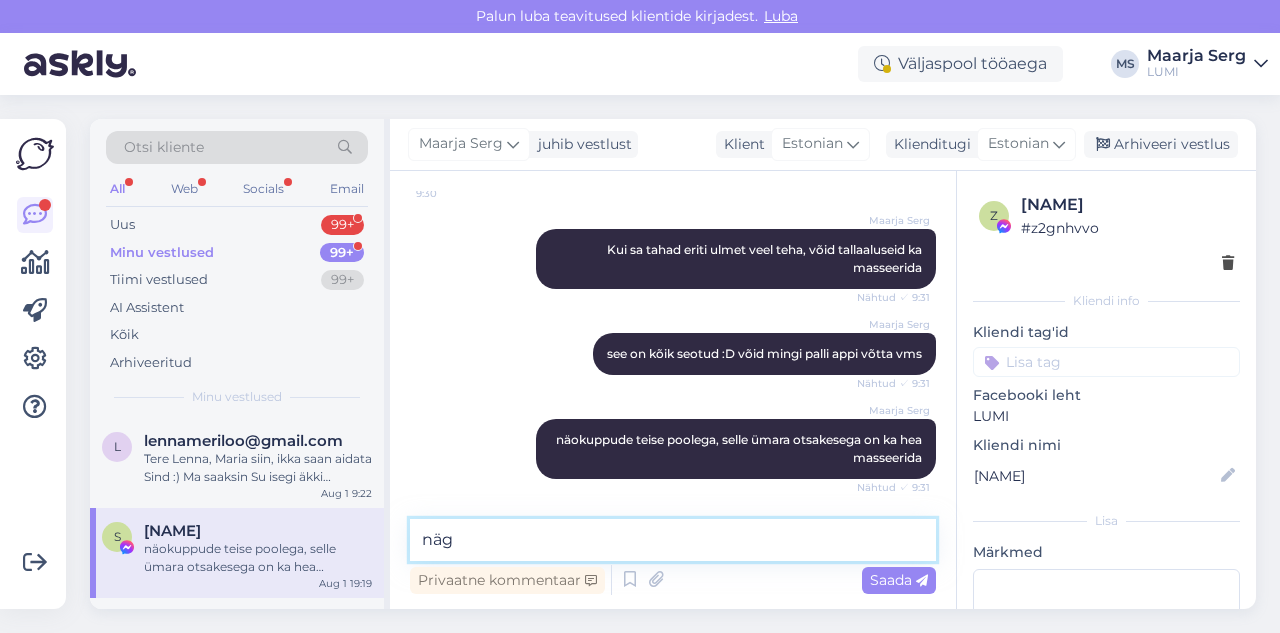 type on "nägu" 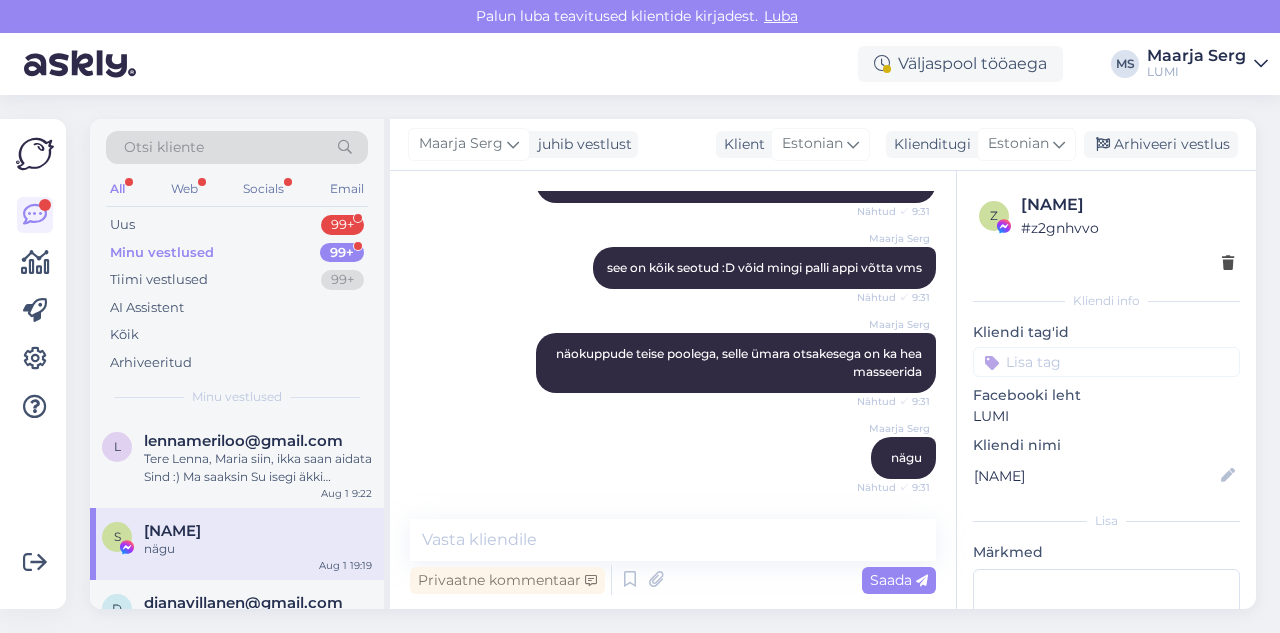 scroll, scrollTop: 13481, scrollLeft: 0, axis: vertical 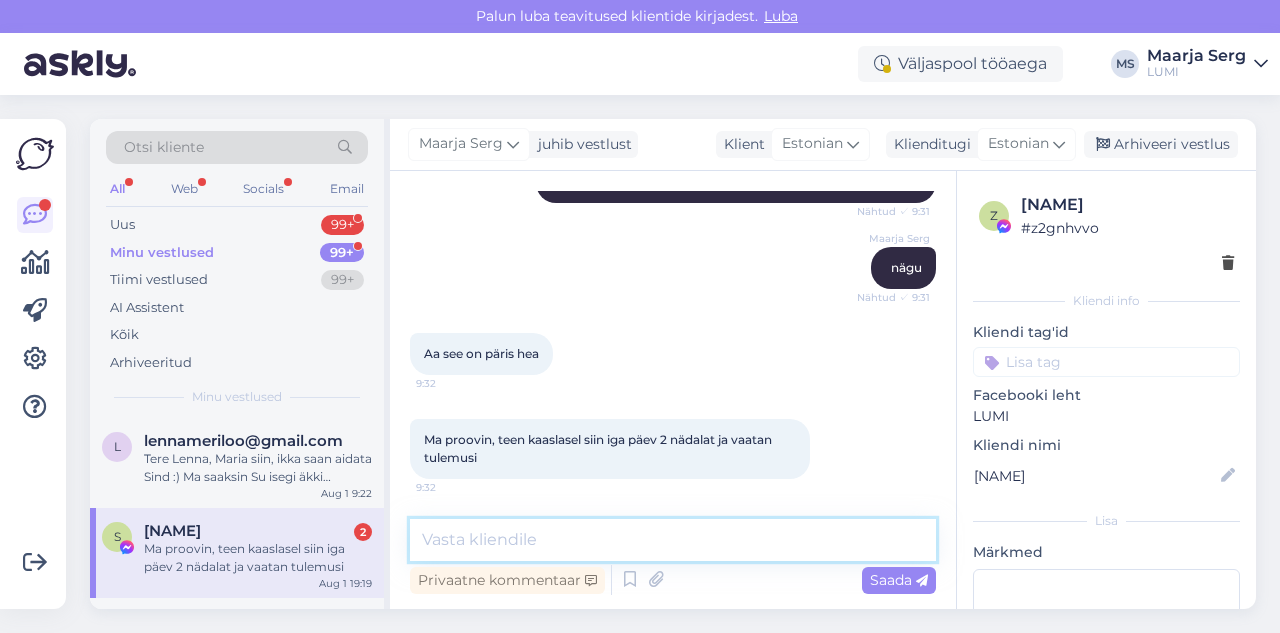 click at bounding box center [673, 540] 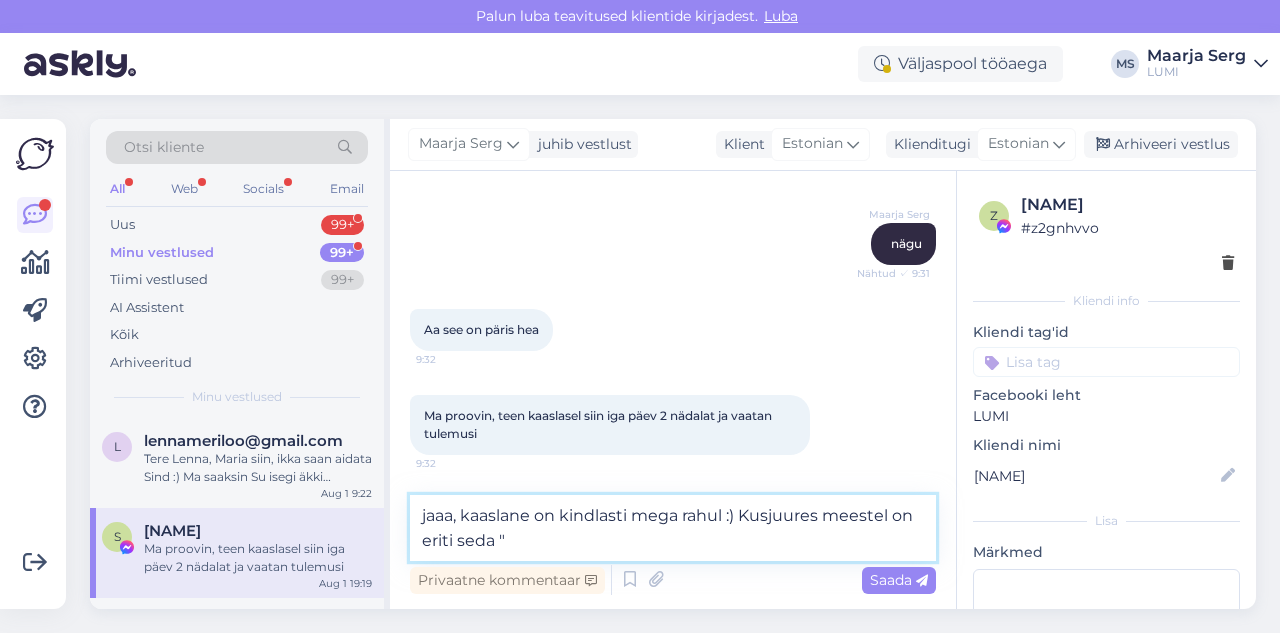 scroll, scrollTop: 13695, scrollLeft: 0, axis: vertical 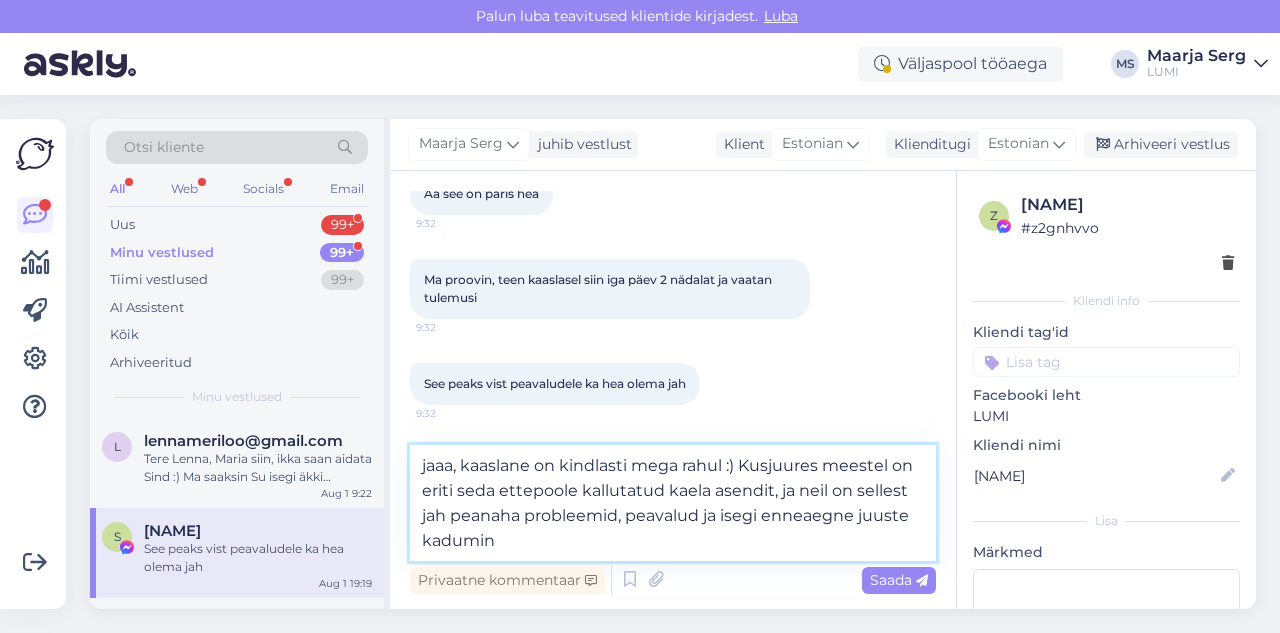 type on "jaaa, kaaslane on kindlasti mega rahul :) Kusjuures meestel on eriti seda ettepoole kallutatud kaela asendit, ja neil on sellest jah peanaha probleemid, peavalud ja isegi enneaegne juuste kadumine" 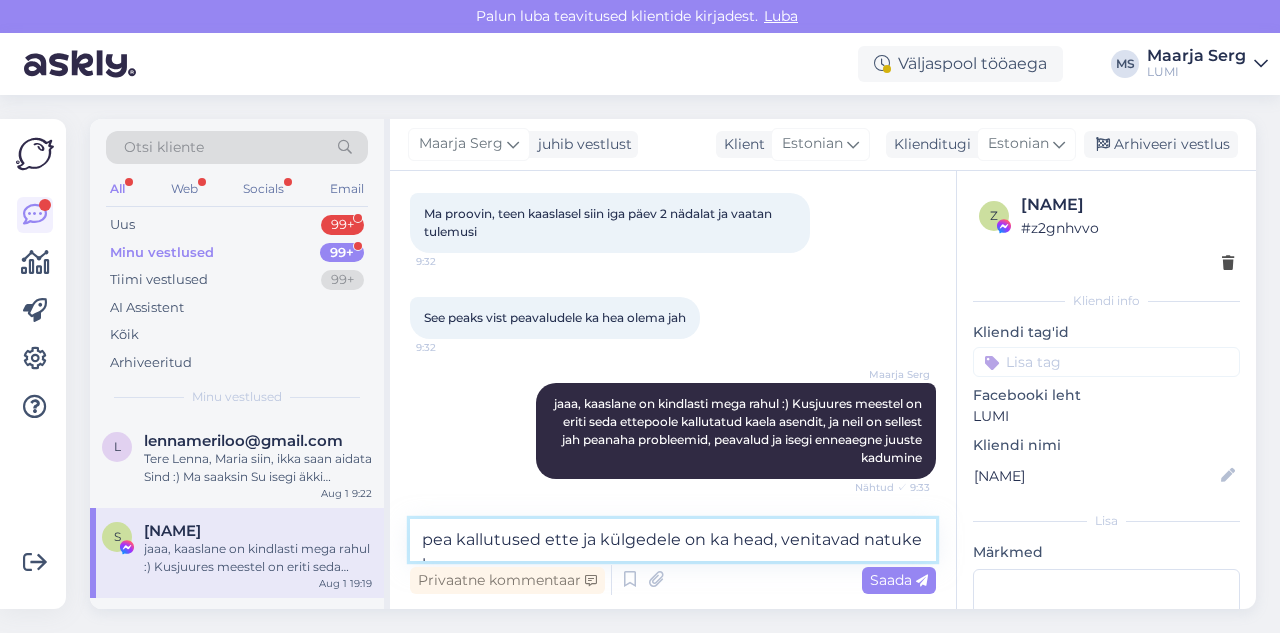 scroll, scrollTop: 13835, scrollLeft: 0, axis: vertical 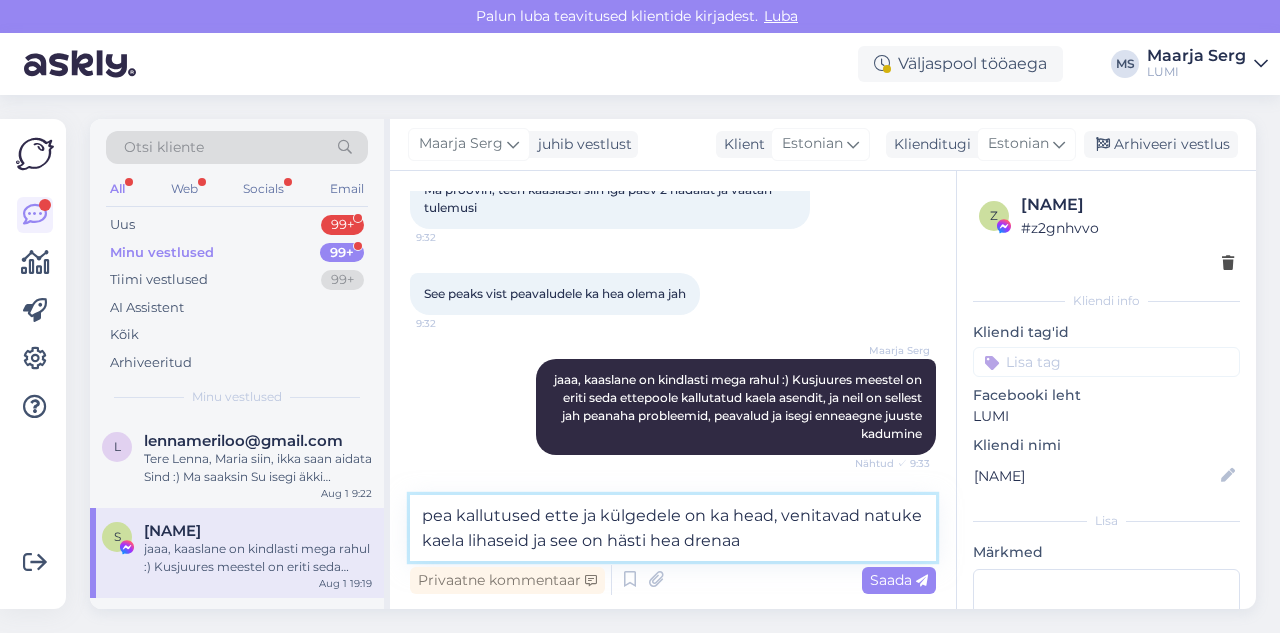 type on "pea kallutused ette ja külgedele on ka head, venitavad natuke kaela lihaseid ja see on hästi hea drenaaž" 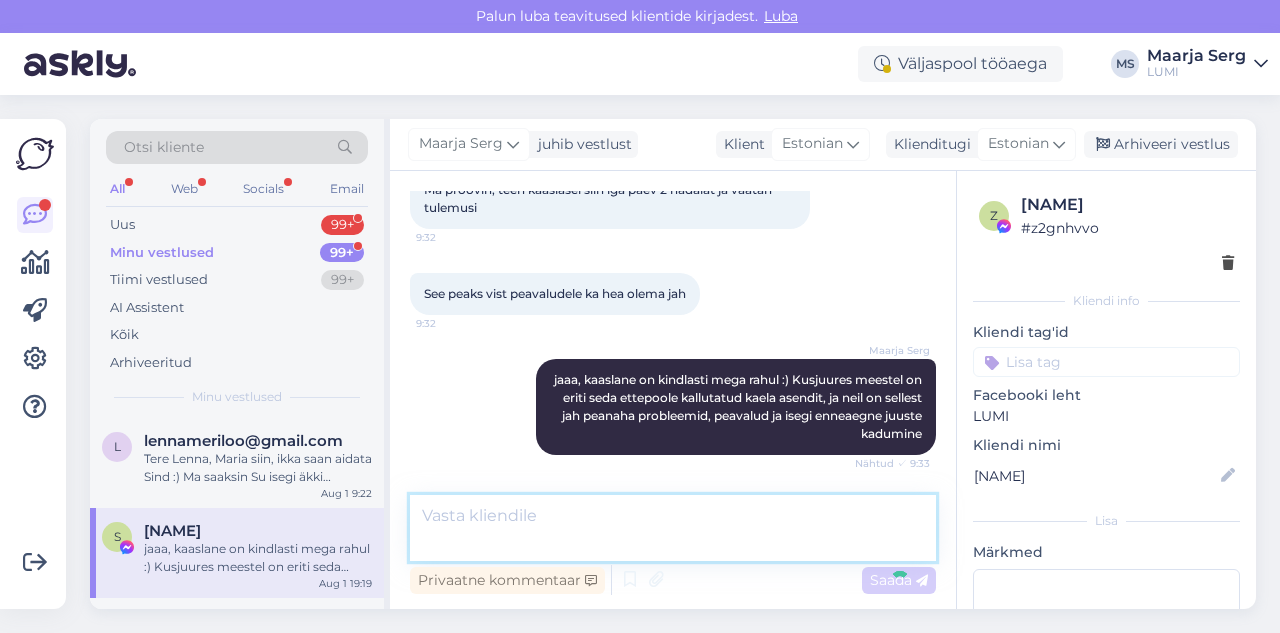 scroll, scrollTop: 13915, scrollLeft: 0, axis: vertical 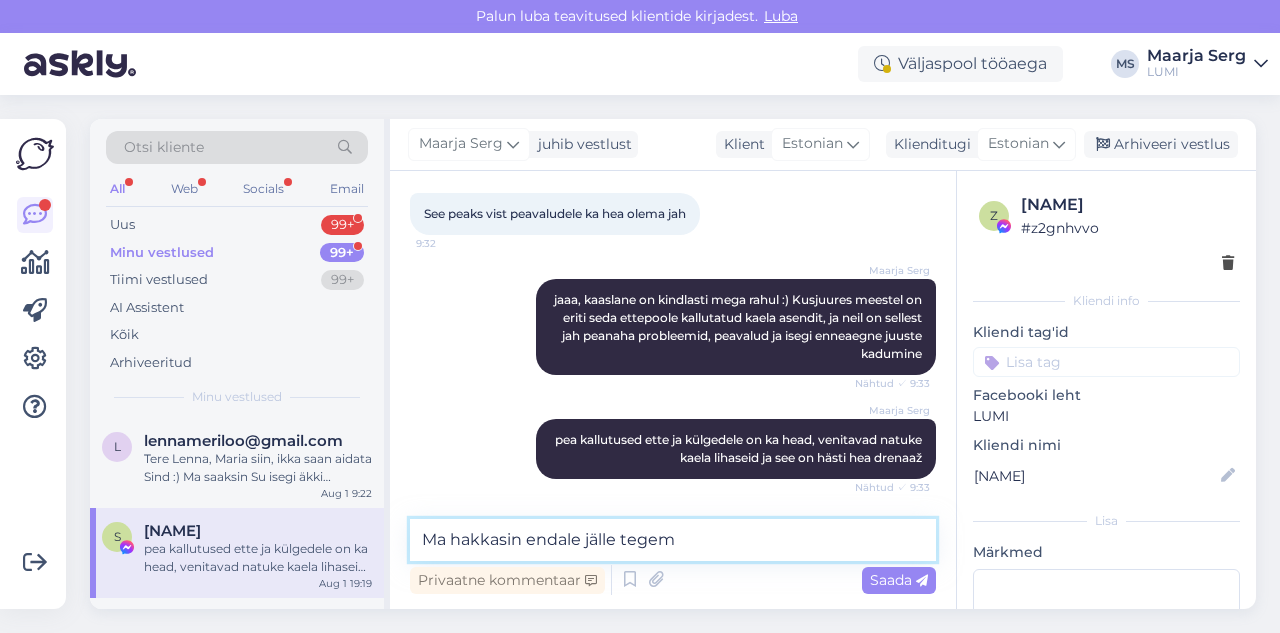type on "Ma hakkasin endale jälle tegema" 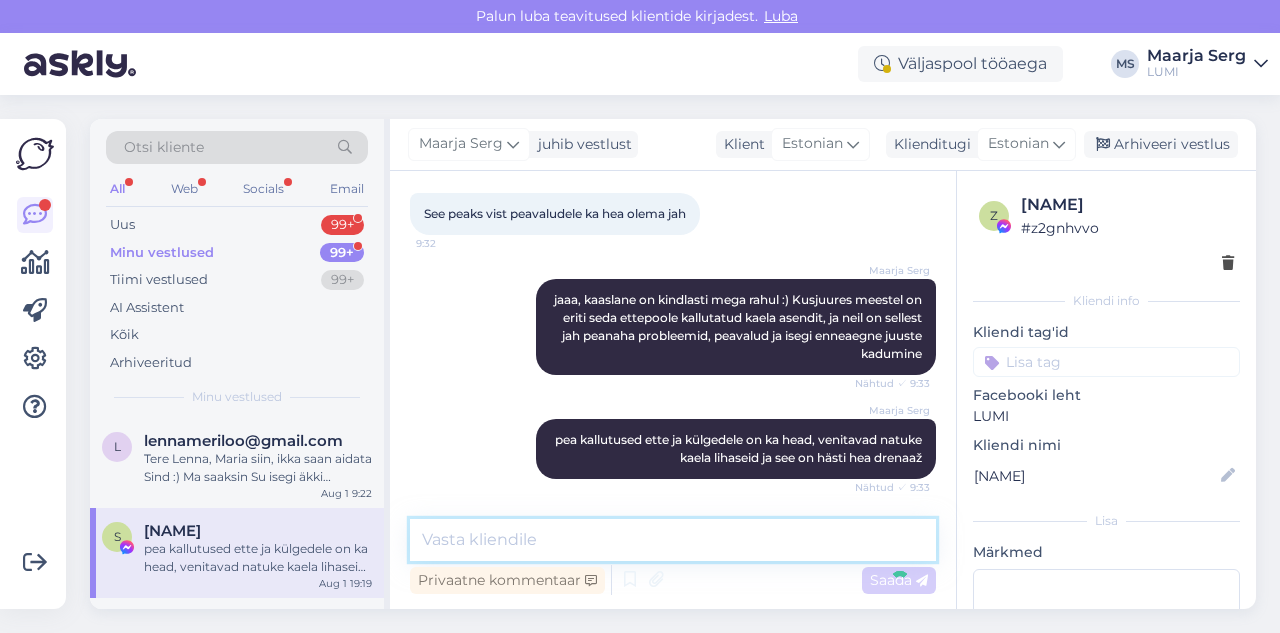 scroll, scrollTop: 14001, scrollLeft: 0, axis: vertical 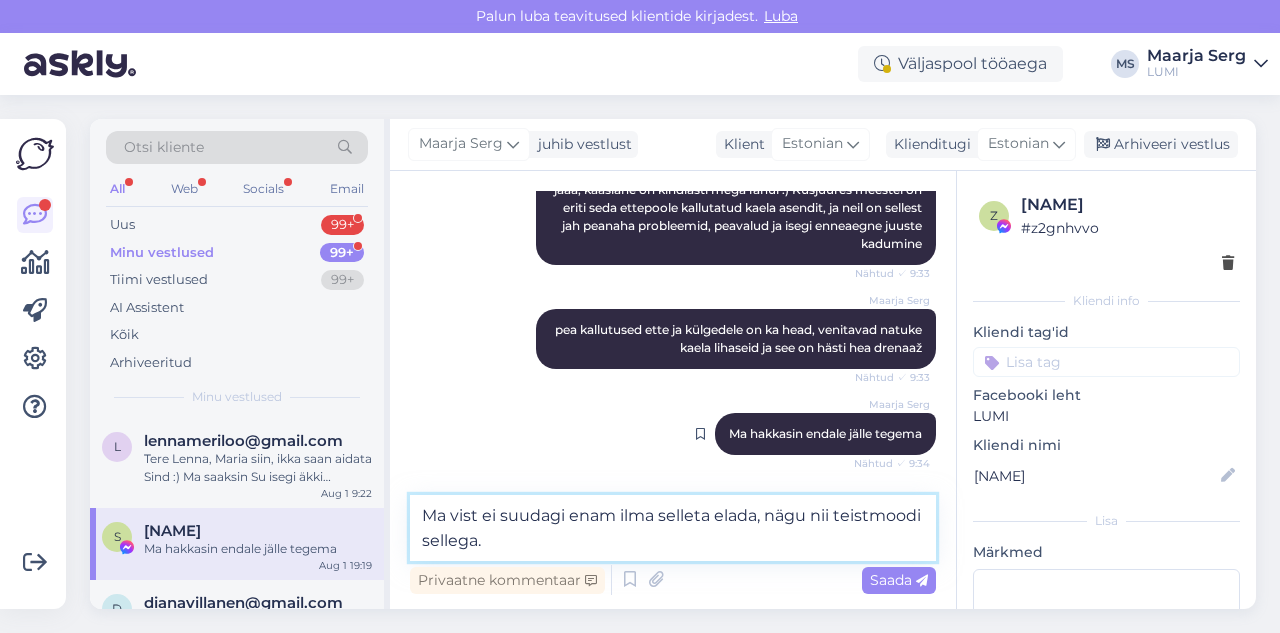 type on "Ma vist ei suudagi enam ilma selleta elada, nägu nii teistmoodi sellega." 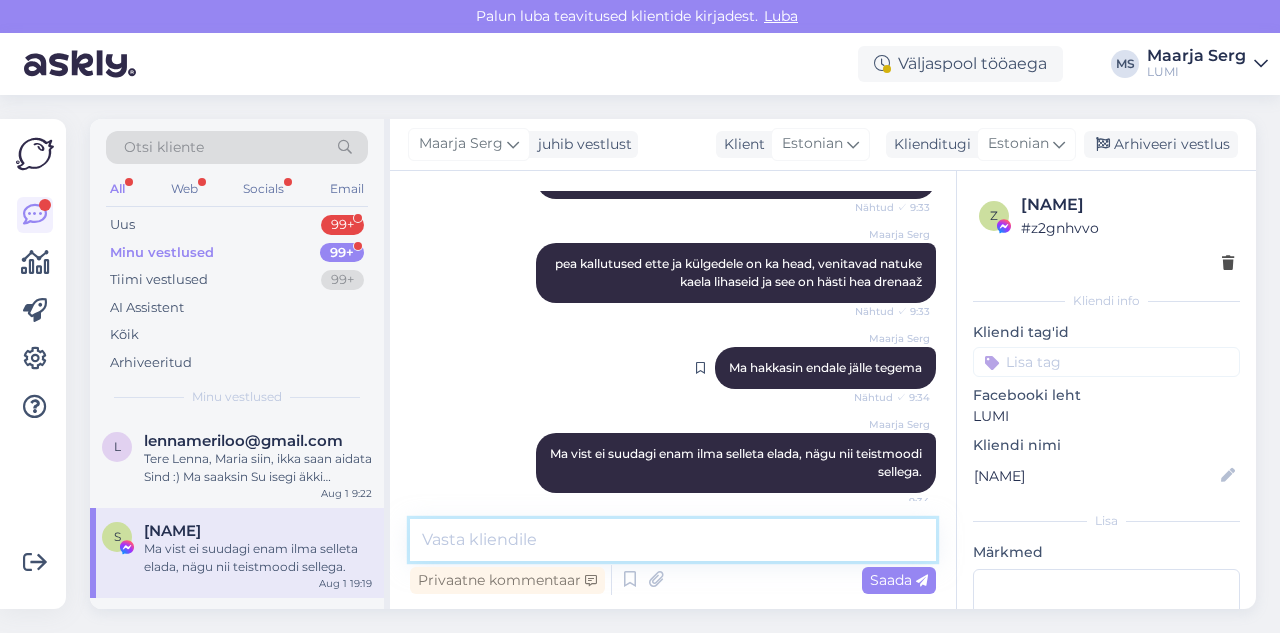 scroll, scrollTop: 14105, scrollLeft: 0, axis: vertical 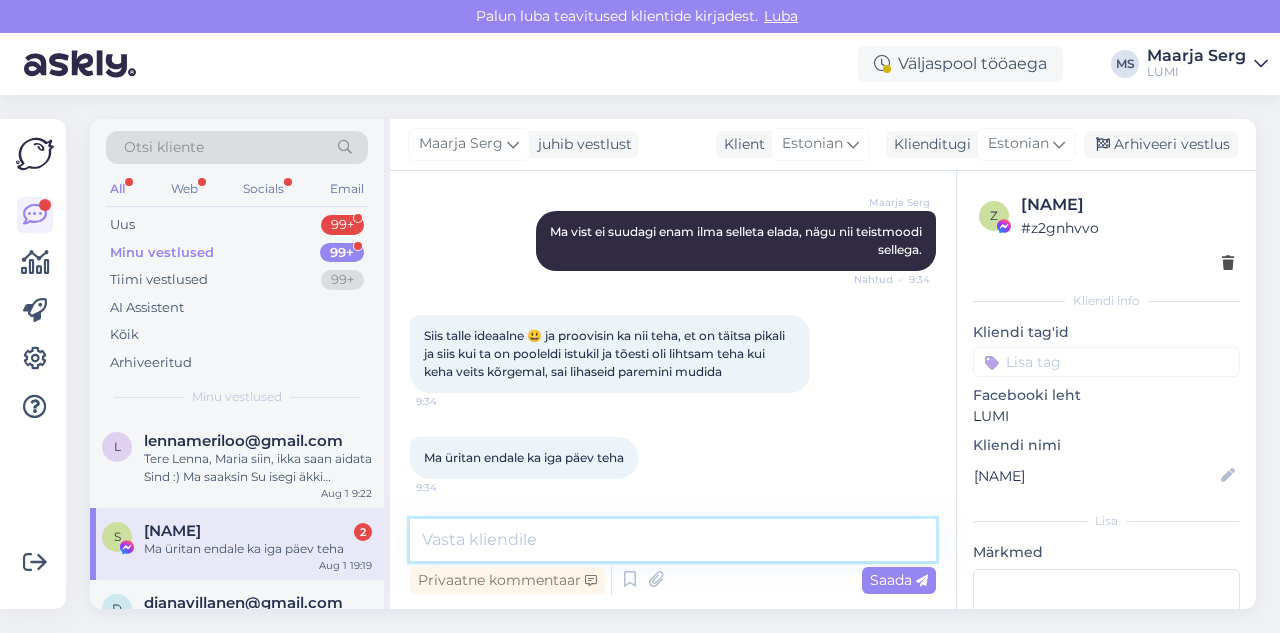 click at bounding box center [673, 540] 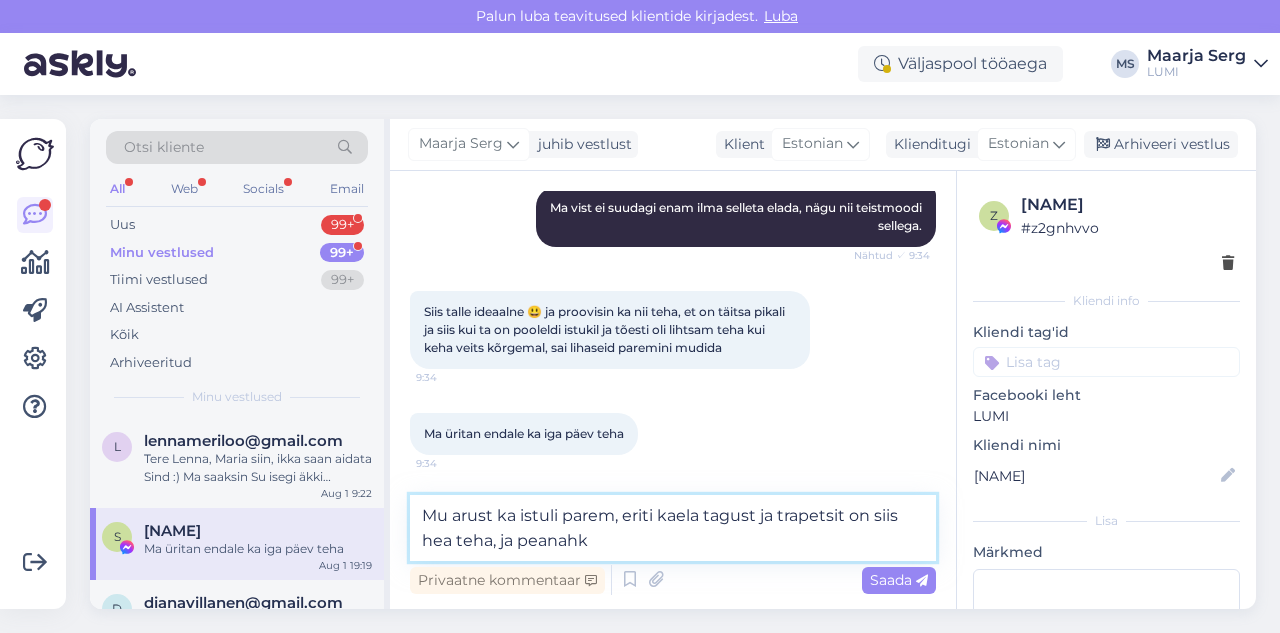 type on "Mu arust ka istuli parem, eriti kaela tagust ja trapetsit on siis hea teha, ja peanahka" 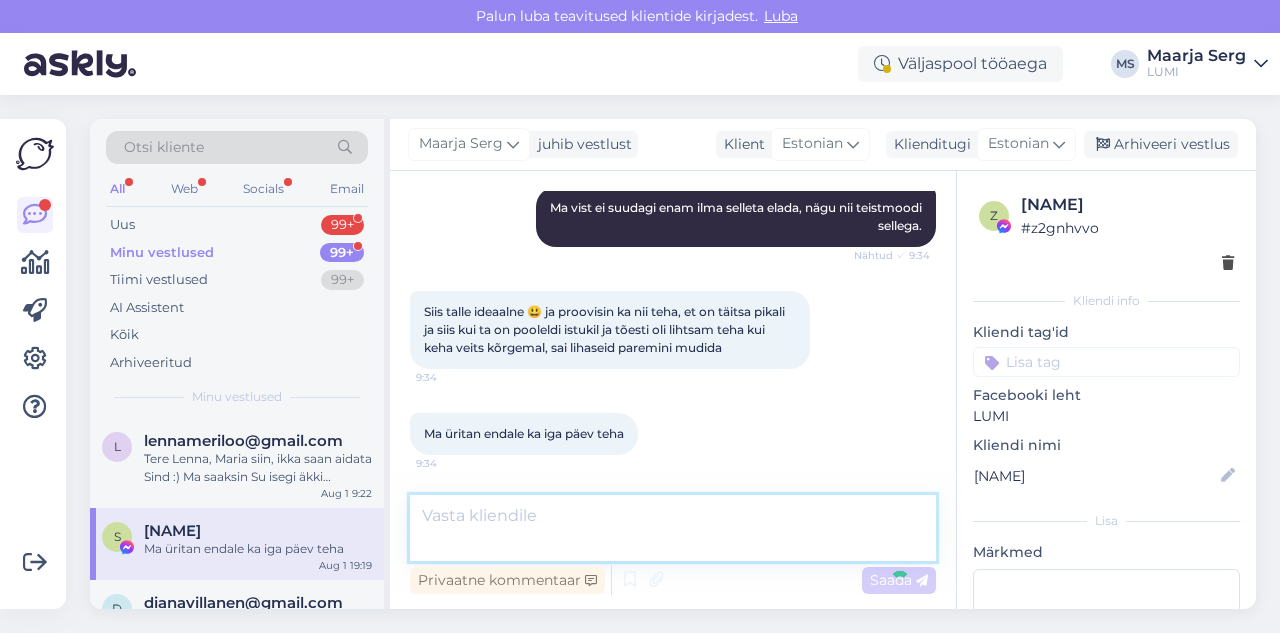 scroll, scrollTop: 14417, scrollLeft: 0, axis: vertical 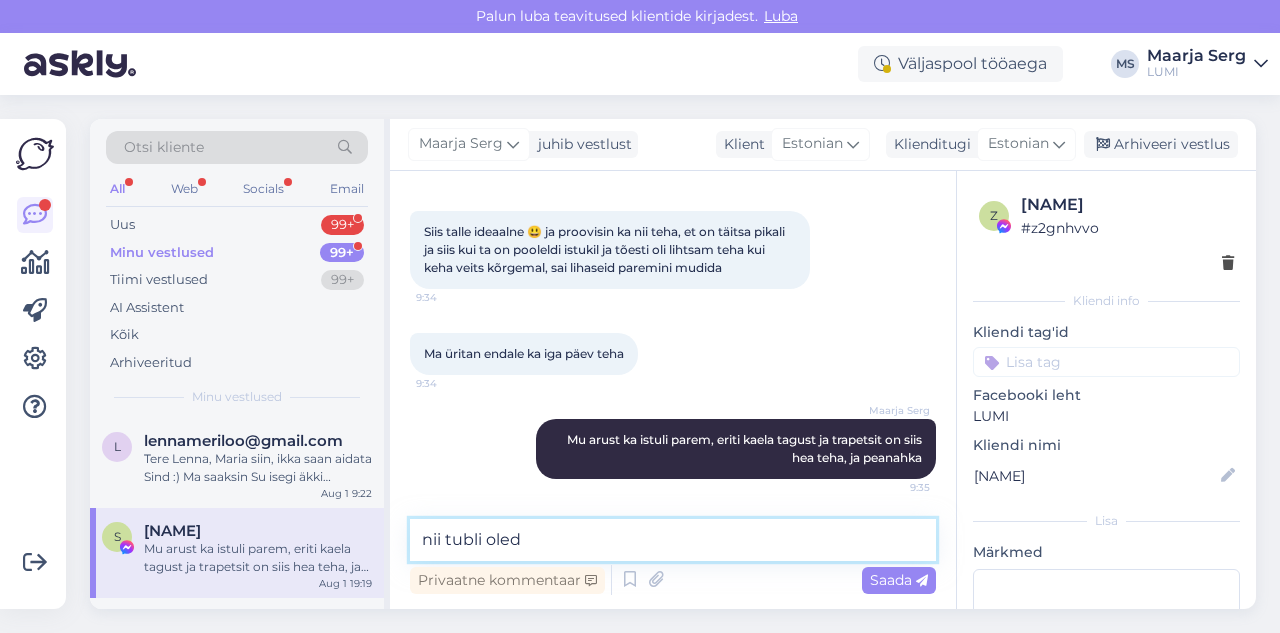 type on "nii tubli oled!" 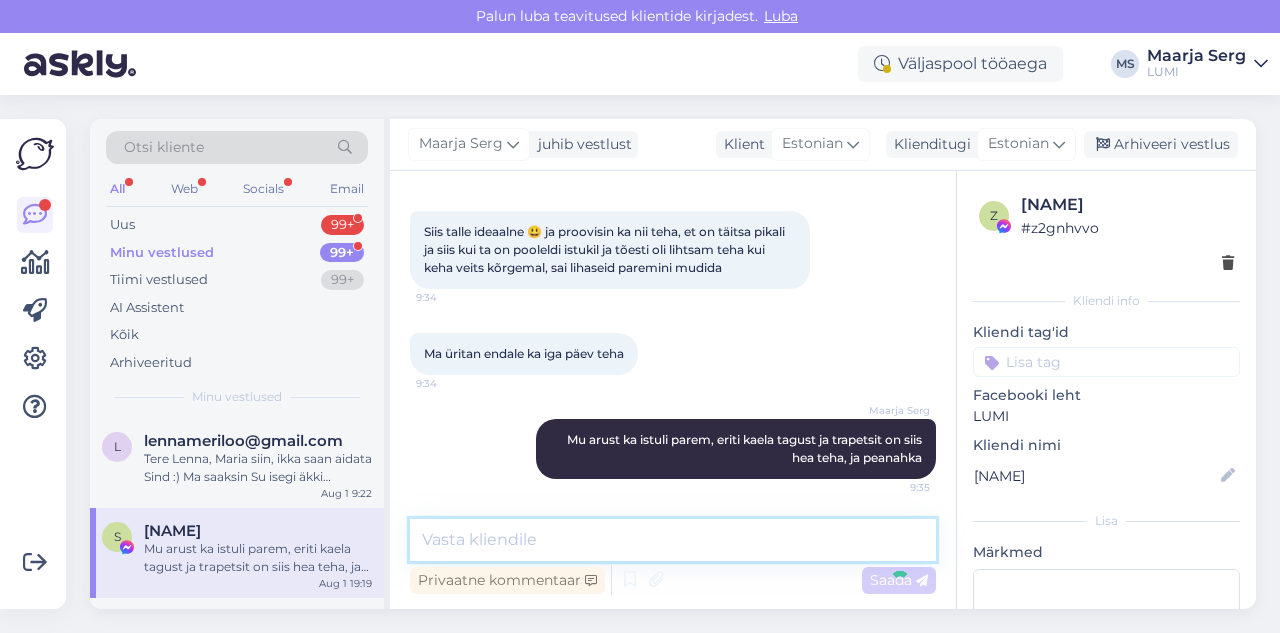 scroll, scrollTop: 14503, scrollLeft: 0, axis: vertical 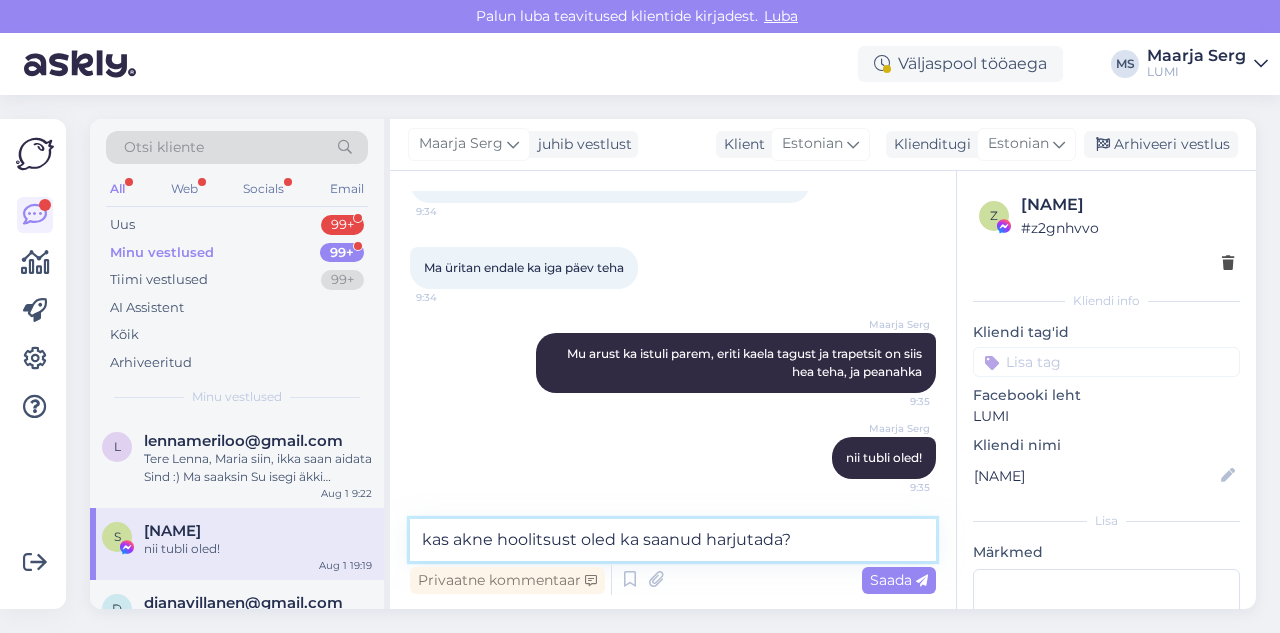 type on "kas akne hoolitsust oled ka saanud harjutada?" 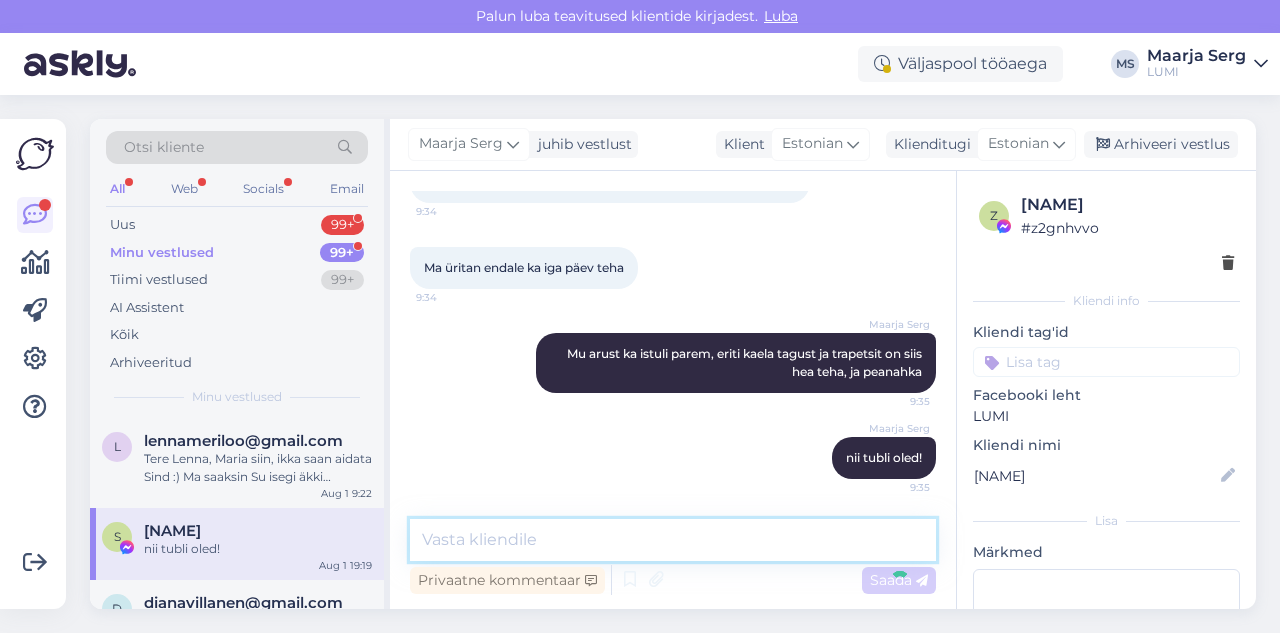 scroll, scrollTop: 14589, scrollLeft: 0, axis: vertical 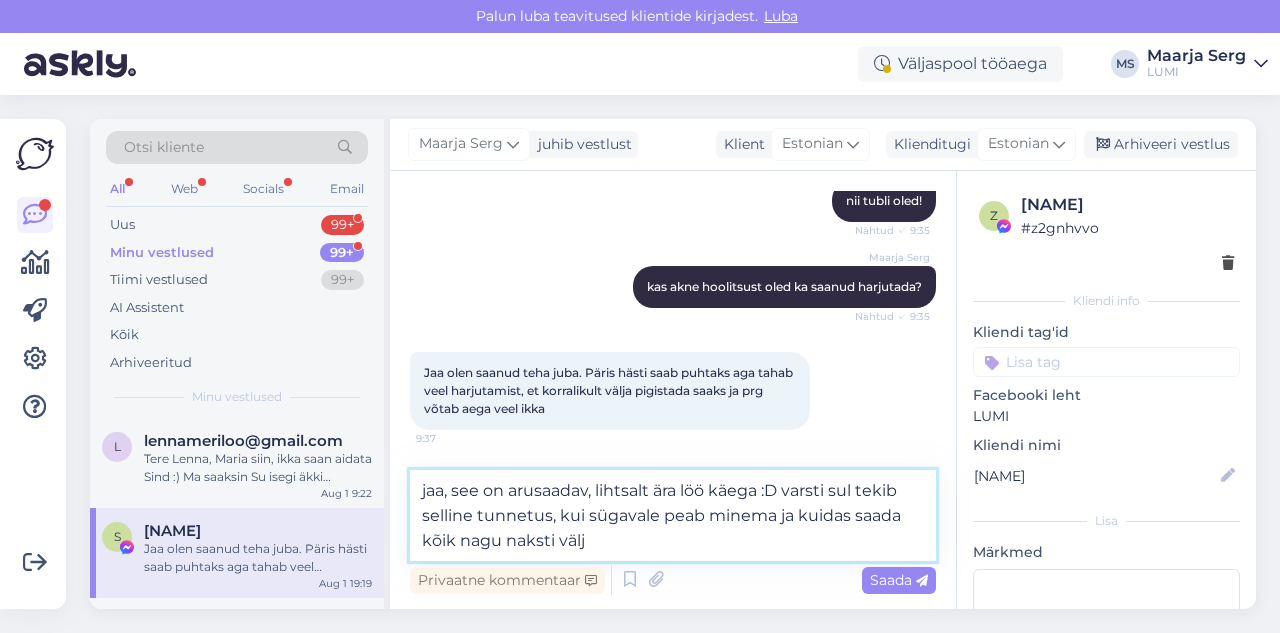 type on "jaa, see on arusaadav, lihtsalt ära löö käega :D varsti sul tekib selline tunnetus, kui sügavale peab minema ja kuidas saada kõik nagu naksti välja" 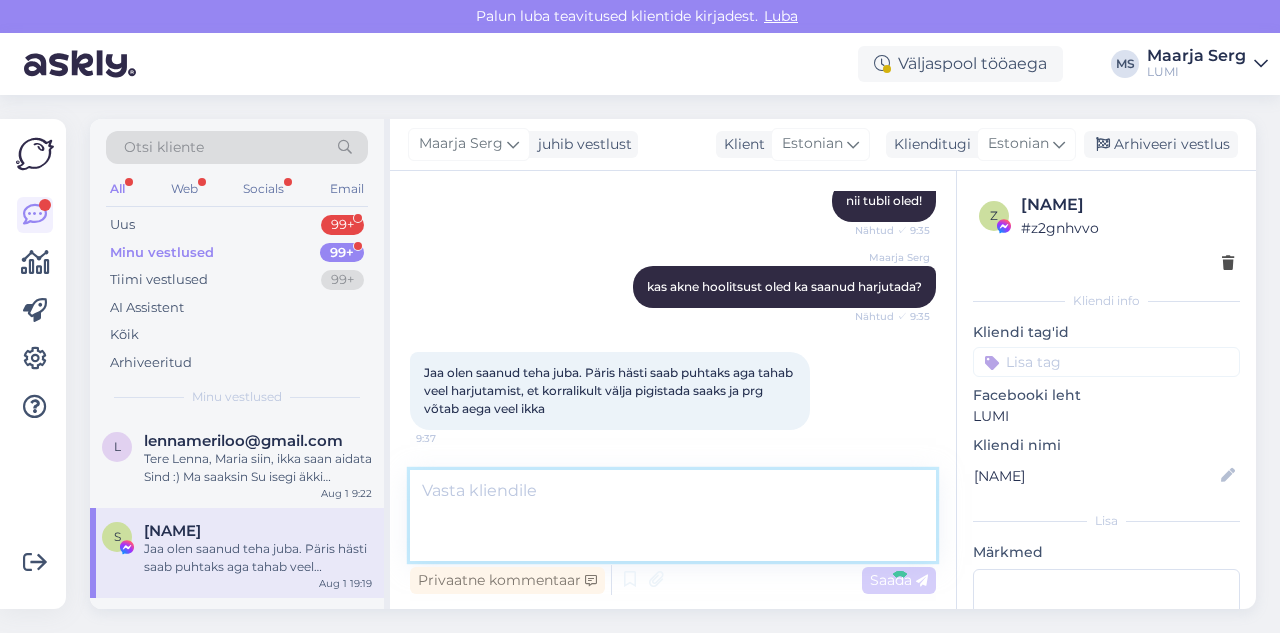 scroll, scrollTop: 14833, scrollLeft: 0, axis: vertical 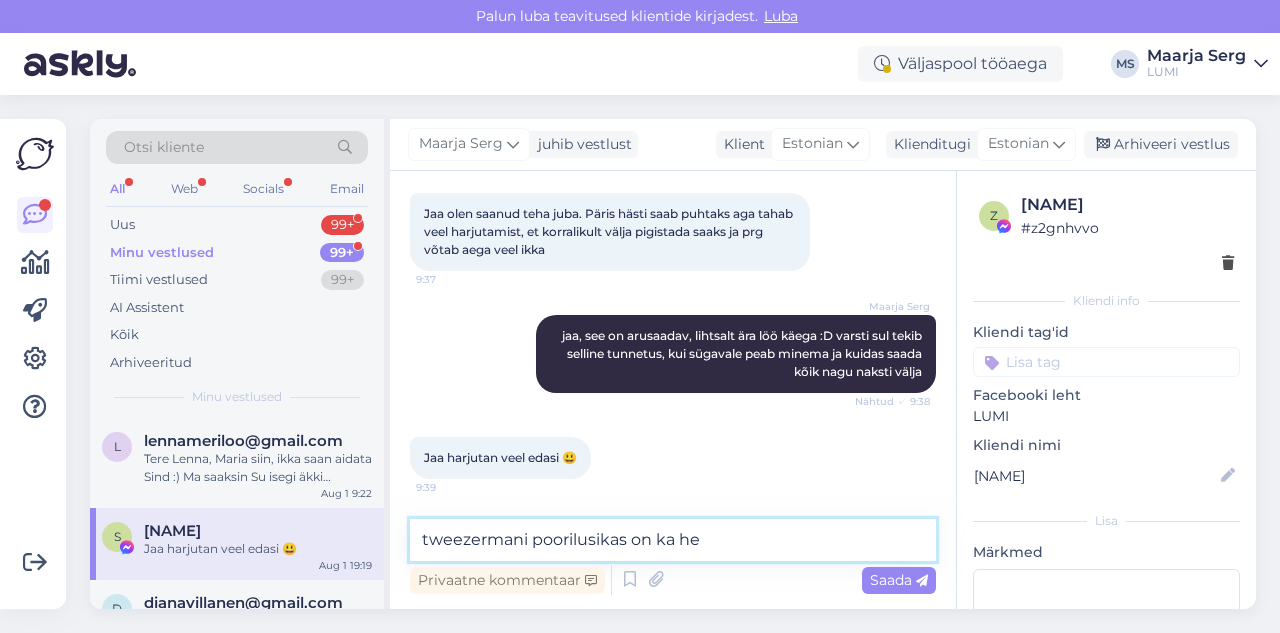 type on "tweezermanpoorilusikas on ka hea" 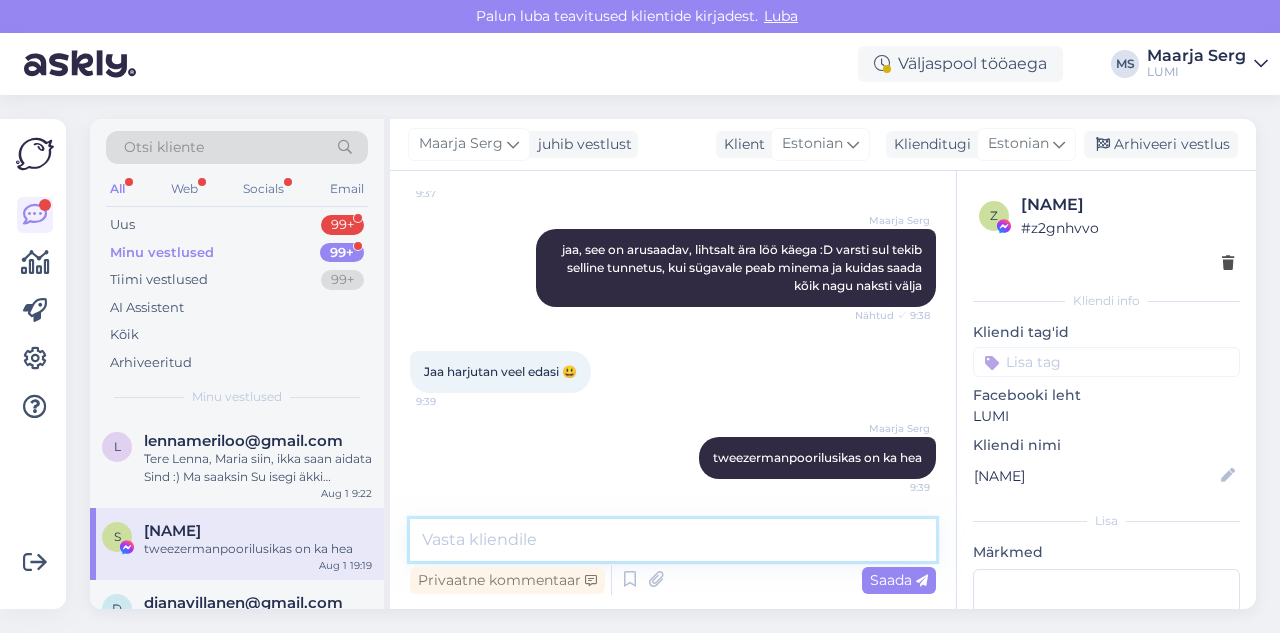 scroll, scrollTop: 15005, scrollLeft: 0, axis: vertical 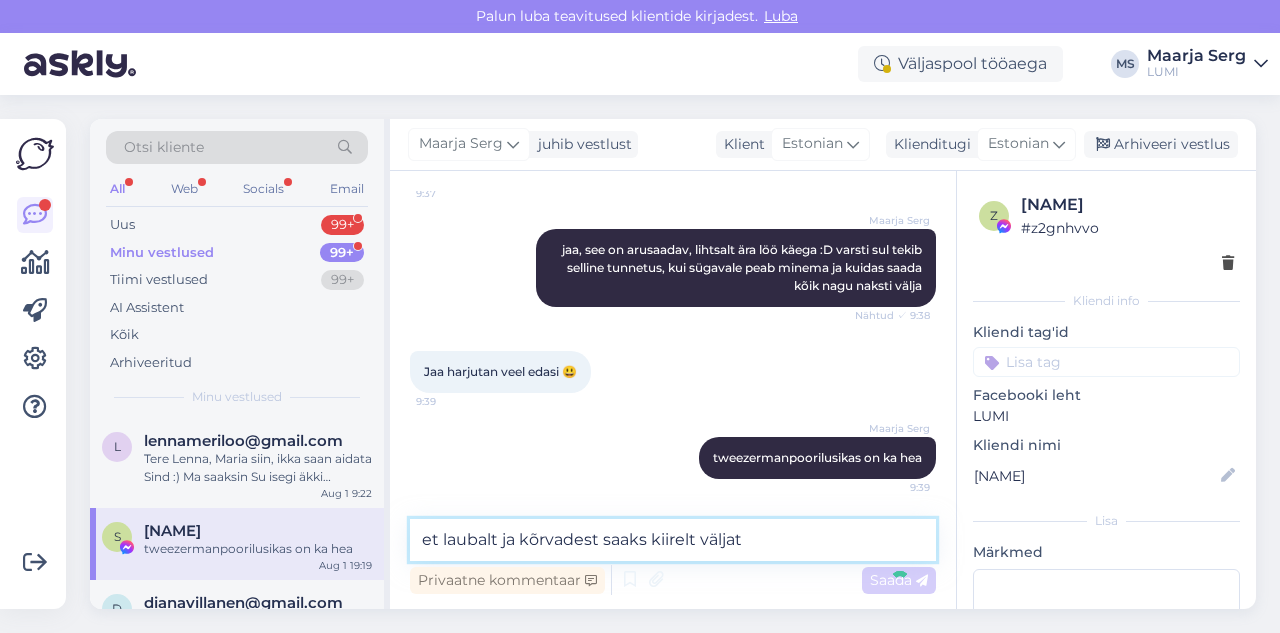 type on "et laubalt ja kõrvadest saaks kiirelt väljate" 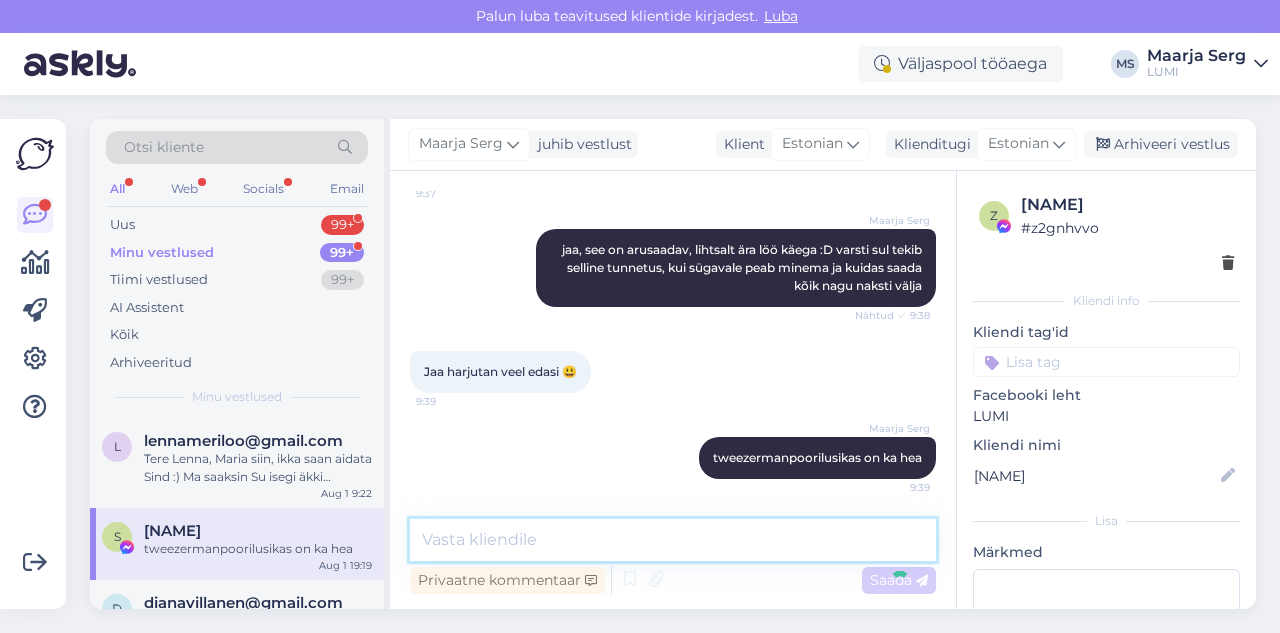 scroll, scrollTop: 15091, scrollLeft: 0, axis: vertical 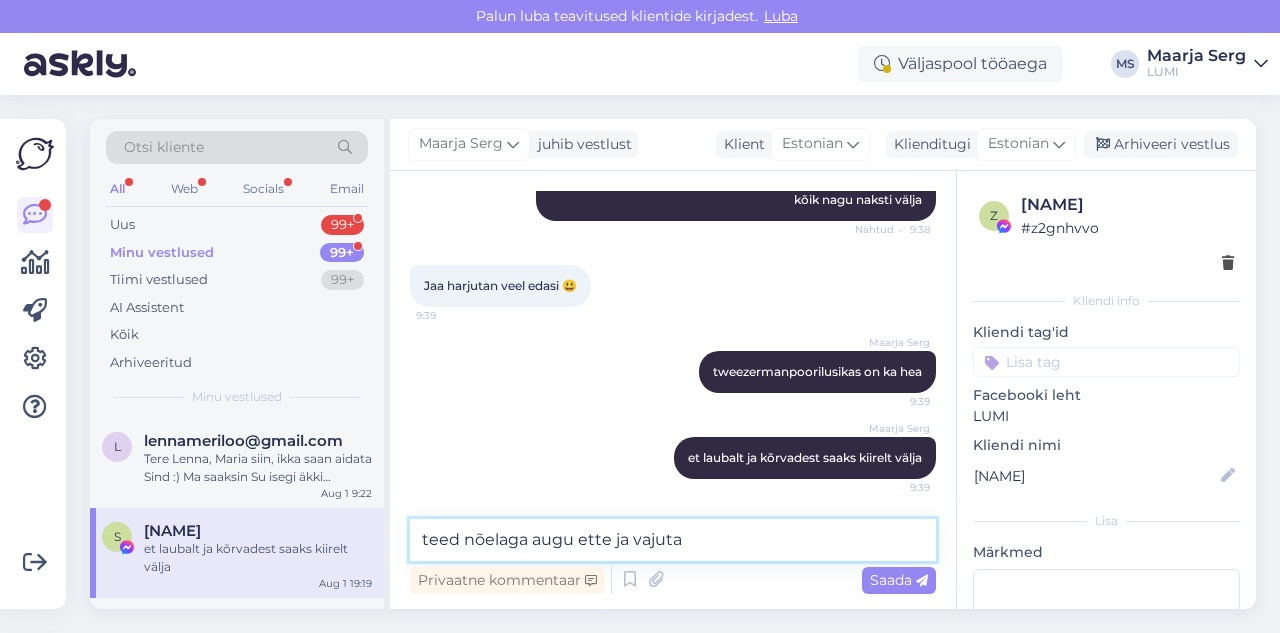 type on "teed nõelaga augu ette ja vajutad" 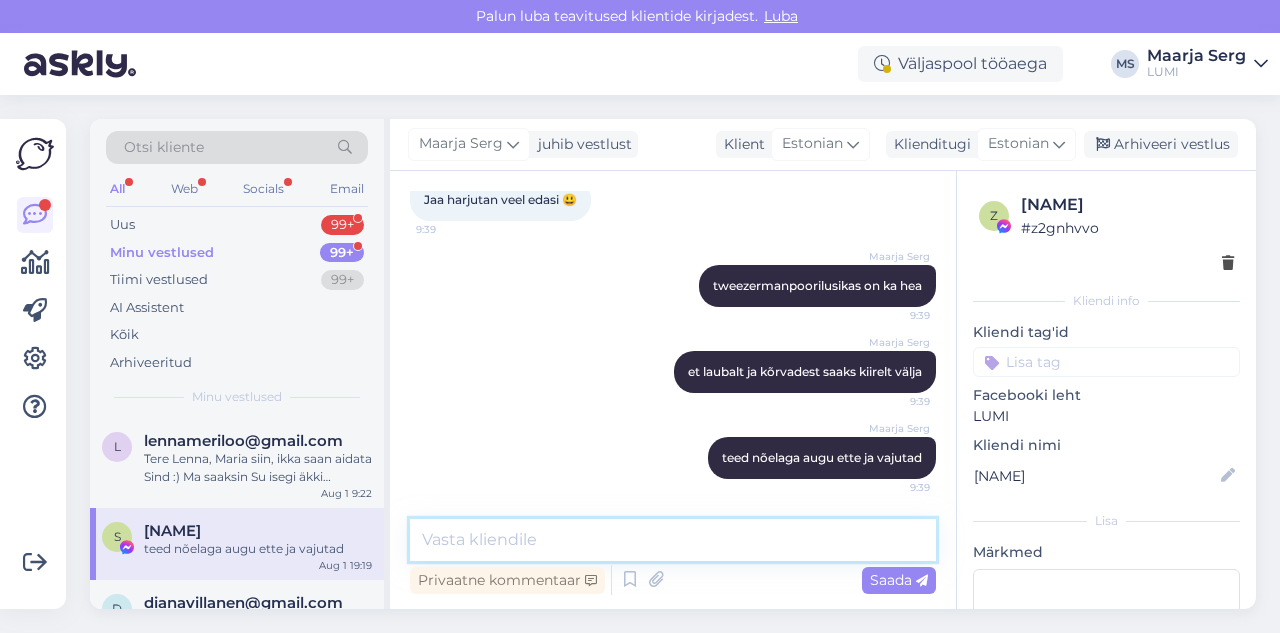 scroll, scrollTop: 15177, scrollLeft: 0, axis: vertical 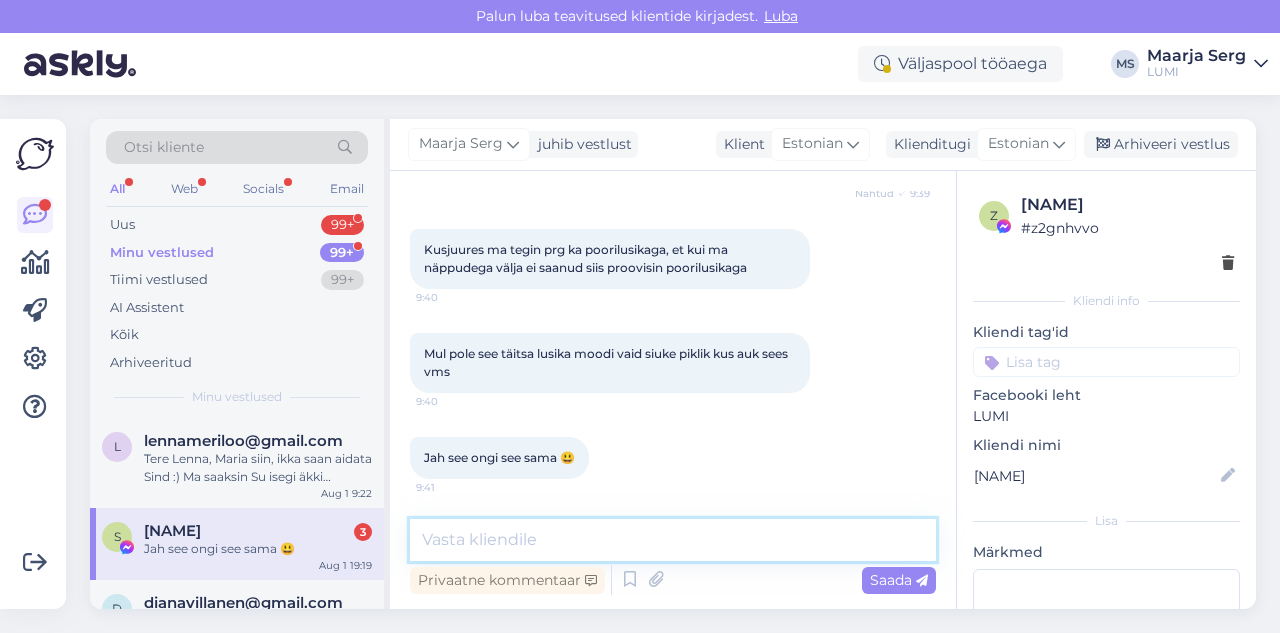 click at bounding box center [673, 540] 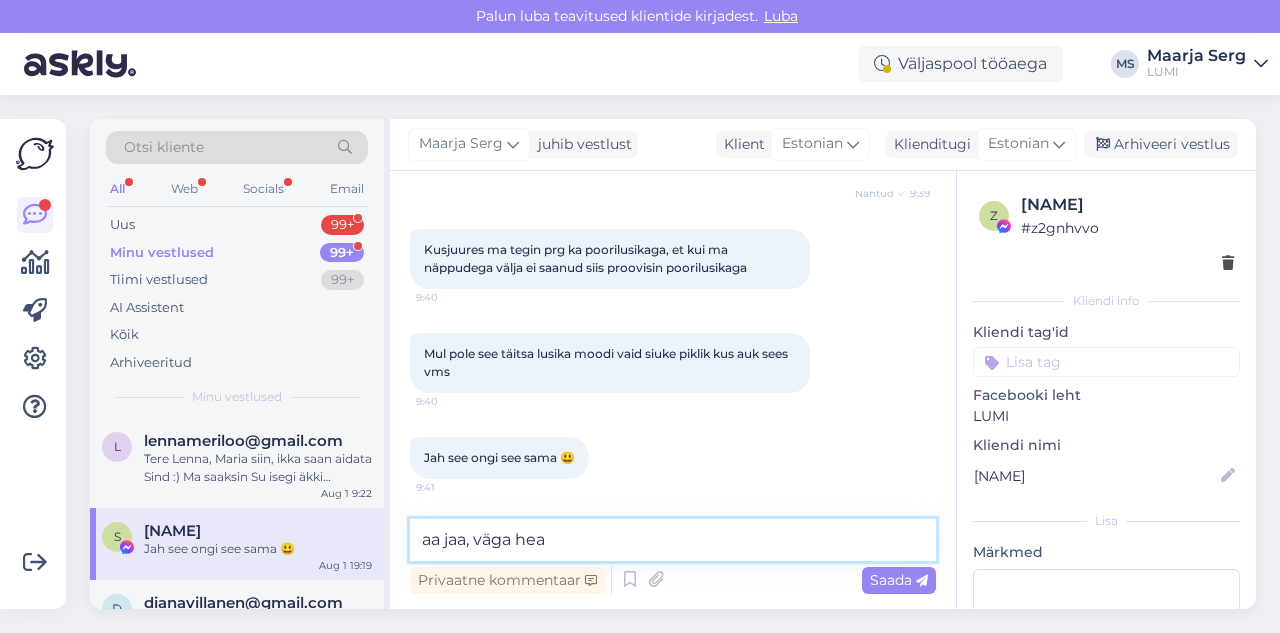 type on "aa jaa, väga hea!" 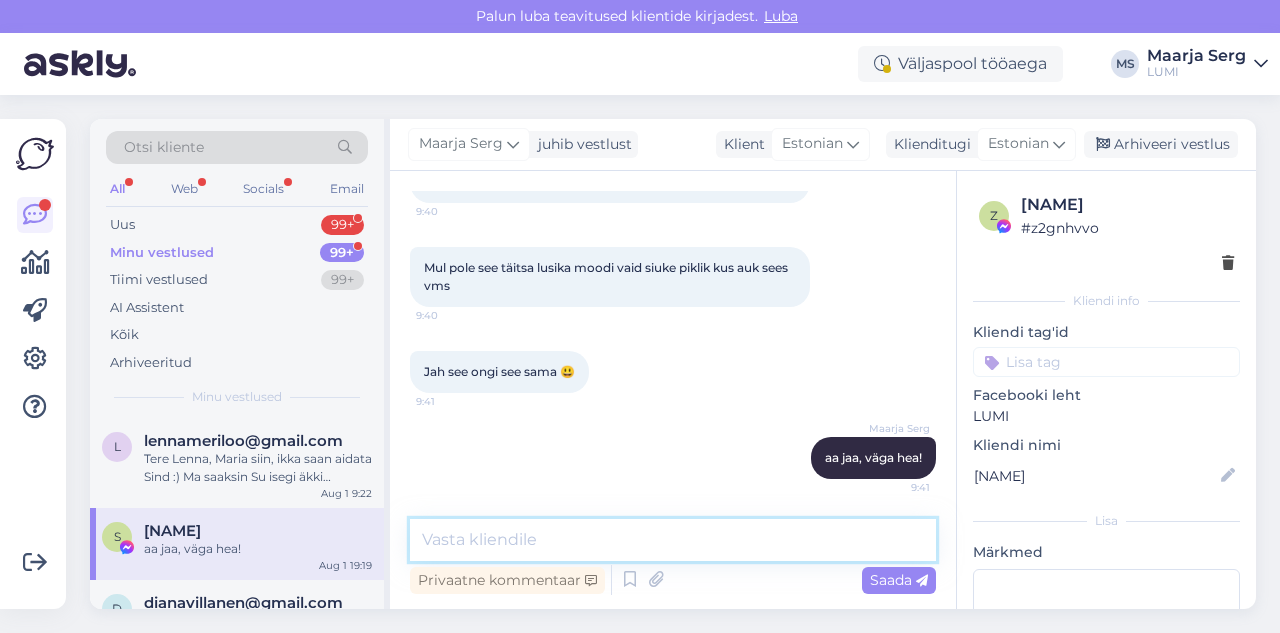 scroll, scrollTop: 15557, scrollLeft: 0, axis: vertical 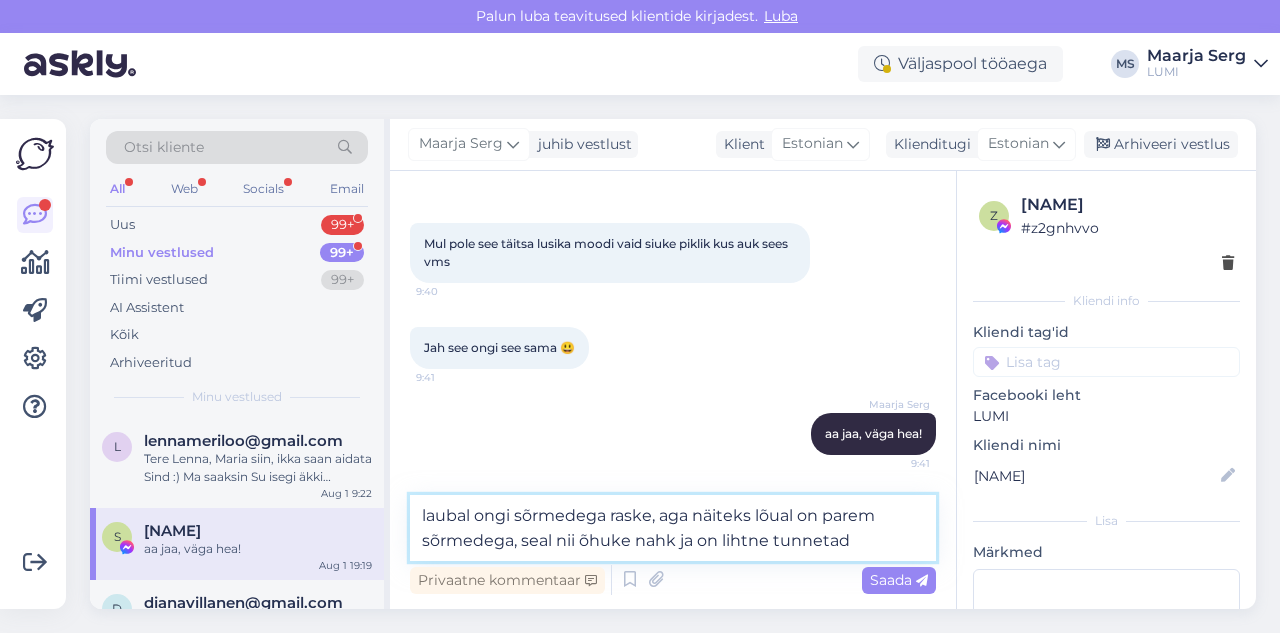 type on "laubal ongi sõrmedega raske, aga näiteks lõual on parem sõrmedega, seal nii õhuke nahk ja on lihtne tunnetada" 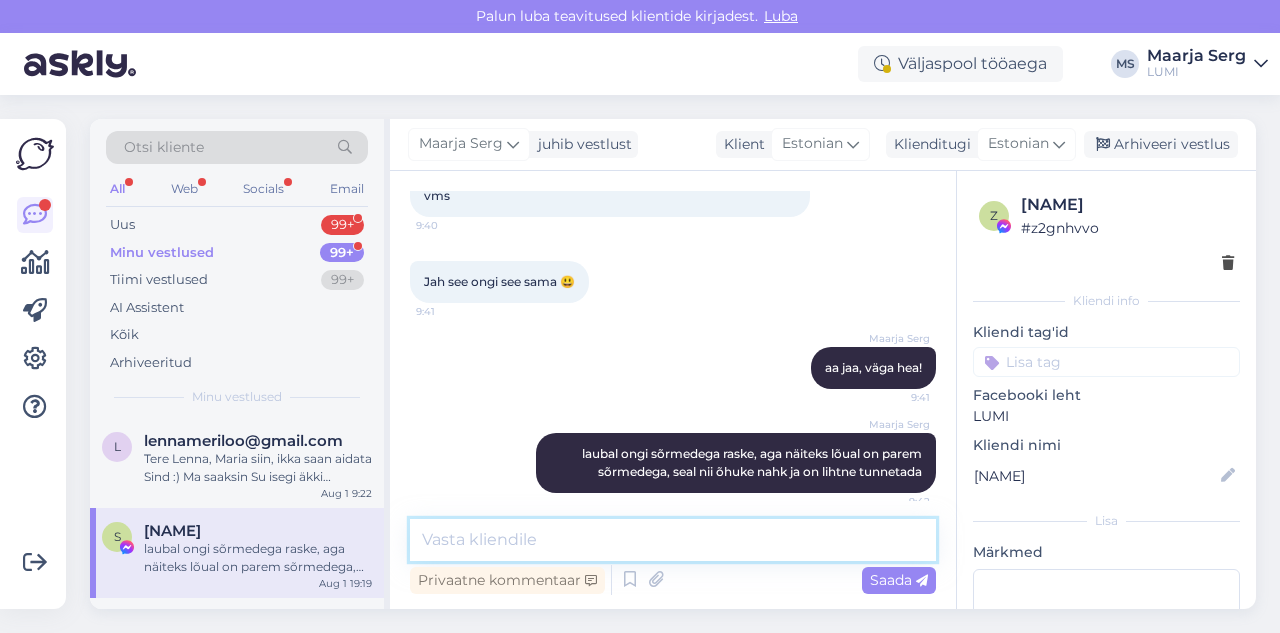 scroll, scrollTop: 15661, scrollLeft: 0, axis: vertical 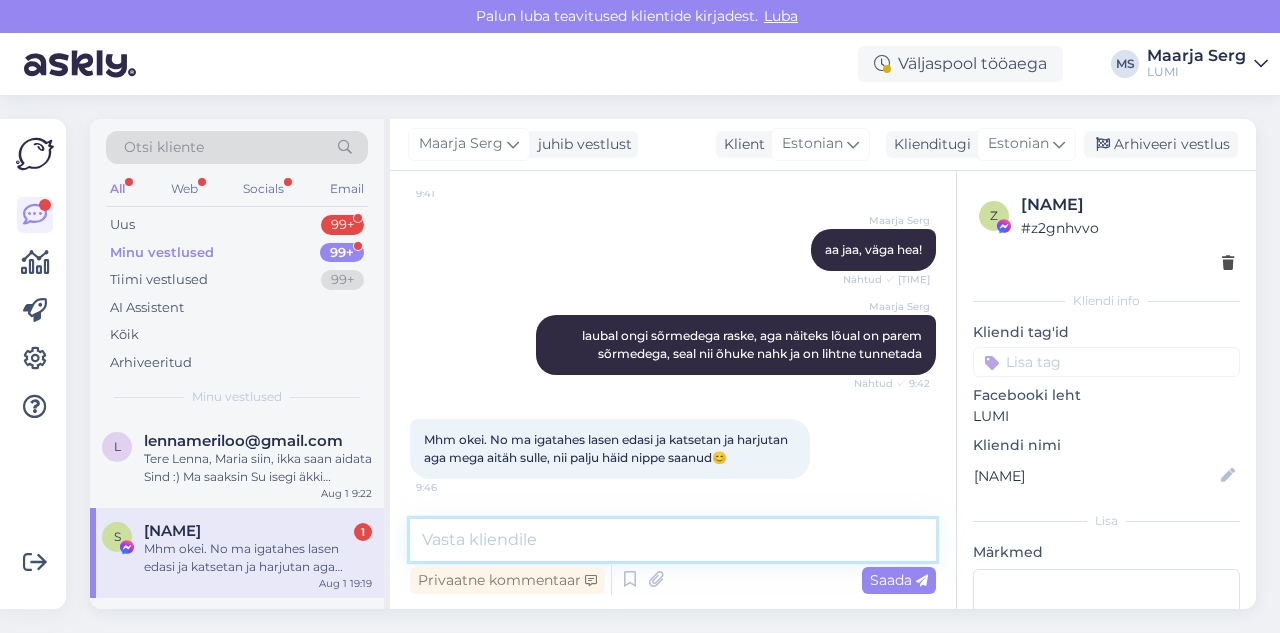 click at bounding box center (673, 540) 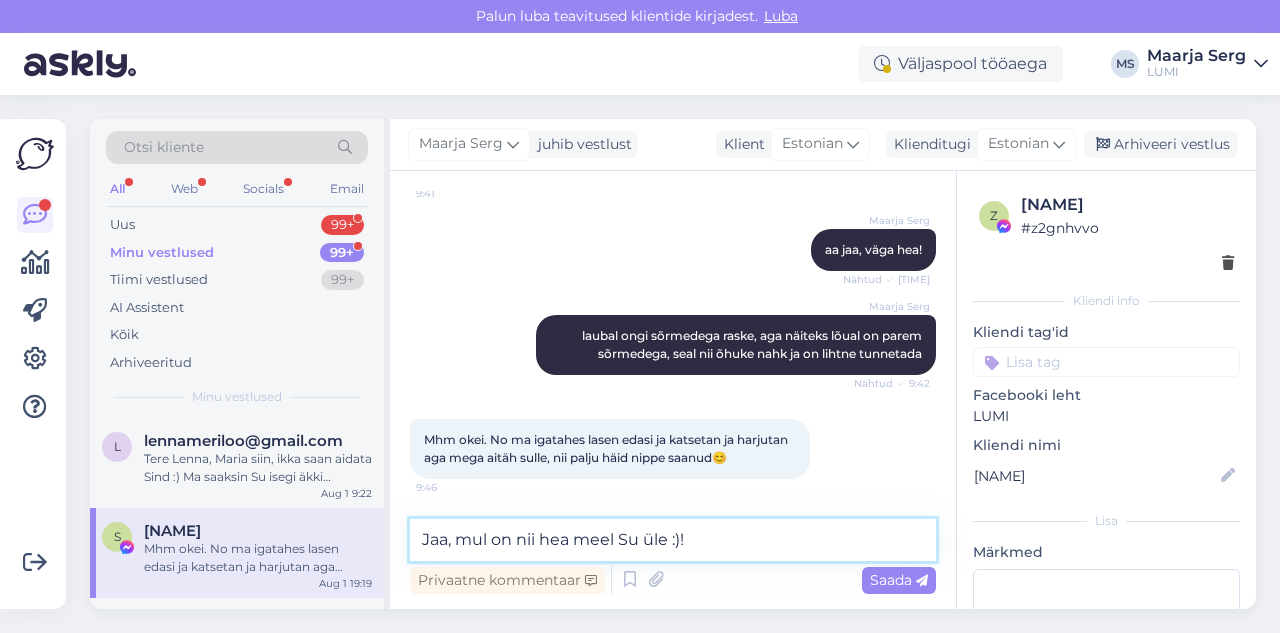 type on "Jaa, mul on nii hea meel Su üle :)!" 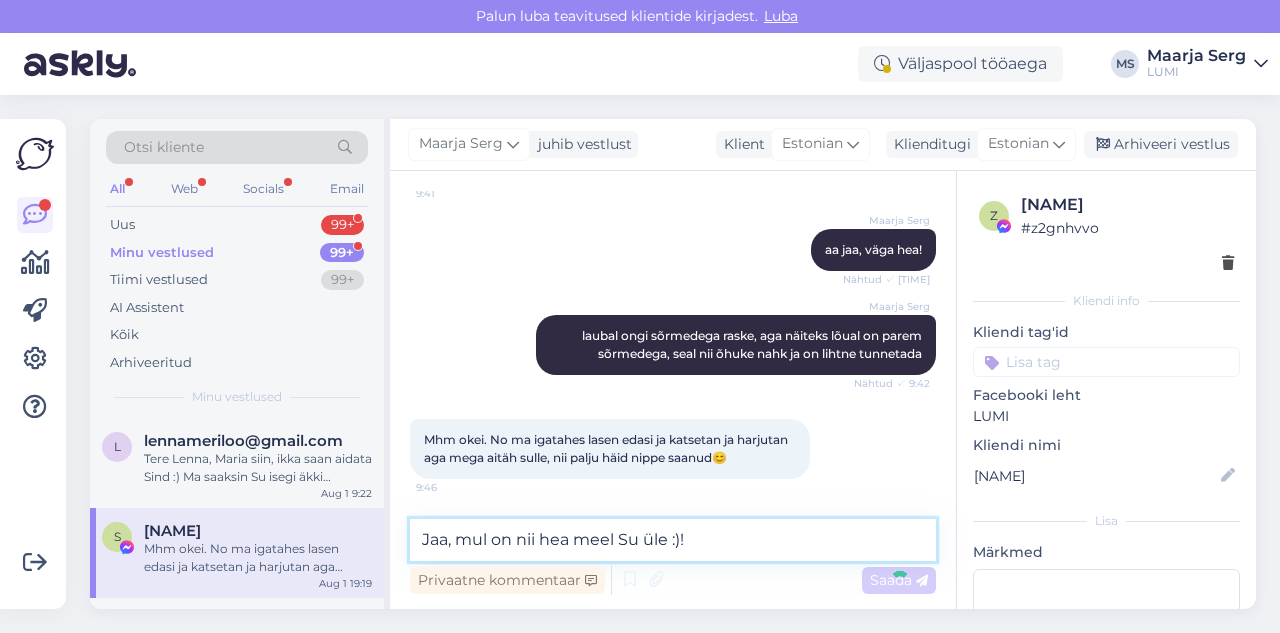type 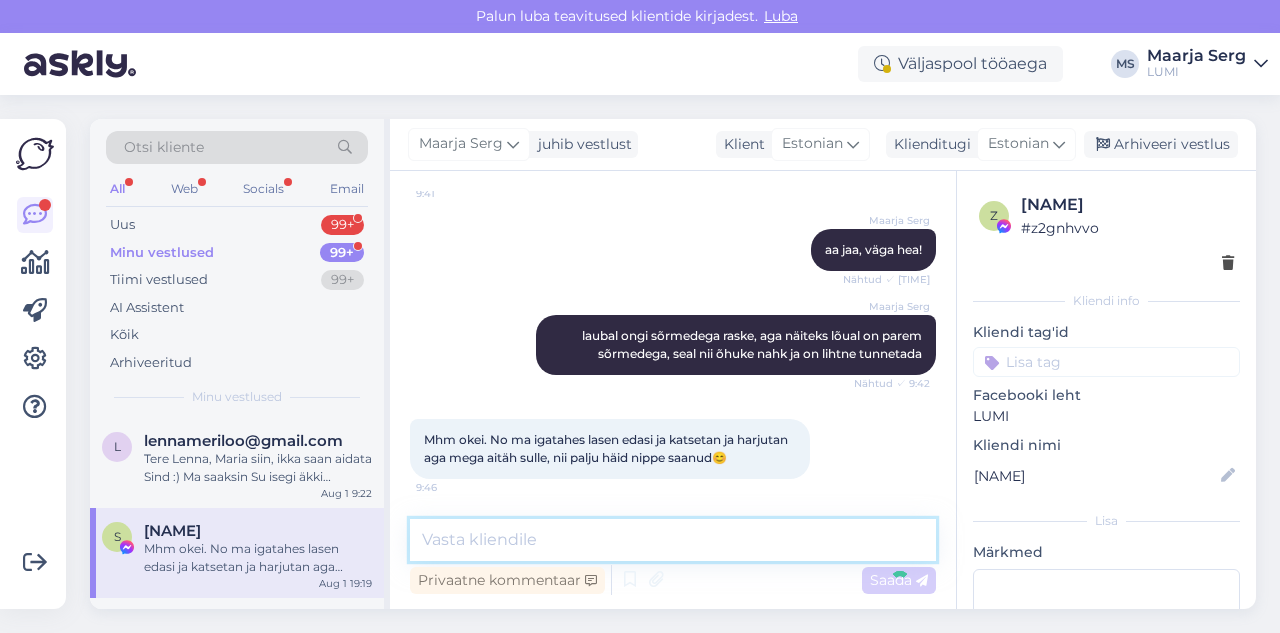 scroll, scrollTop: 15851, scrollLeft: 0, axis: vertical 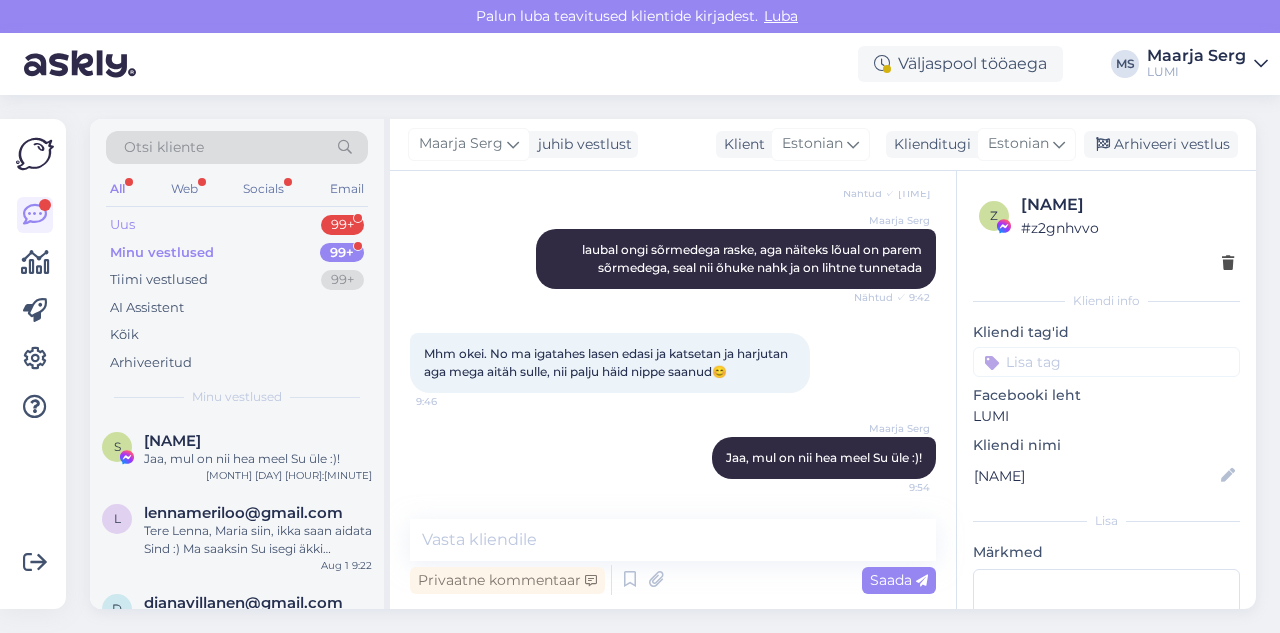 click on "Uus 99+" at bounding box center (237, 225) 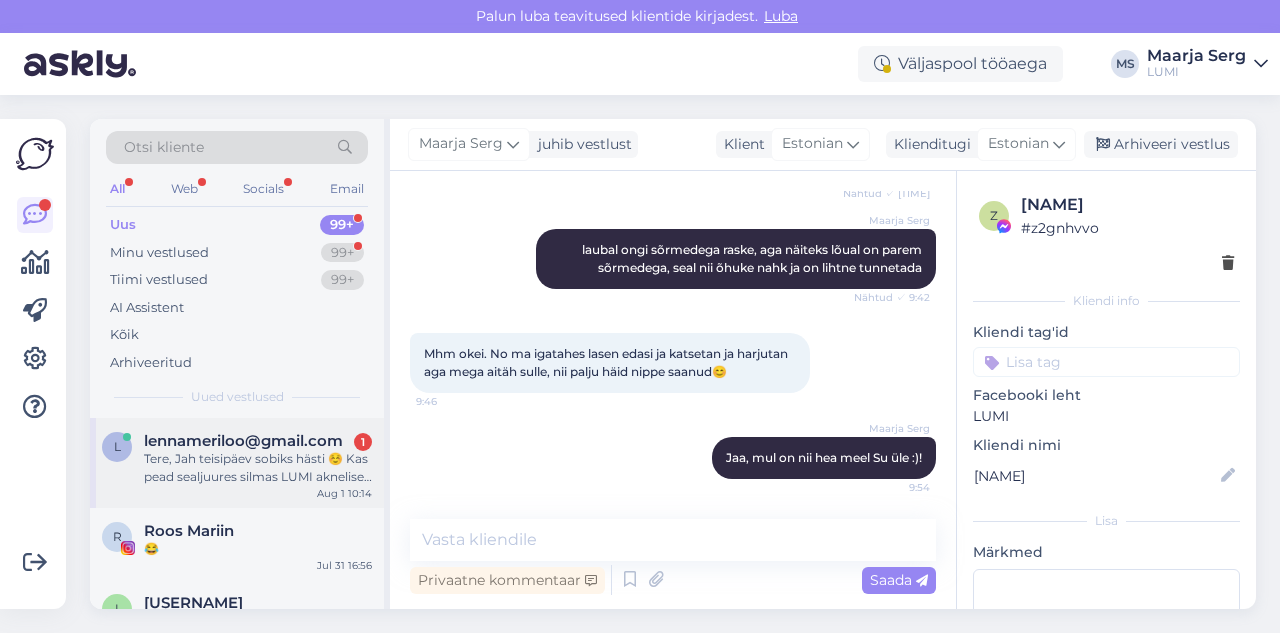click on "Tere,
Jah teisipäev sobiks hästi ☺️ Kas pead sealjuures silmas LUMI aknelise naha sügavpuhastav hooldus + mehhaaniline puhastus või 30min konsultatsiooni? Ma eelistaks hooldust kui võimalik, aga kui selleks pole aega siis ainult konsultatsioon oleks ka tore :)
Parimaga,
Lenna" at bounding box center (258, 468) 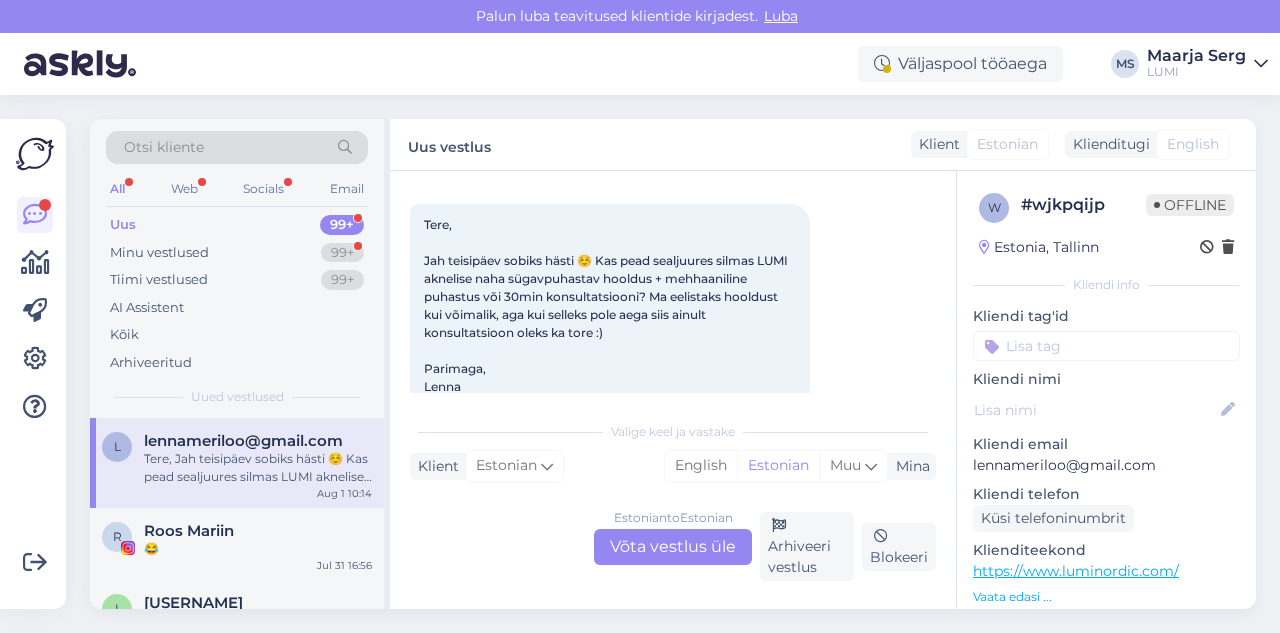 scroll, scrollTop: 88, scrollLeft: 0, axis: vertical 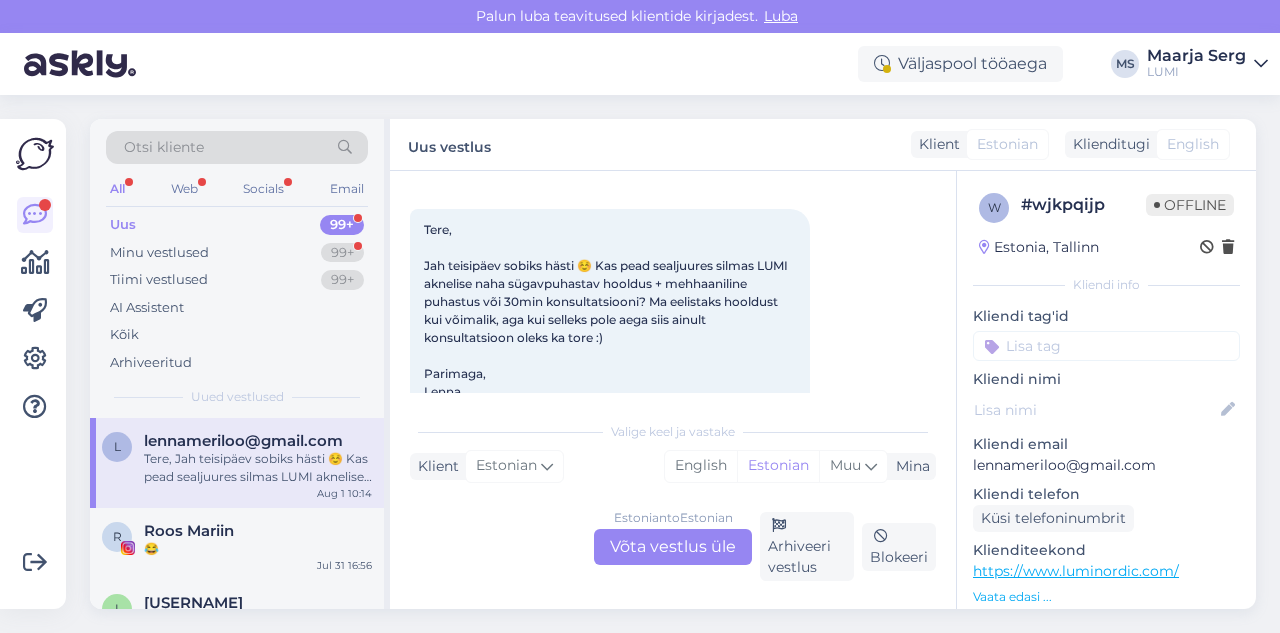 click on "Estonian  to  Estonian Võta vestlus üle" at bounding box center [673, 547] 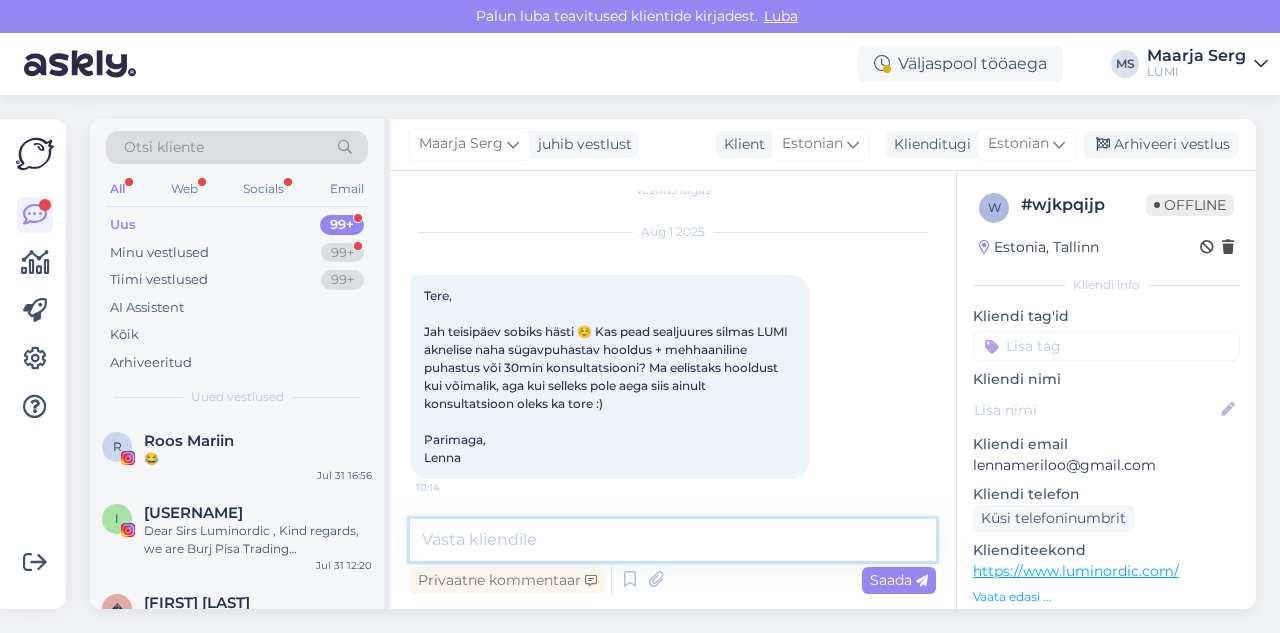 click at bounding box center [673, 540] 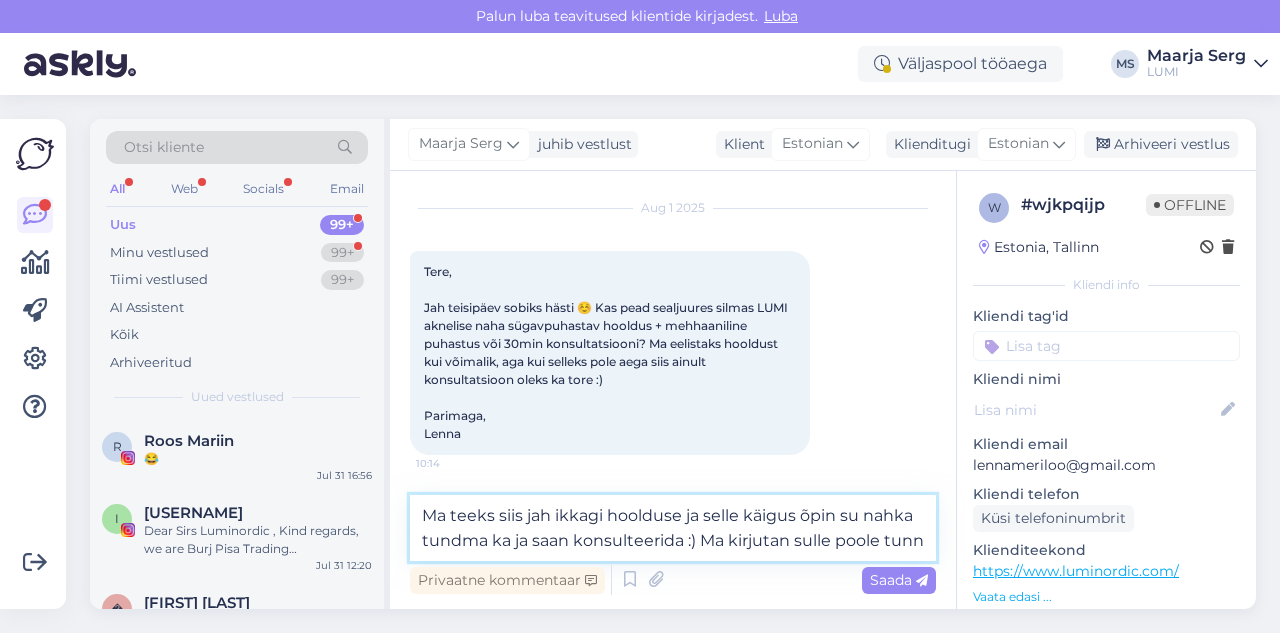 scroll, scrollTop: 71, scrollLeft: 0, axis: vertical 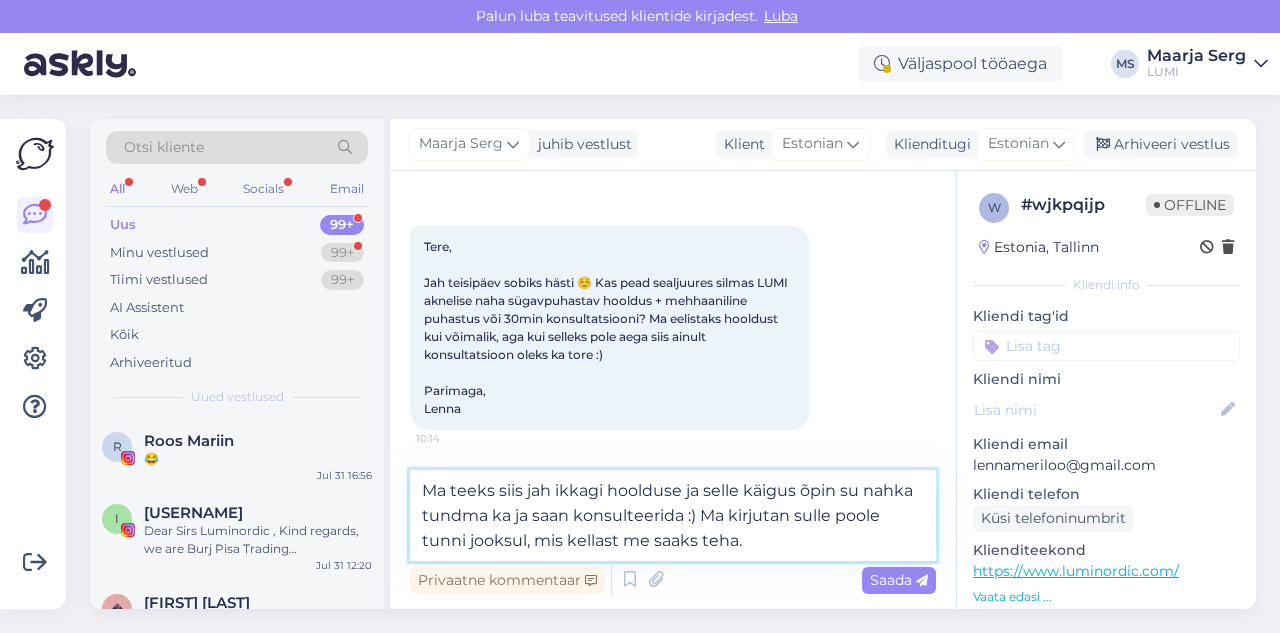 type on "Ma teeks siis jah ikkagi hoolduse ja selle käigus õpin su nahka tundma ka ja saan konsulteerida :) Ma kirjutan sulle poole tunni jooksul, mis kellast me saaks teha." 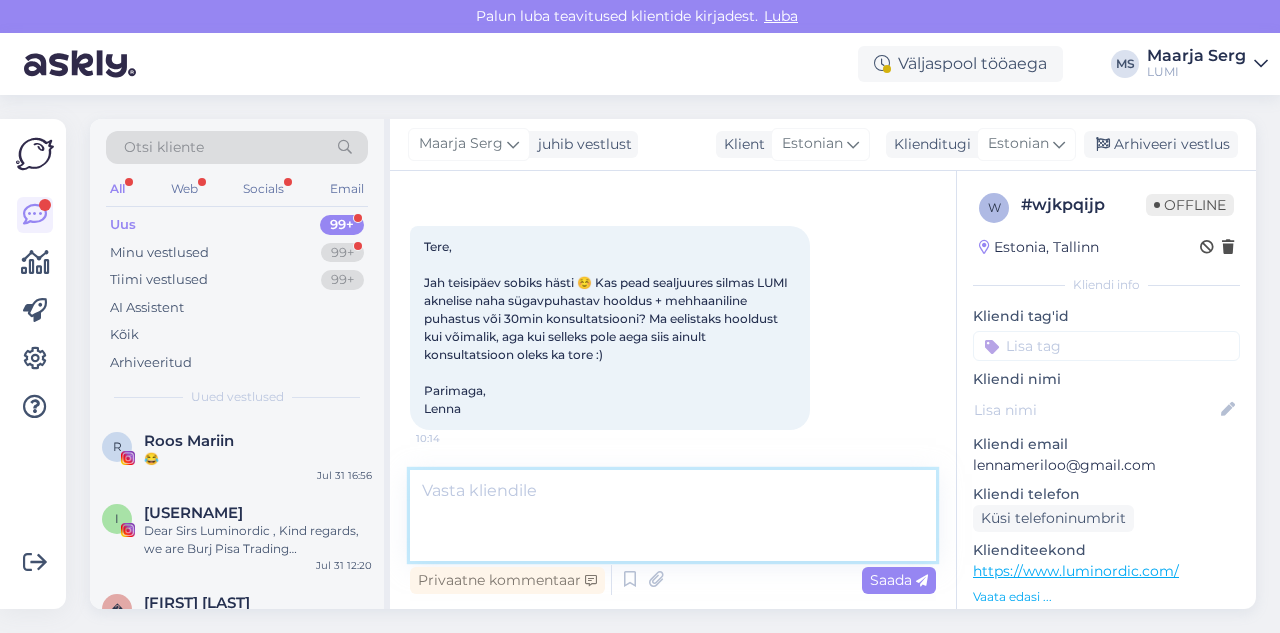 scroll, scrollTop: 144, scrollLeft: 0, axis: vertical 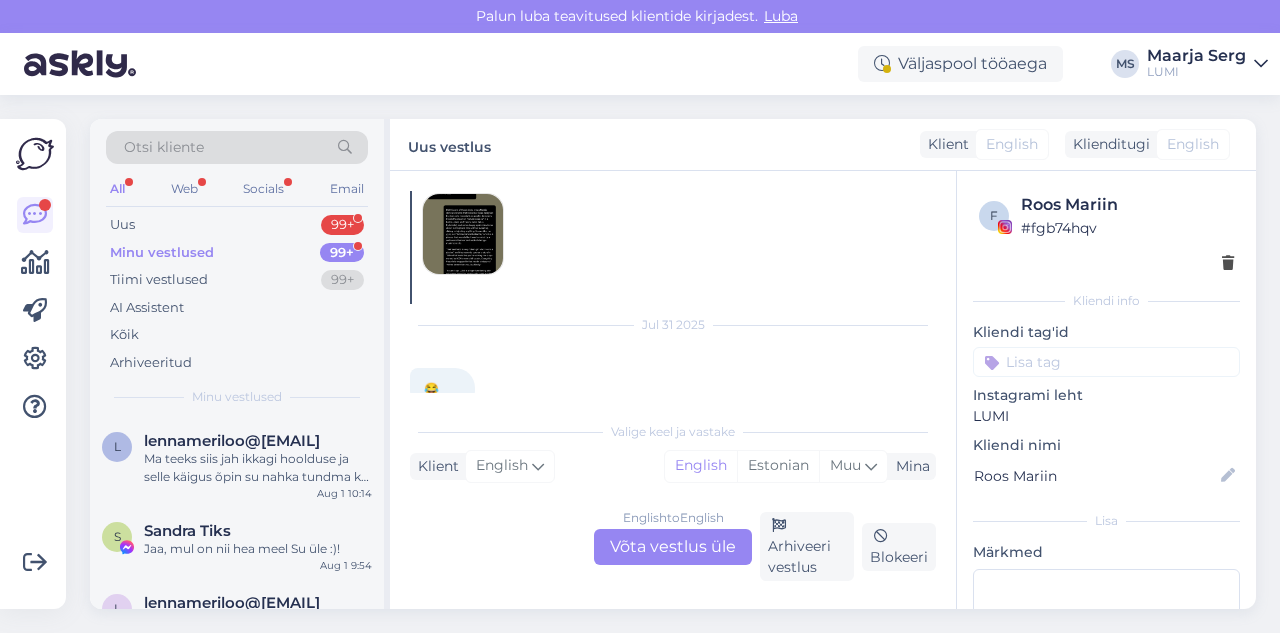 click on "Minu vestlused" at bounding box center (162, 253) 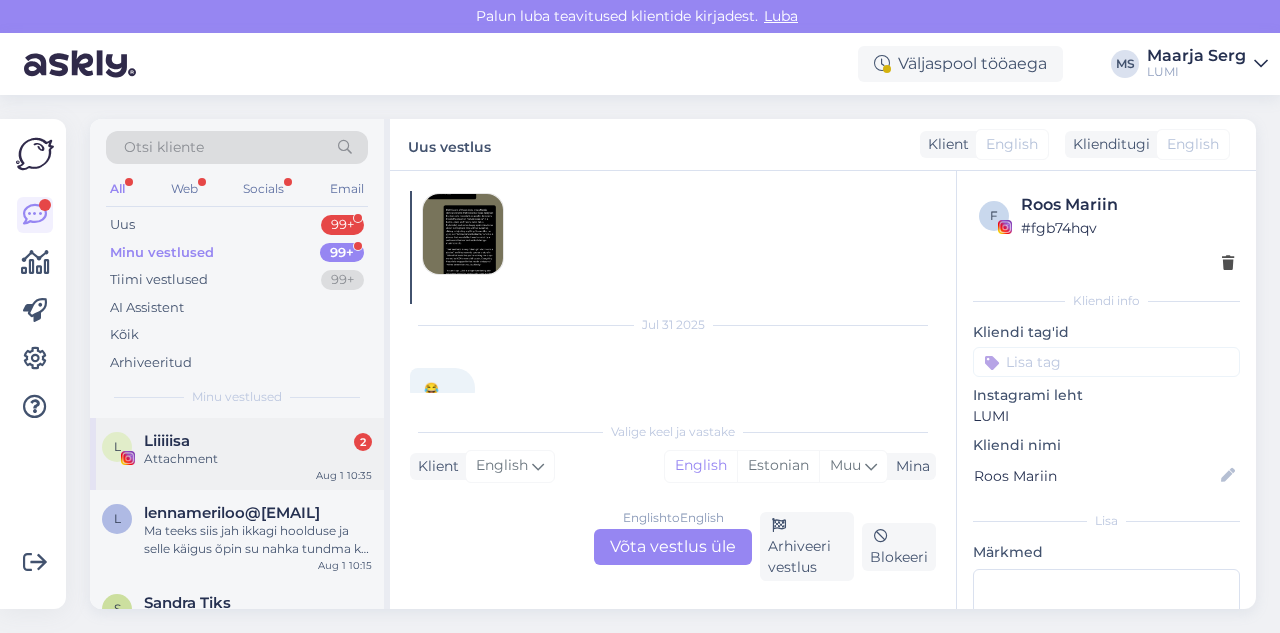 click on "Attachment" at bounding box center [258, 459] 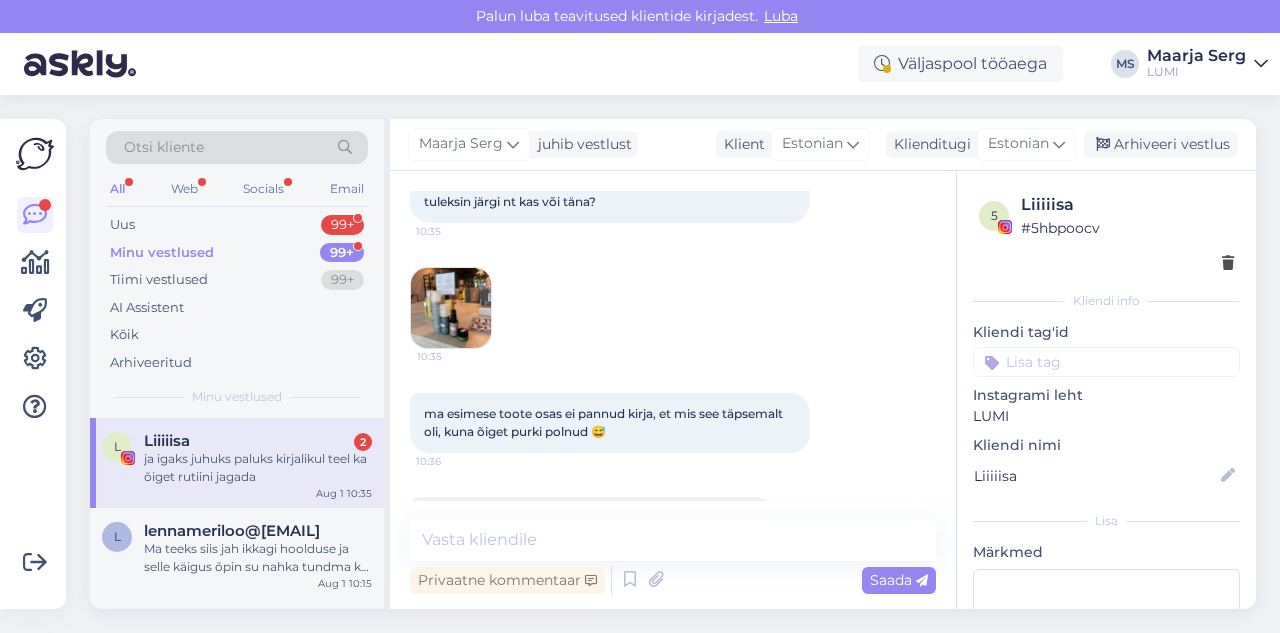 scroll, scrollTop: 1662, scrollLeft: 0, axis: vertical 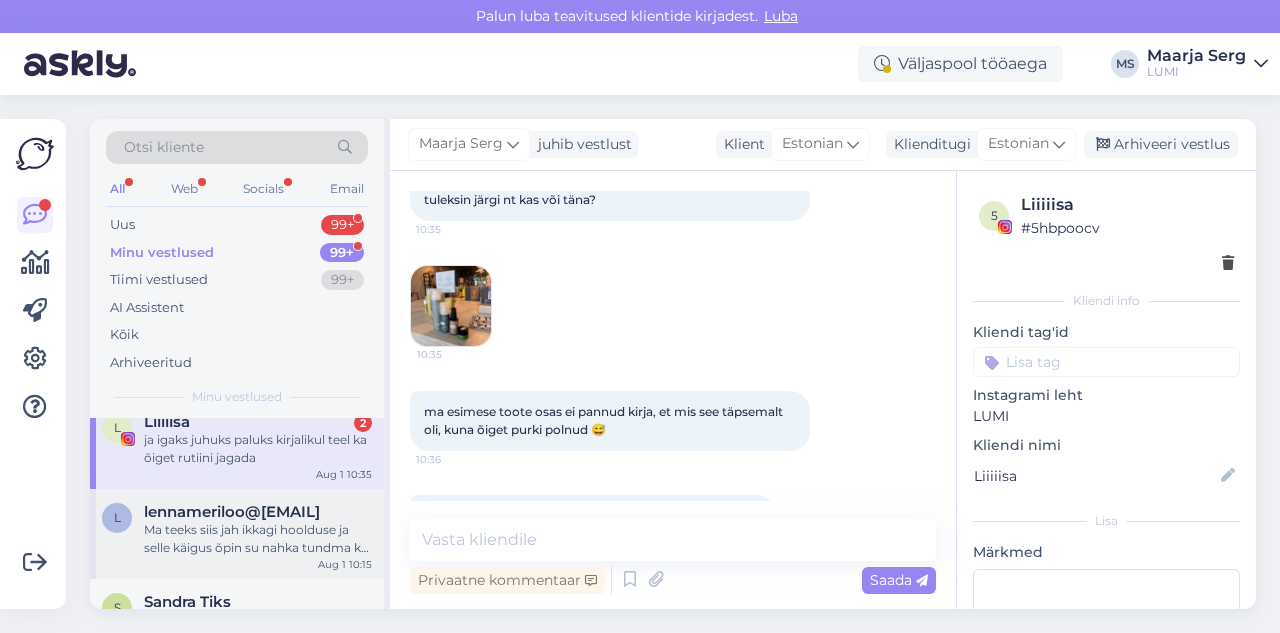 click on "Ma teeks siis jah ikkagi hoolduse ja selle käigus õpin su nahka tundma ka ja saan konsulteerida :) Ma kirjutan sulle poole tunni jooksul, mis kellast me saaks teha." at bounding box center (258, 539) 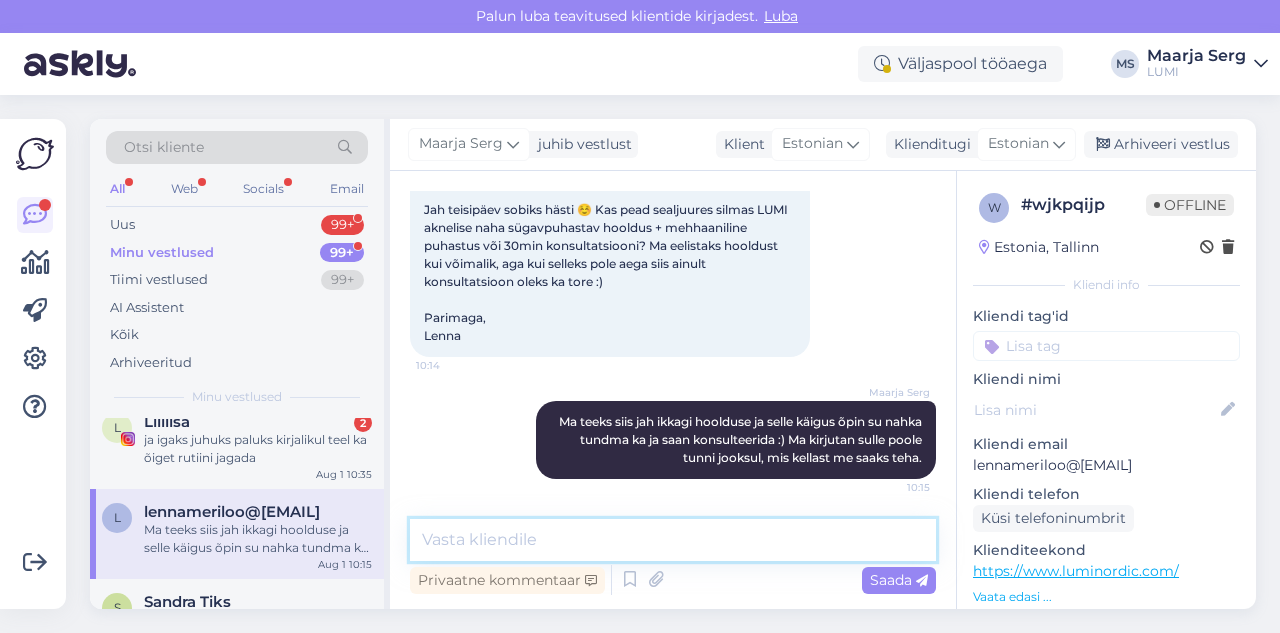 click at bounding box center (673, 540) 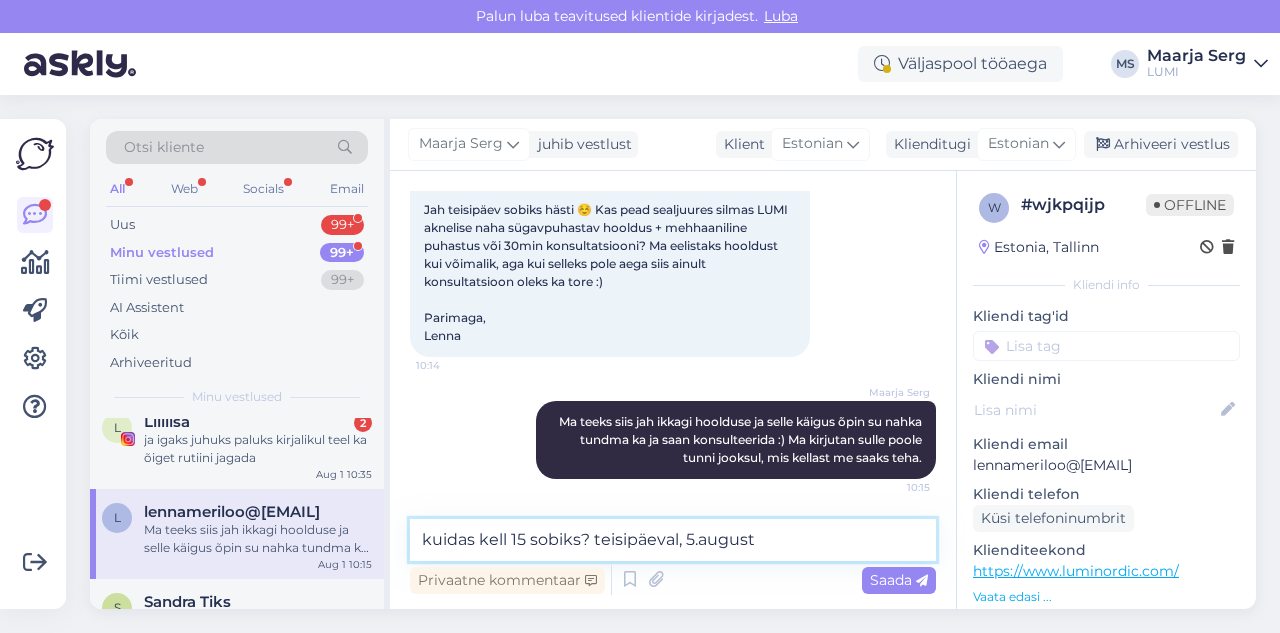 type on "kuidas kell 15 sobiks? teisipäeval, 5.august." 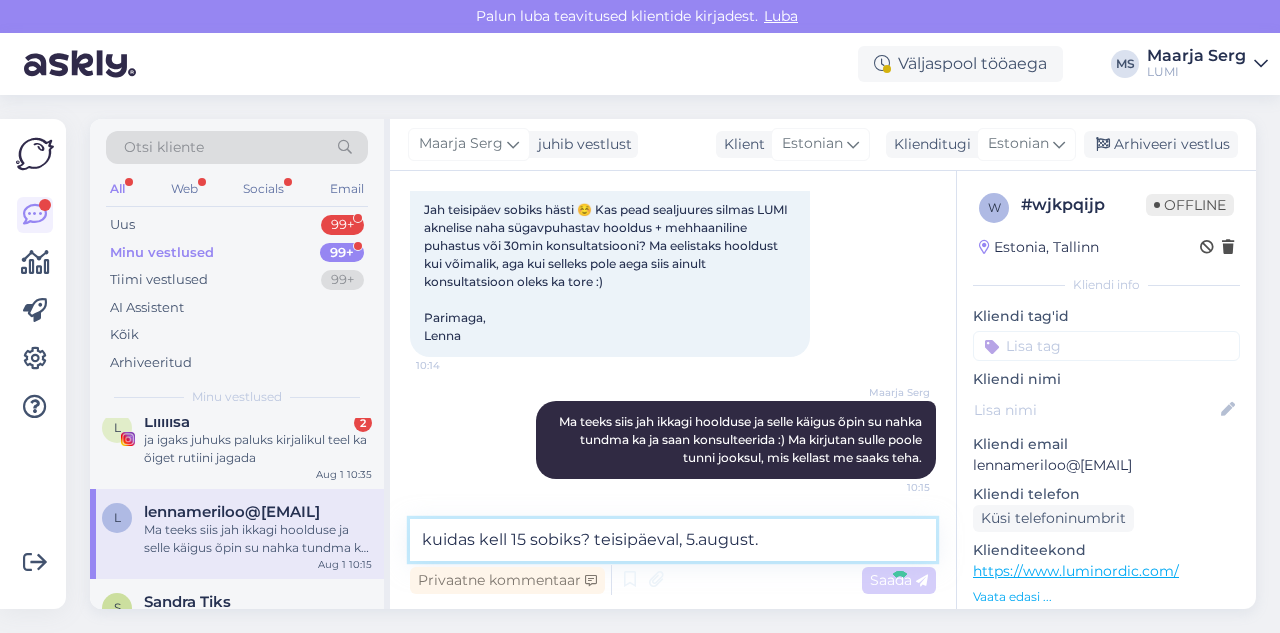 type 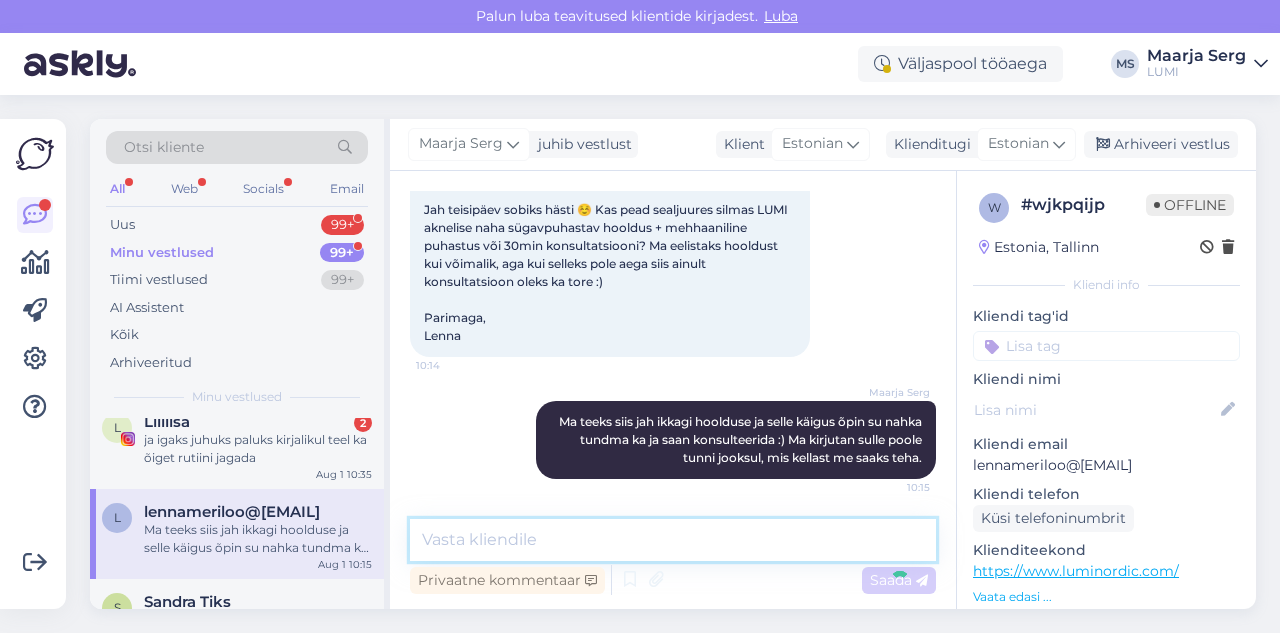 scroll, scrollTop: 230, scrollLeft: 0, axis: vertical 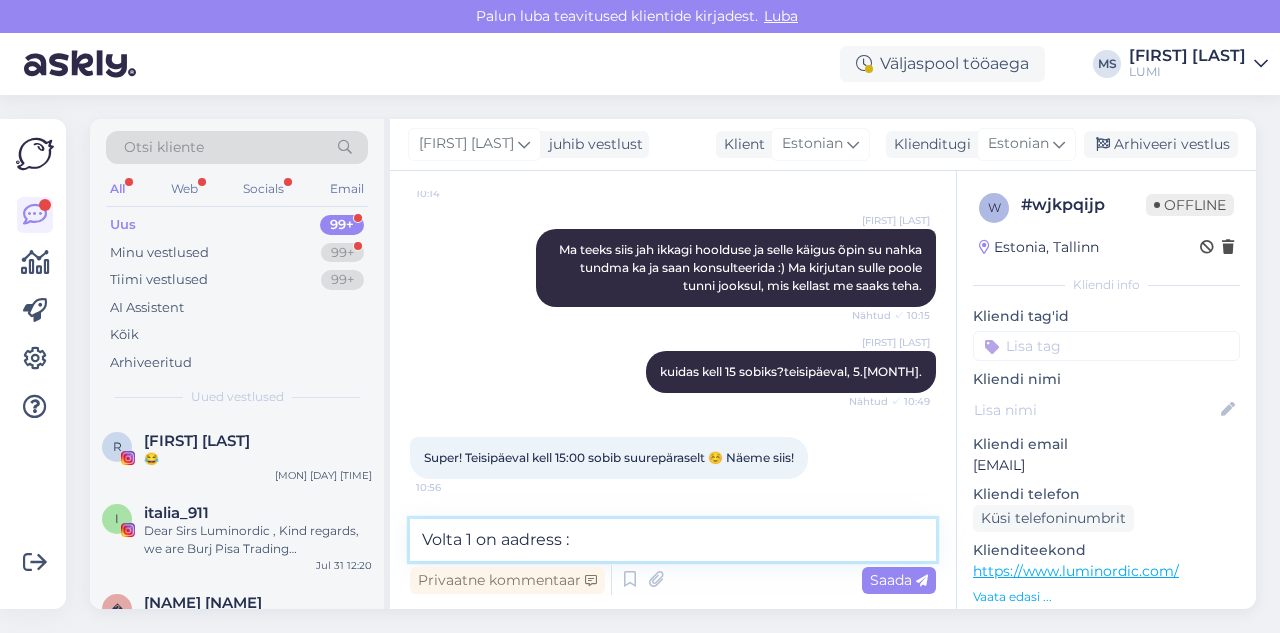 type on "Volta 1 on aadress :)" 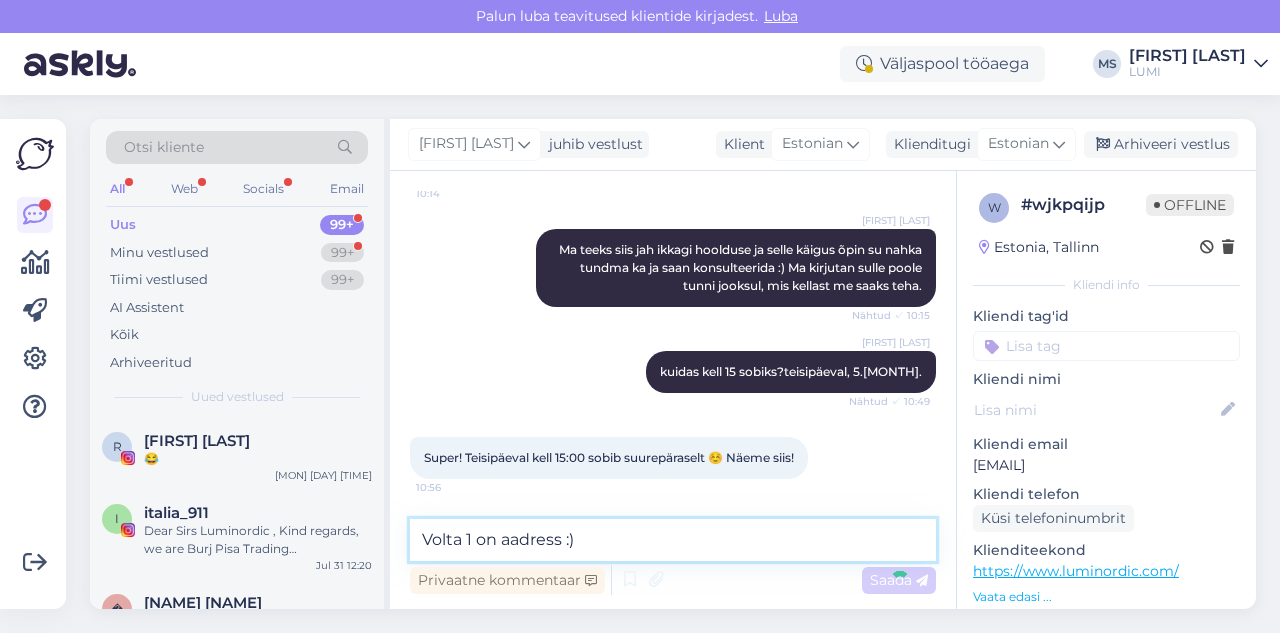 scroll, scrollTop: 420, scrollLeft: 0, axis: vertical 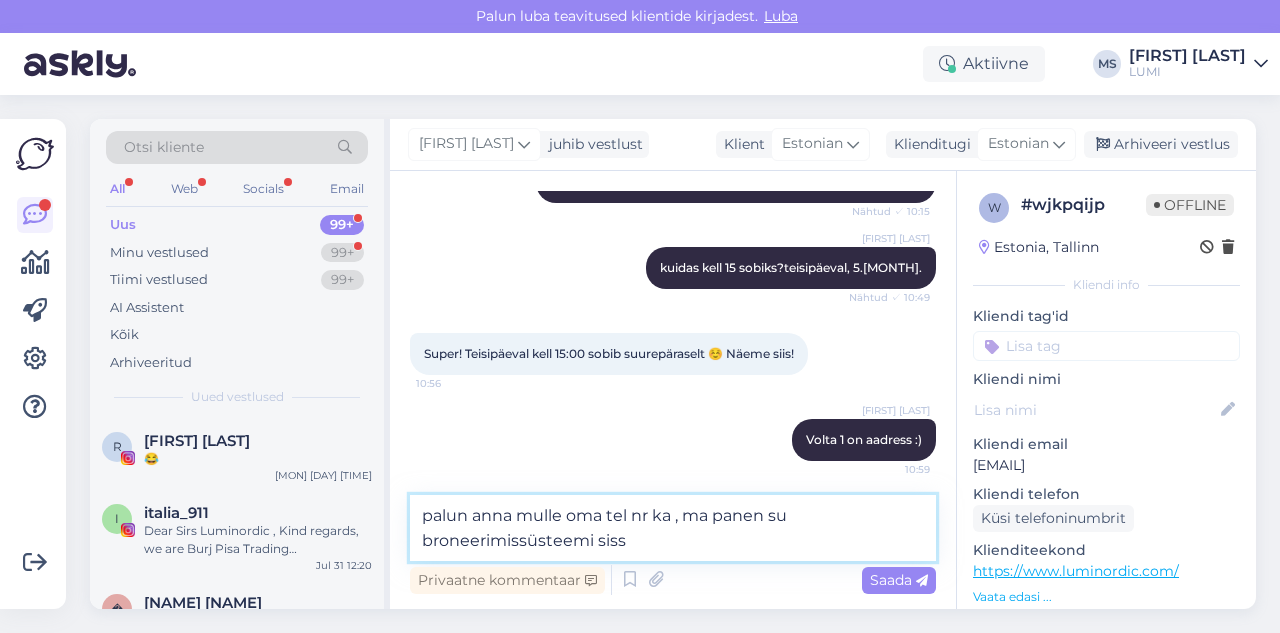 type on "palun anna mulle oma tel nr ka , ma panen su broneerimissüsteemi sisse" 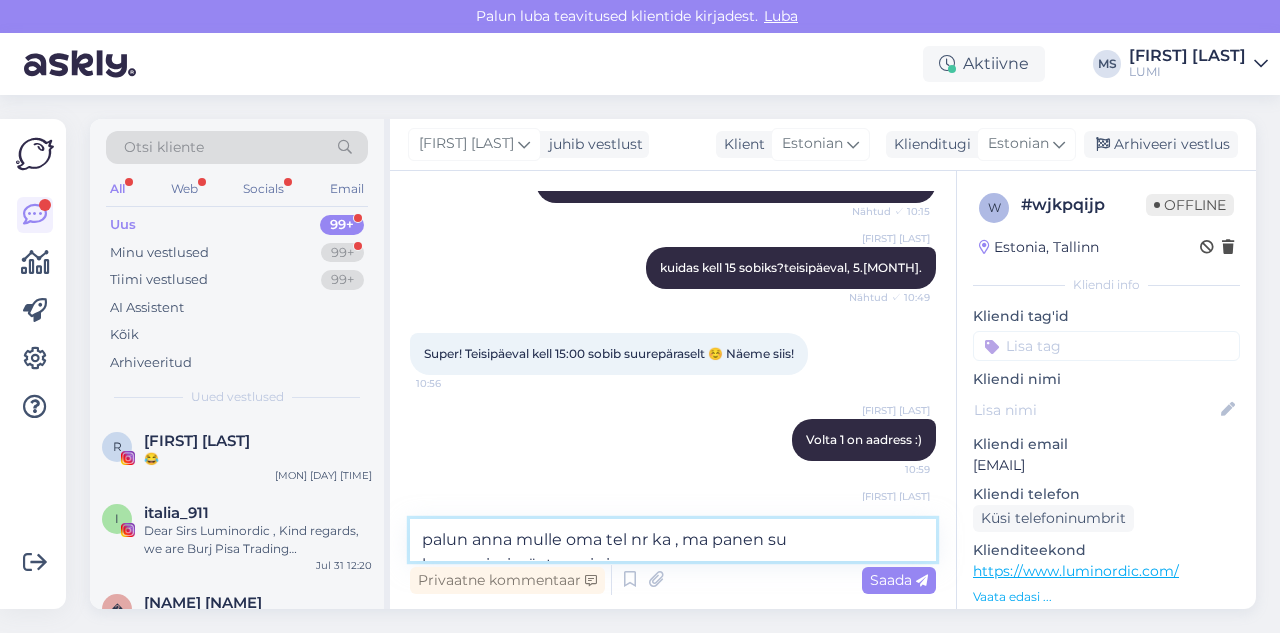 scroll, scrollTop: 524, scrollLeft: 0, axis: vertical 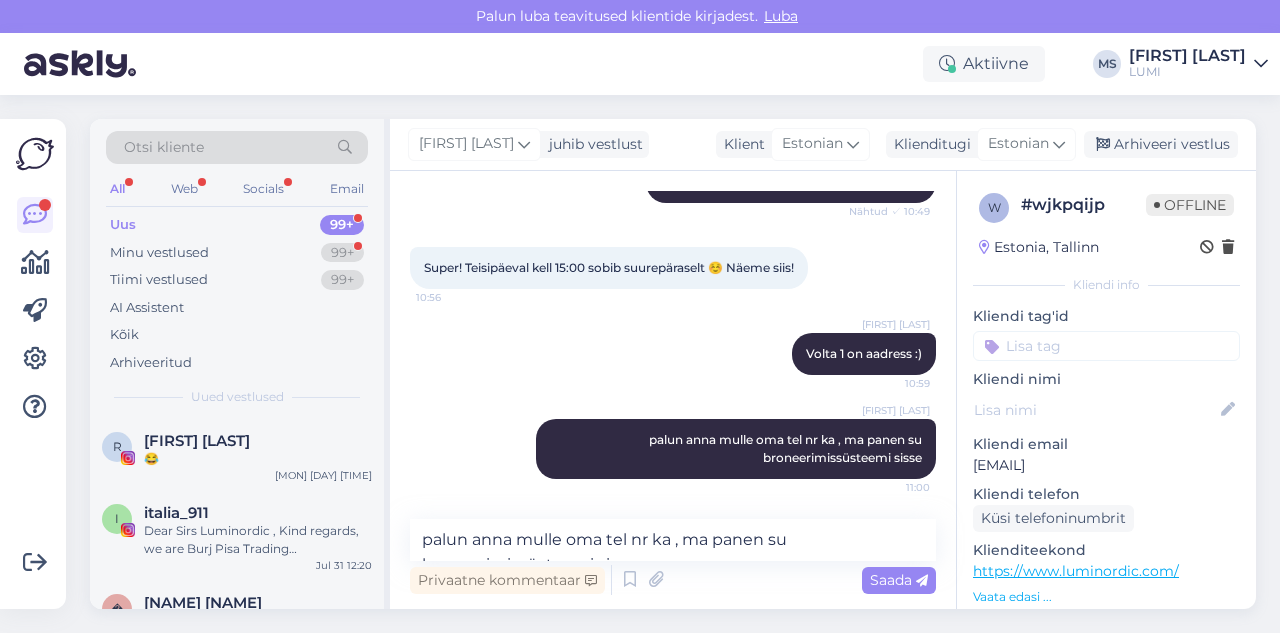 drag, startPoint x: 974, startPoint y: 466, endPoint x: 1166, endPoint y: 462, distance: 192.04166 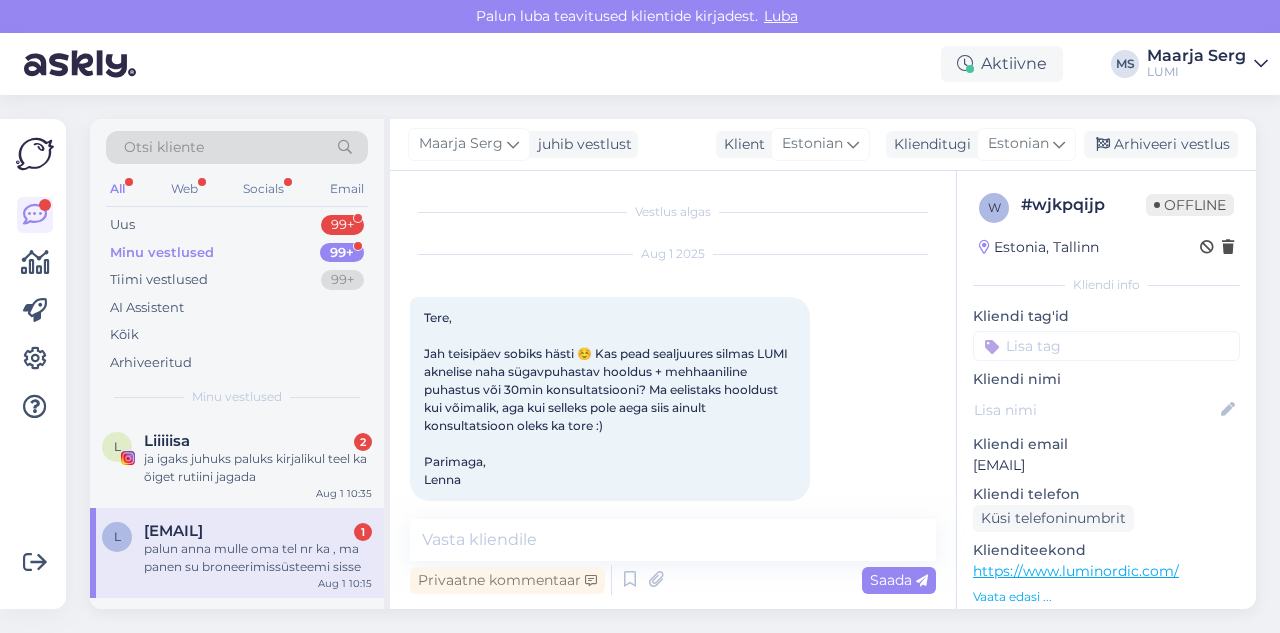 scroll, scrollTop: 0, scrollLeft: 0, axis: both 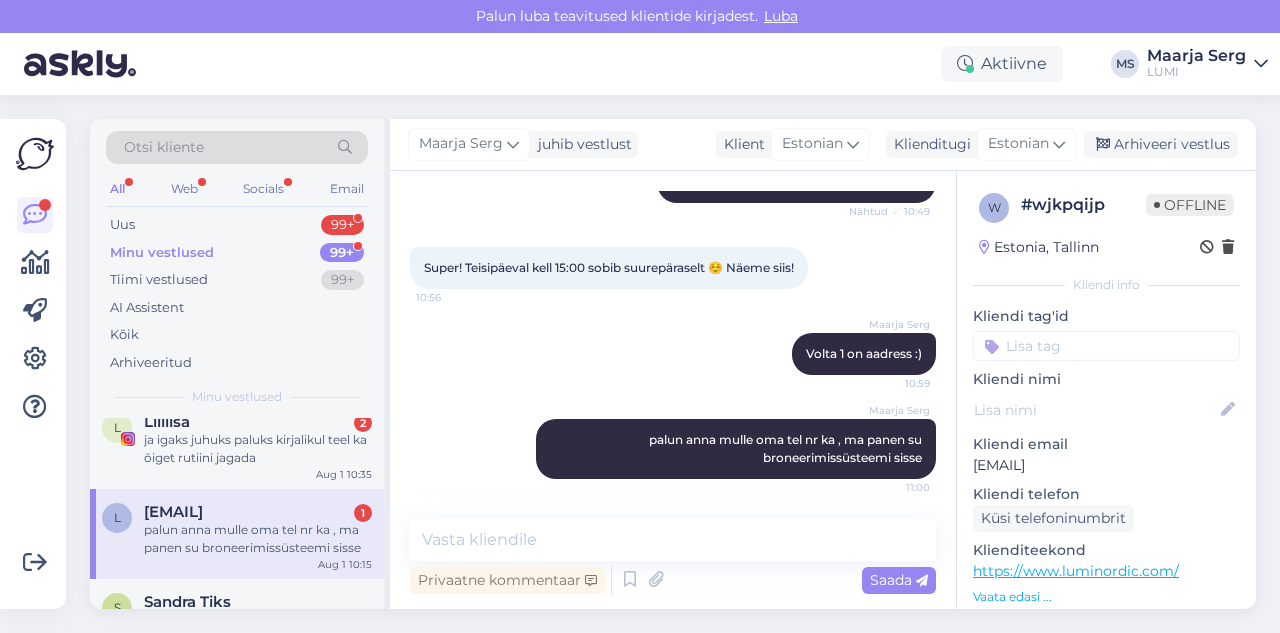 click on "palun anna mulle oma tel nr ka , ma panen su broneerimissüsteemi sisse" at bounding box center [258, 539] 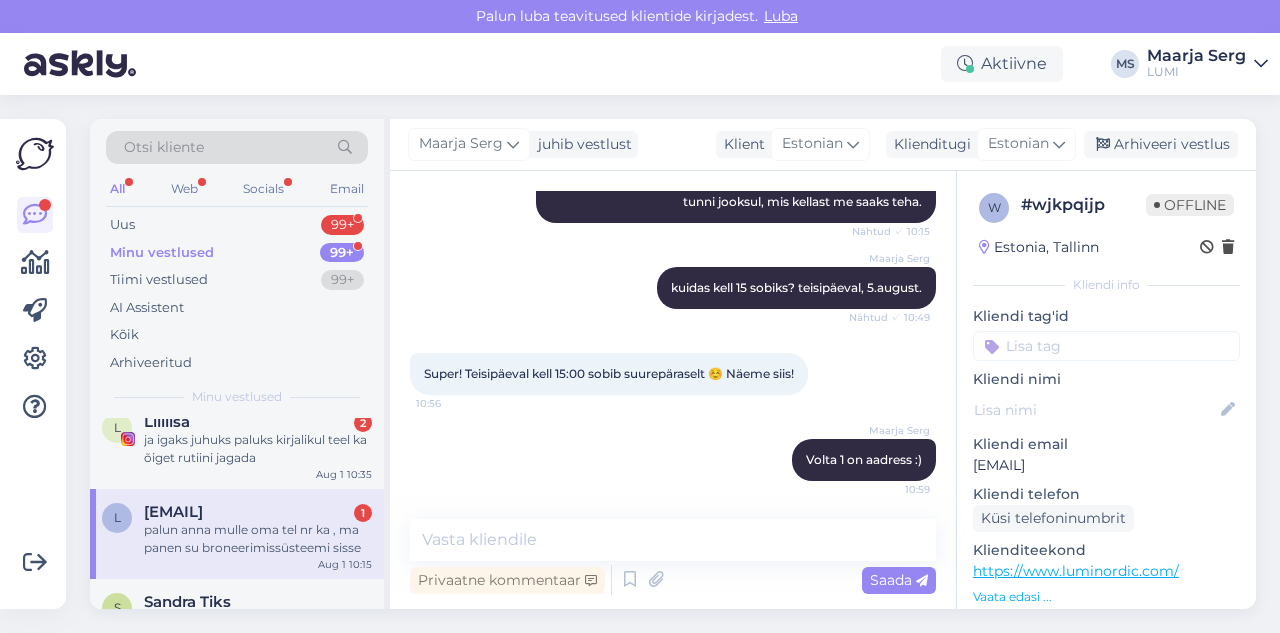 scroll, scrollTop: 524, scrollLeft: 0, axis: vertical 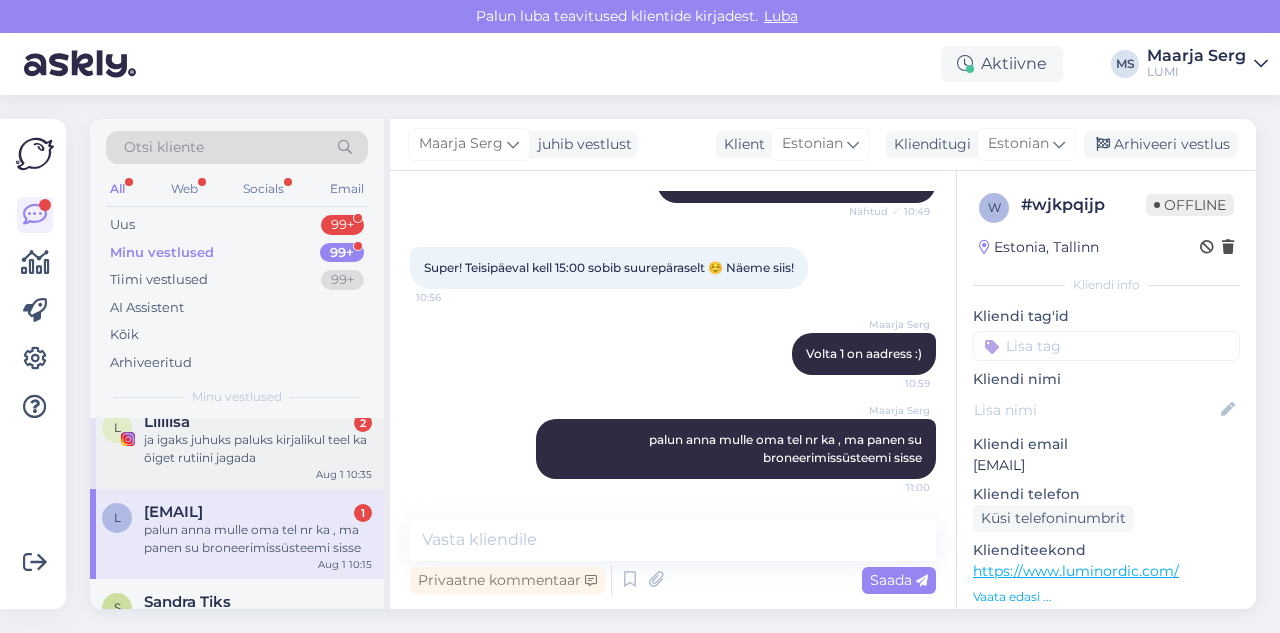 click on "ja igaks juhuks paluks kirjalikul teel ka õiget rutiini jagada" at bounding box center (258, 449) 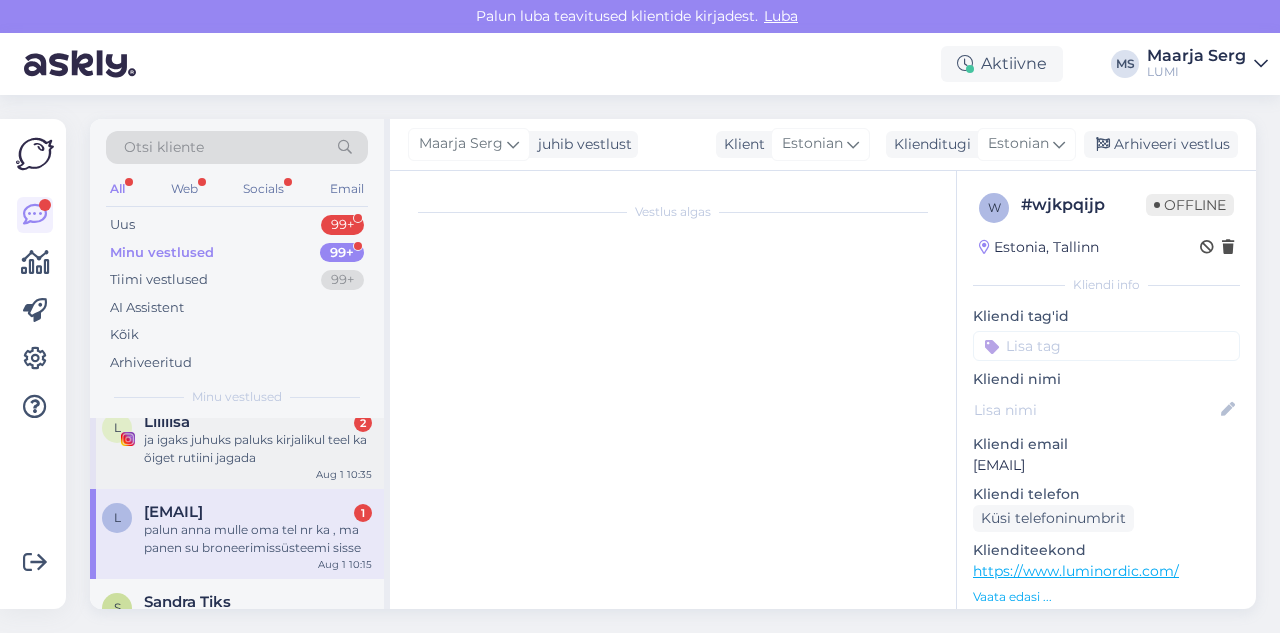 scroll, scrollTop: 1714, scrollLeft: 0, axis: vertical 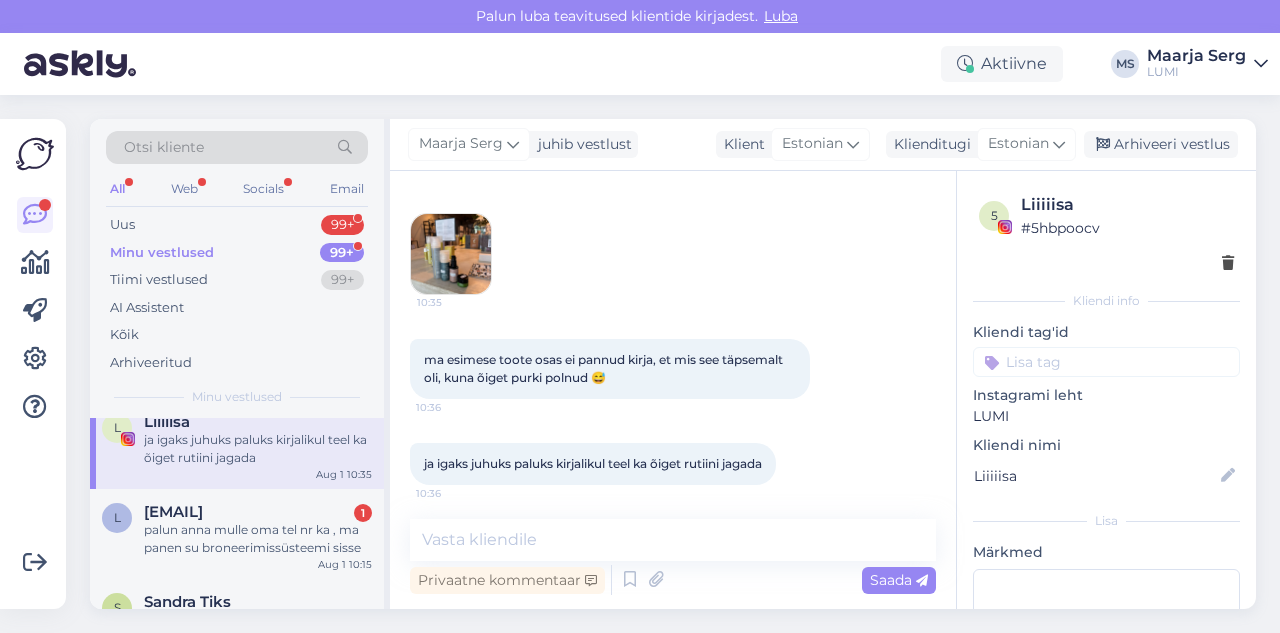 click at bounding box center [451, 254] 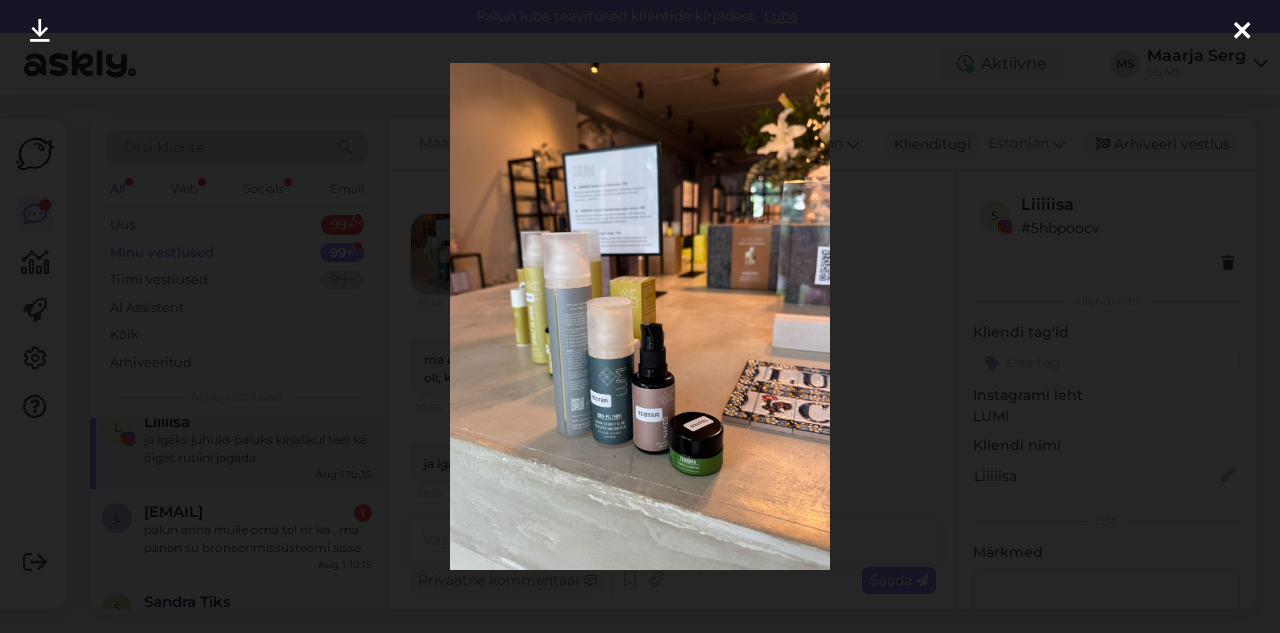 click at bounding box center [1242, 32] 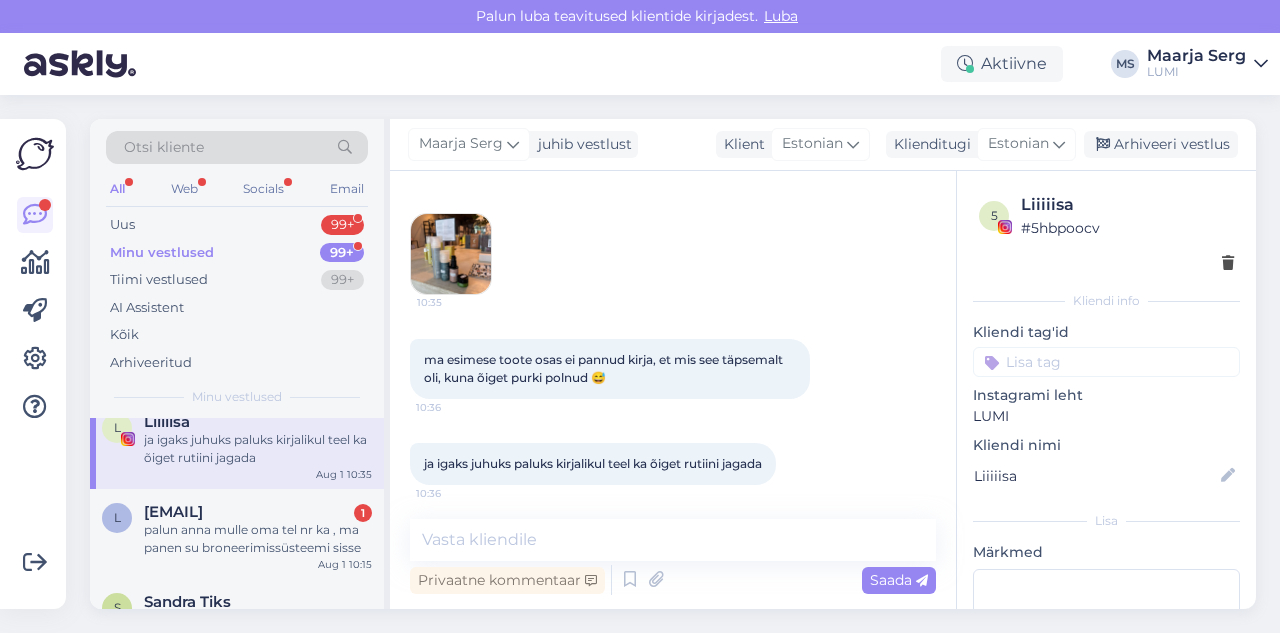 scroll, scrollTop: 1720, scrollLeft: 0, axis: vertical 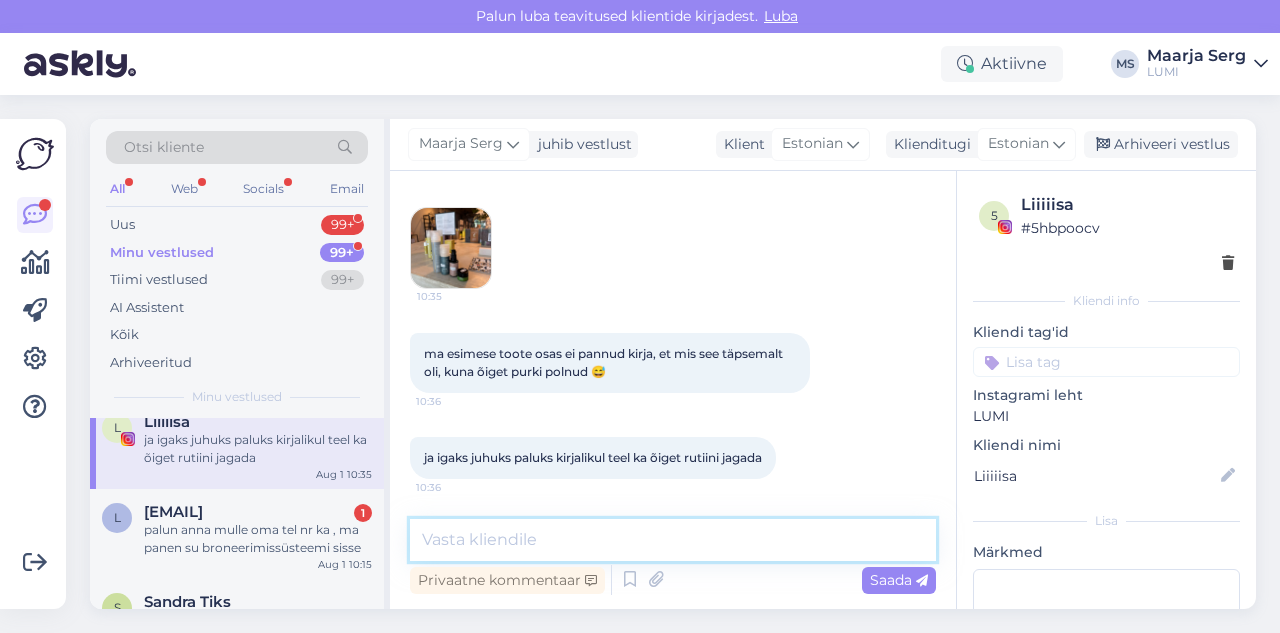 click at bounding box center (673, 540) 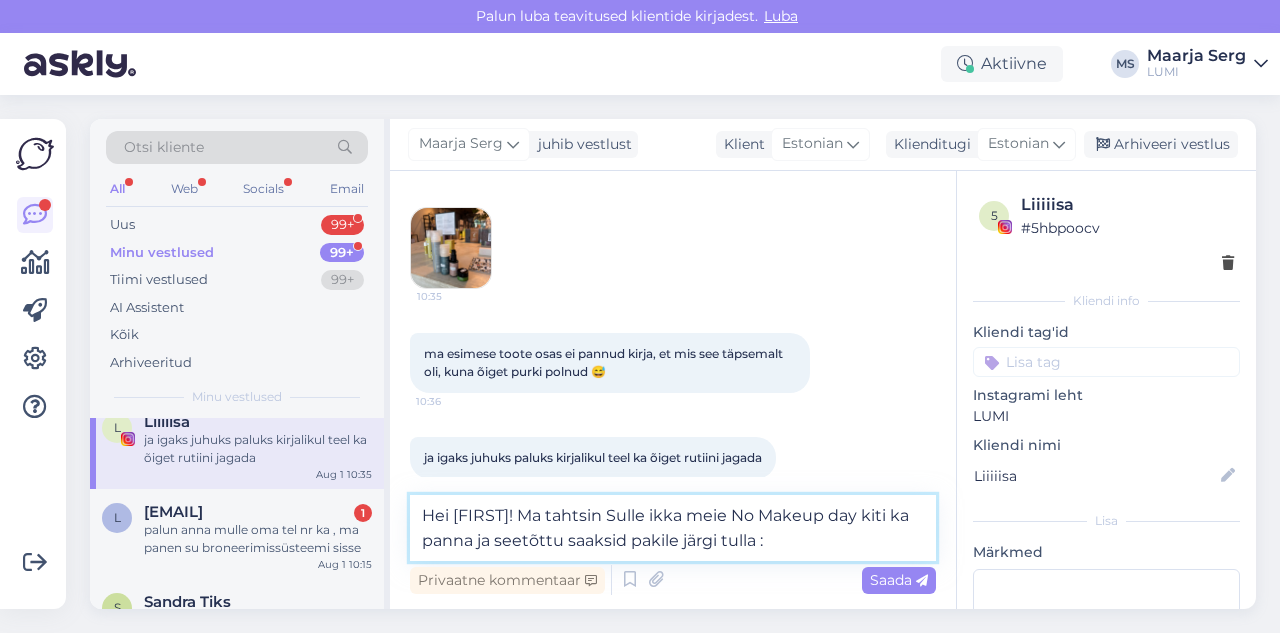 type on "Hei [FIRST]! Ma tahtsin Sulle ikka meie No Makeup day kiti ka panna ja seetõttu saaksid pakile järgi tulla teisipäeval :)" 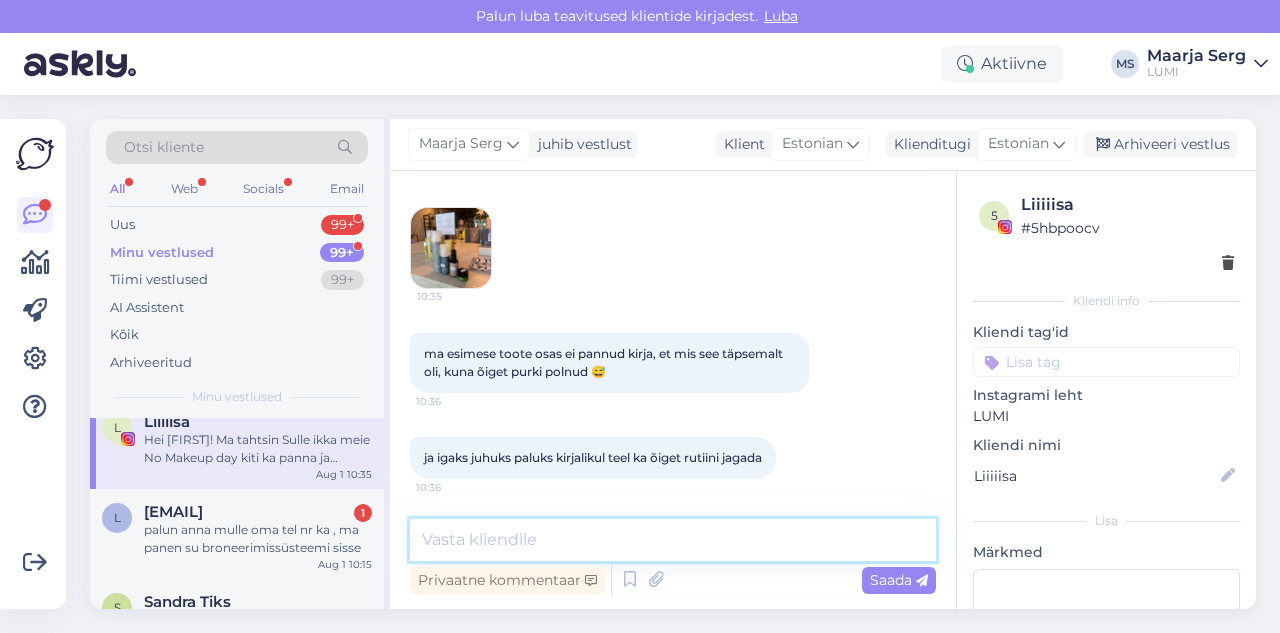 scroll, scrollTop: 1824, scrollLeft: 0, axis: vertical 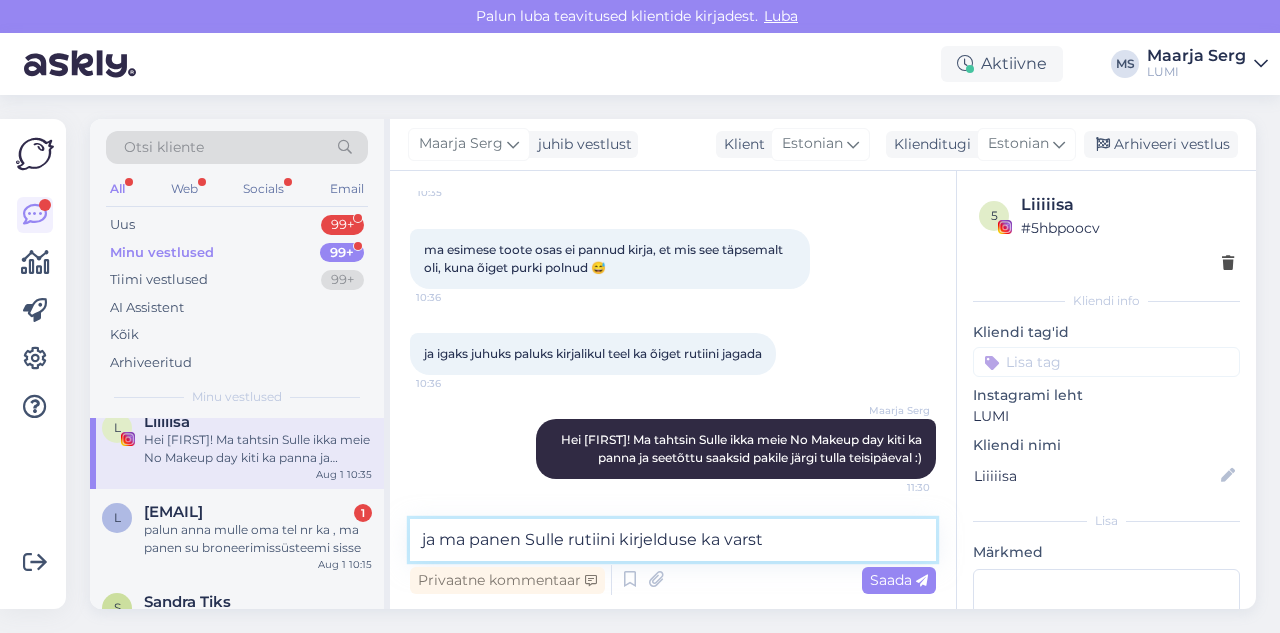 type on "ja ma panen Sulle rutiini kirjelduse ka varsti" 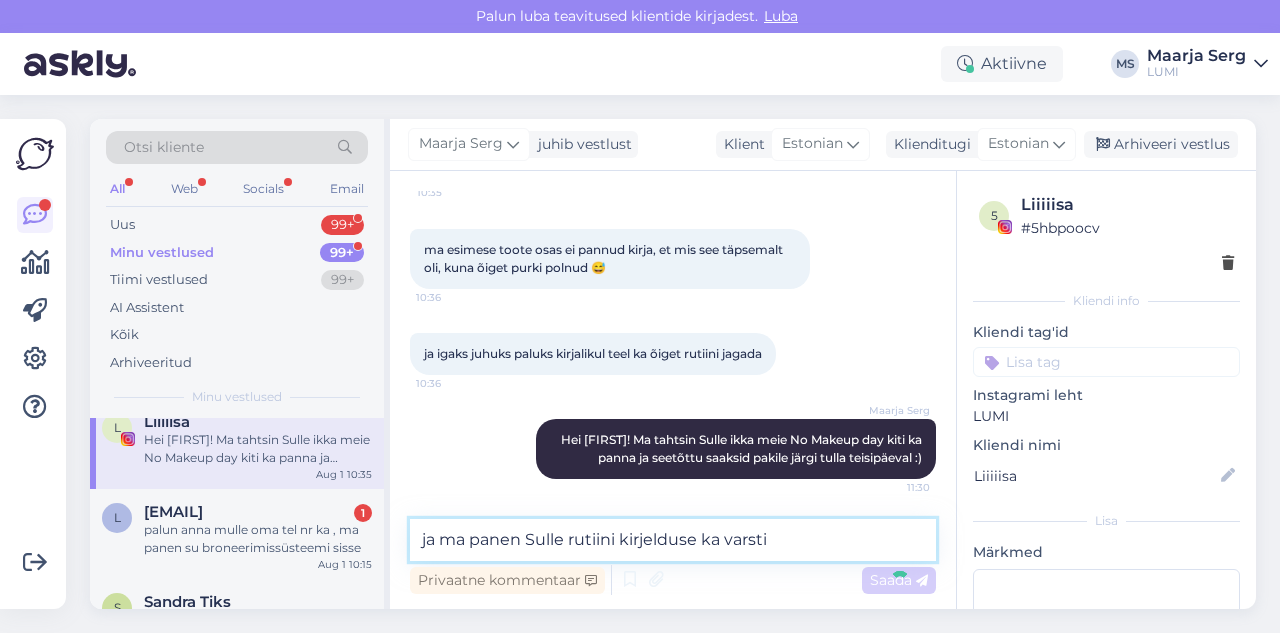 type 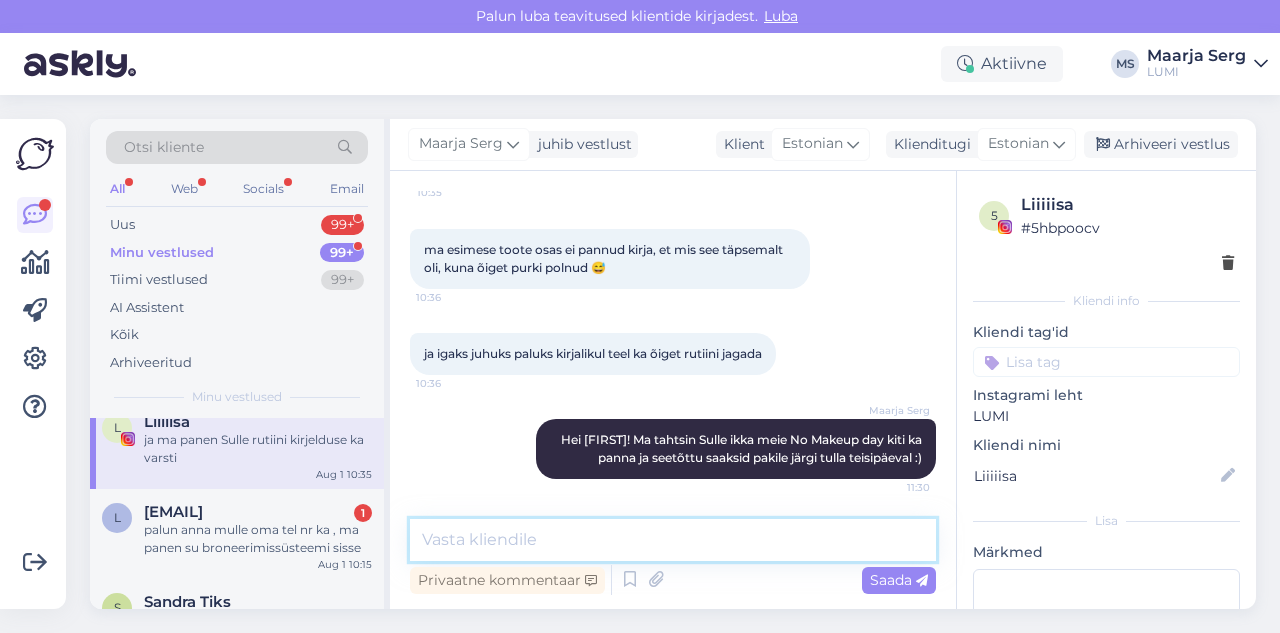 scroll, scrollTop: 1910, scrollLeft: 0, axis: vertical 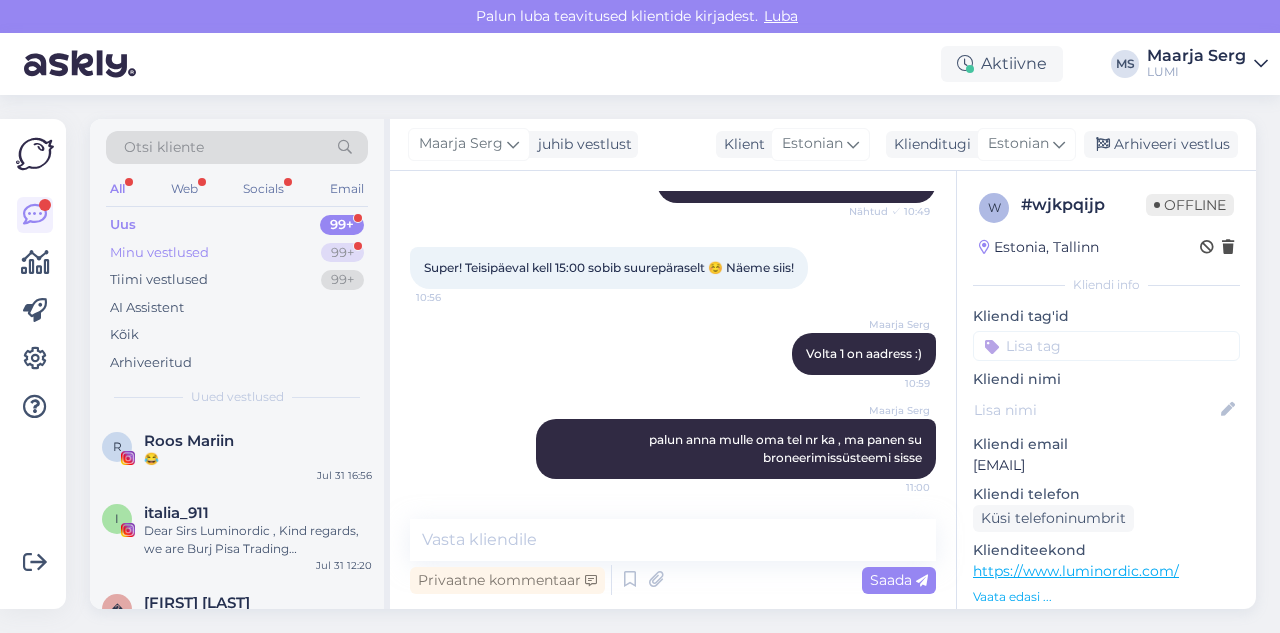click on "Minu vestlused 99+" at bounding box center [237, 253] 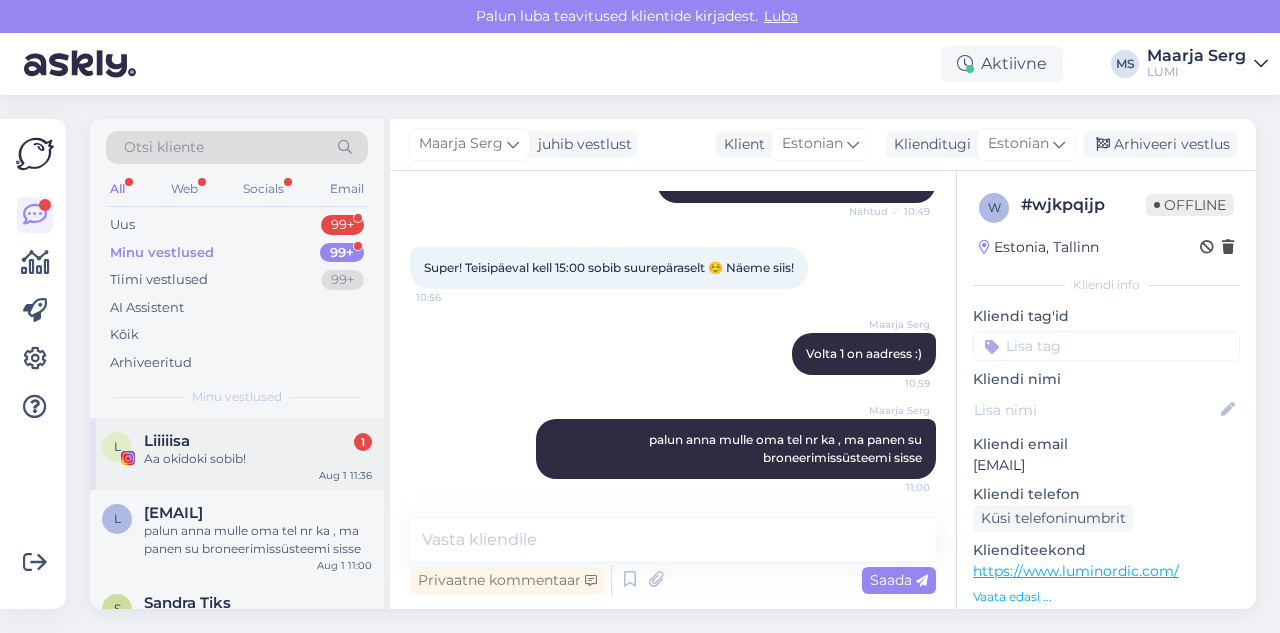 click on "Liiiiisa 1" at bounding box center [258, 441] 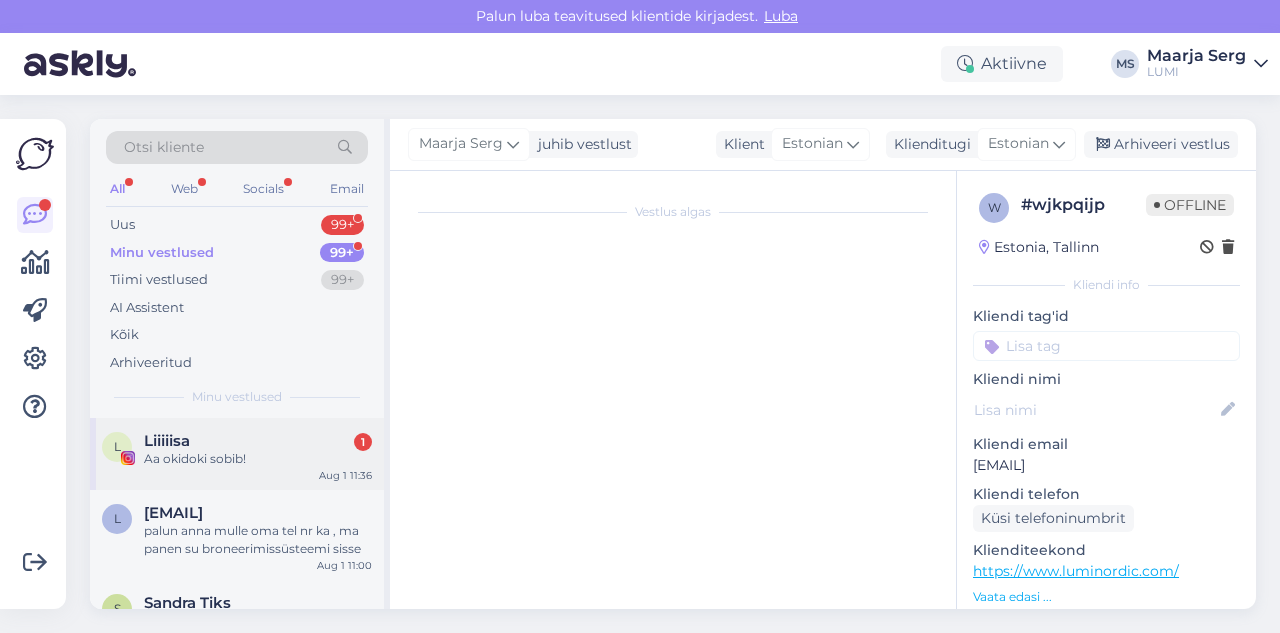 scroll, scrollTop: 1996, scrollLeft: 0, axis: vertical 